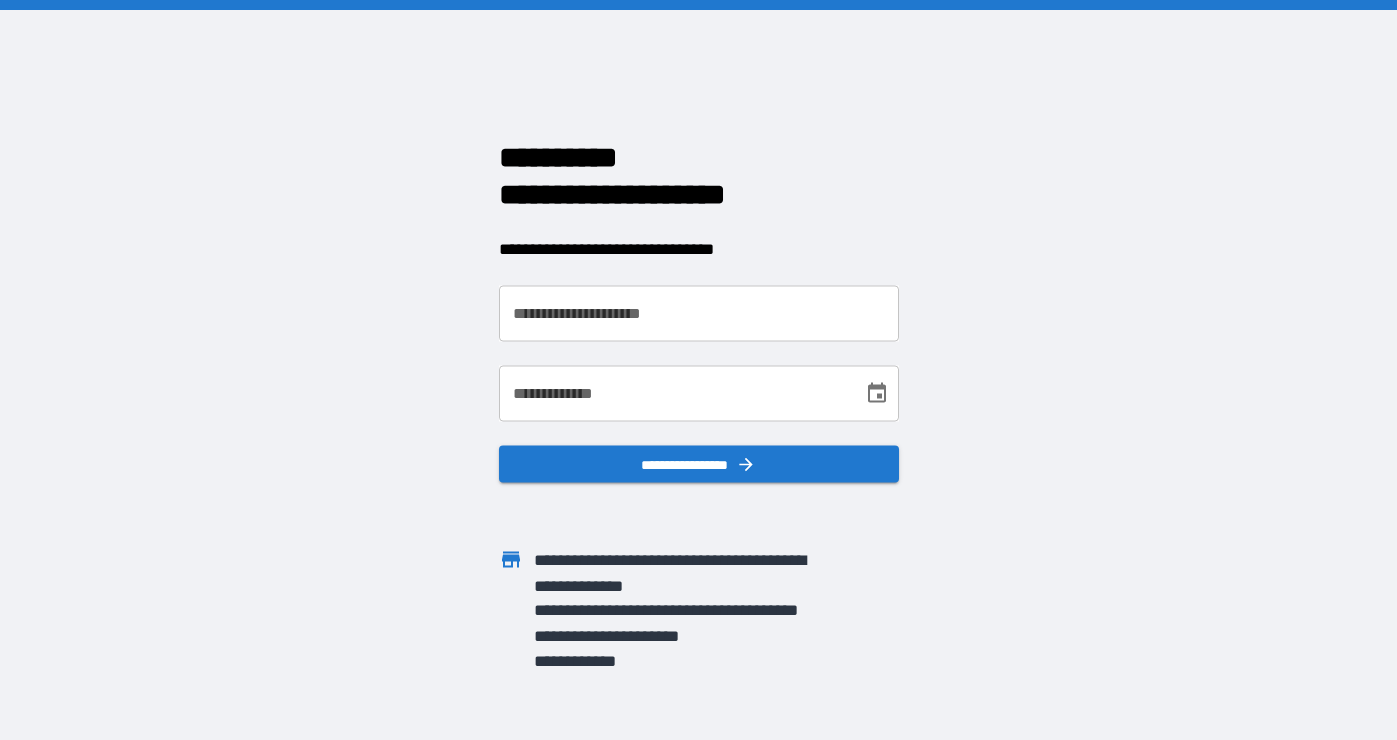 scroll, scrollTop: 0, scrollLeft: 0, axis: both 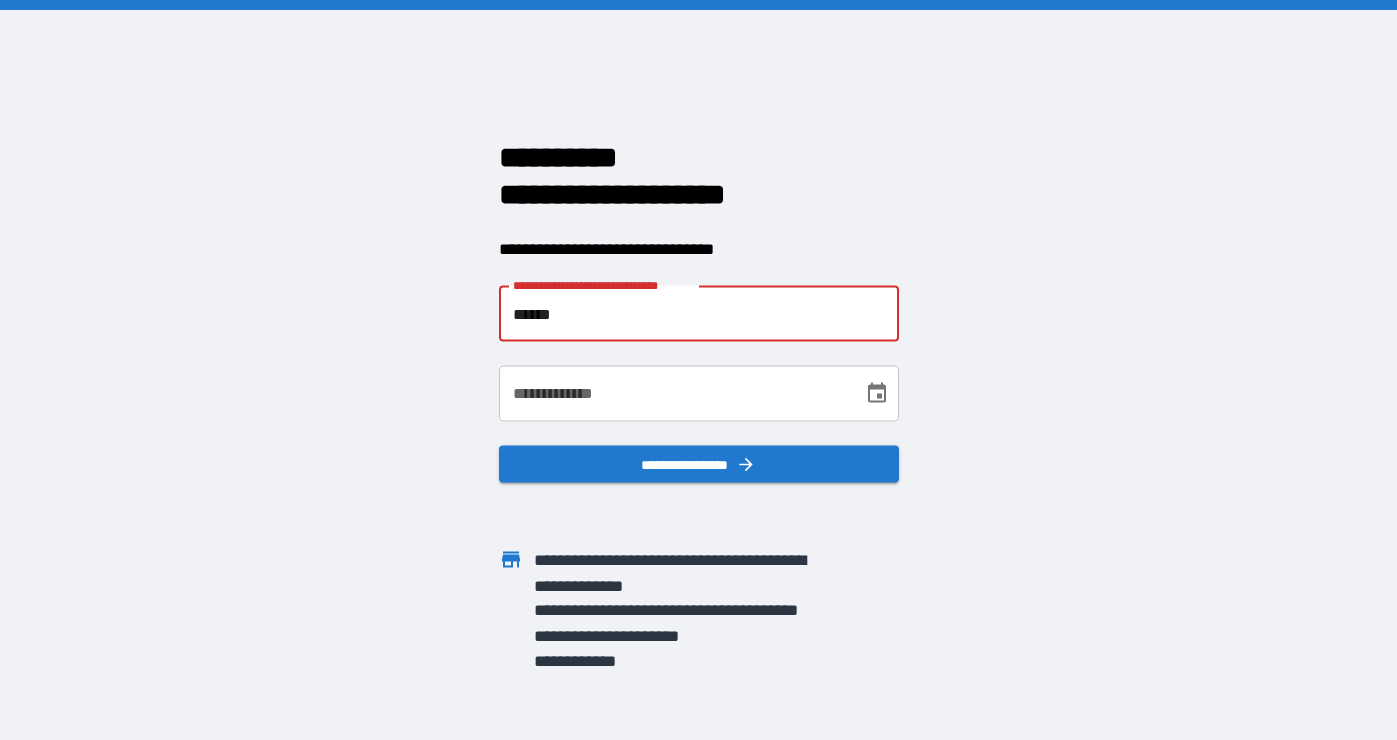 type on "**********" 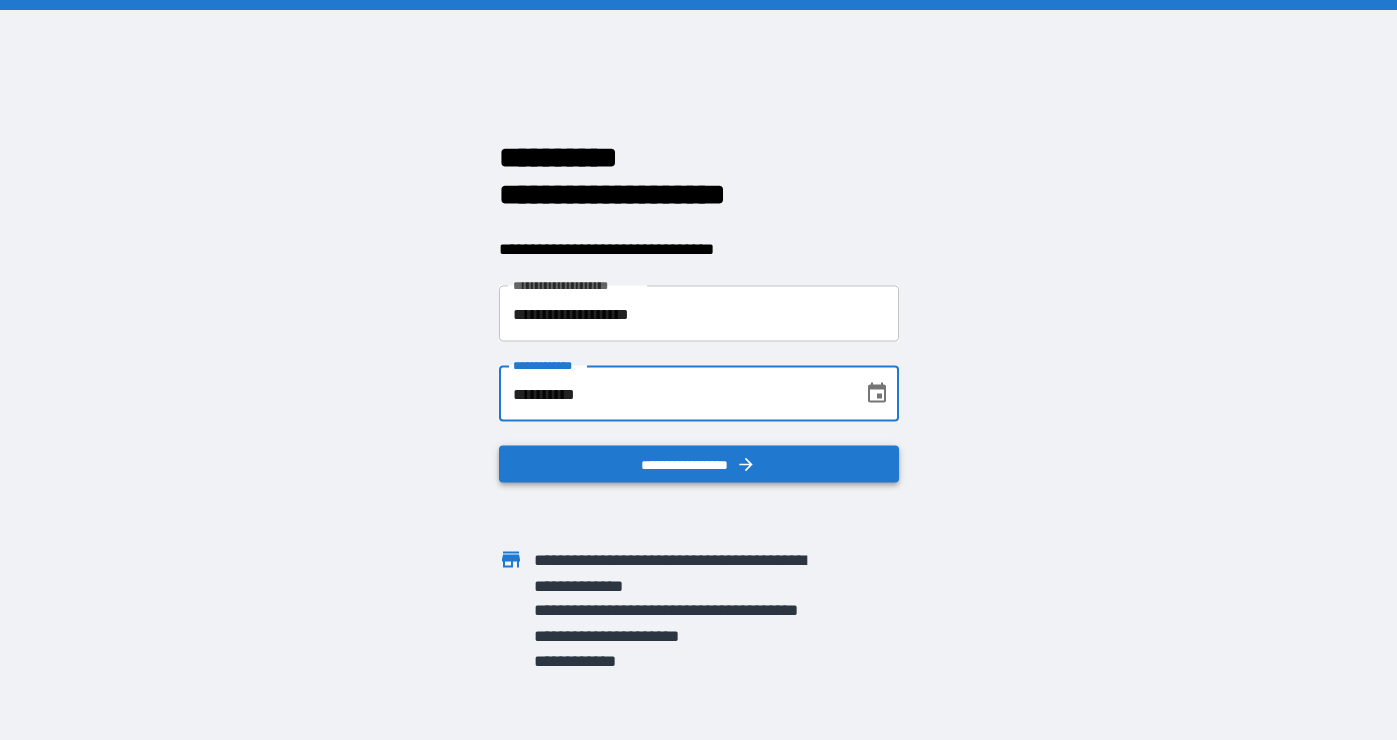 type on "**********" 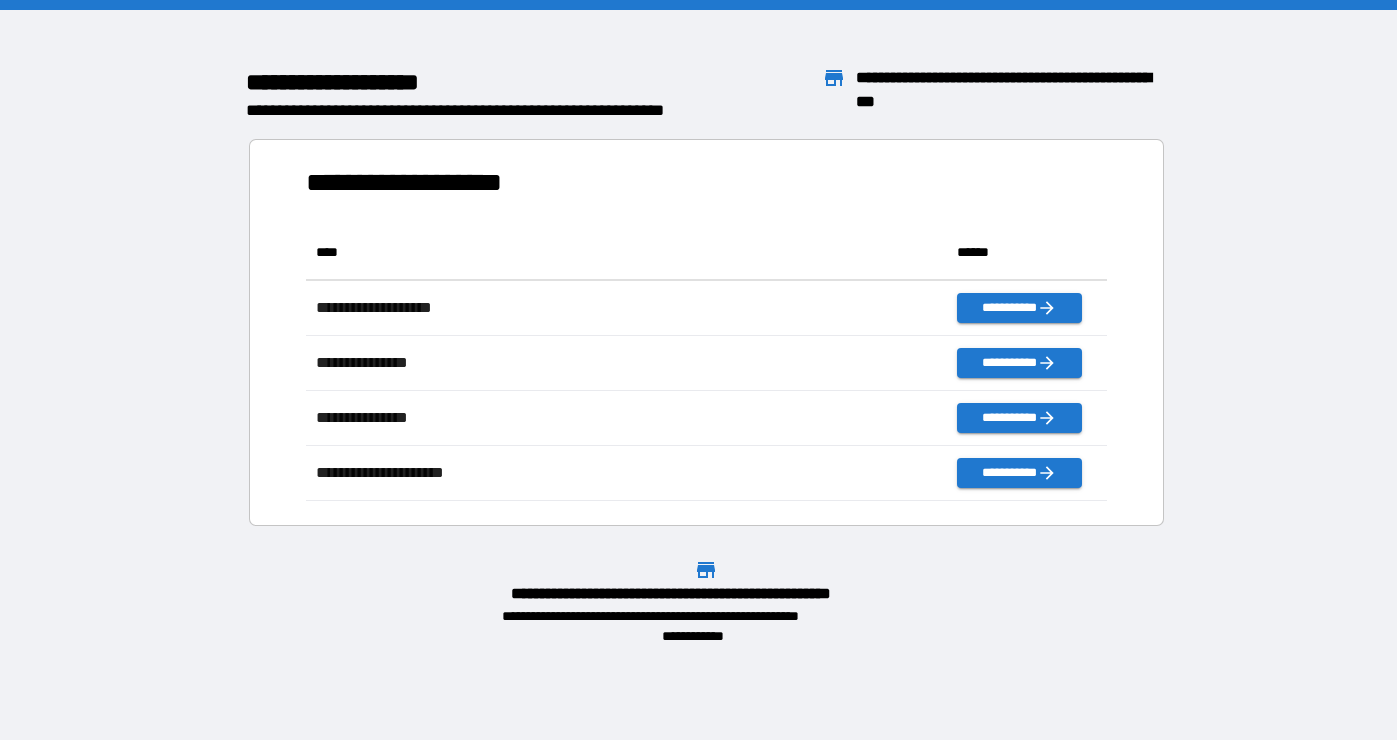 scroll, scrollTop: 16, scrollLeft: 16, axis: both 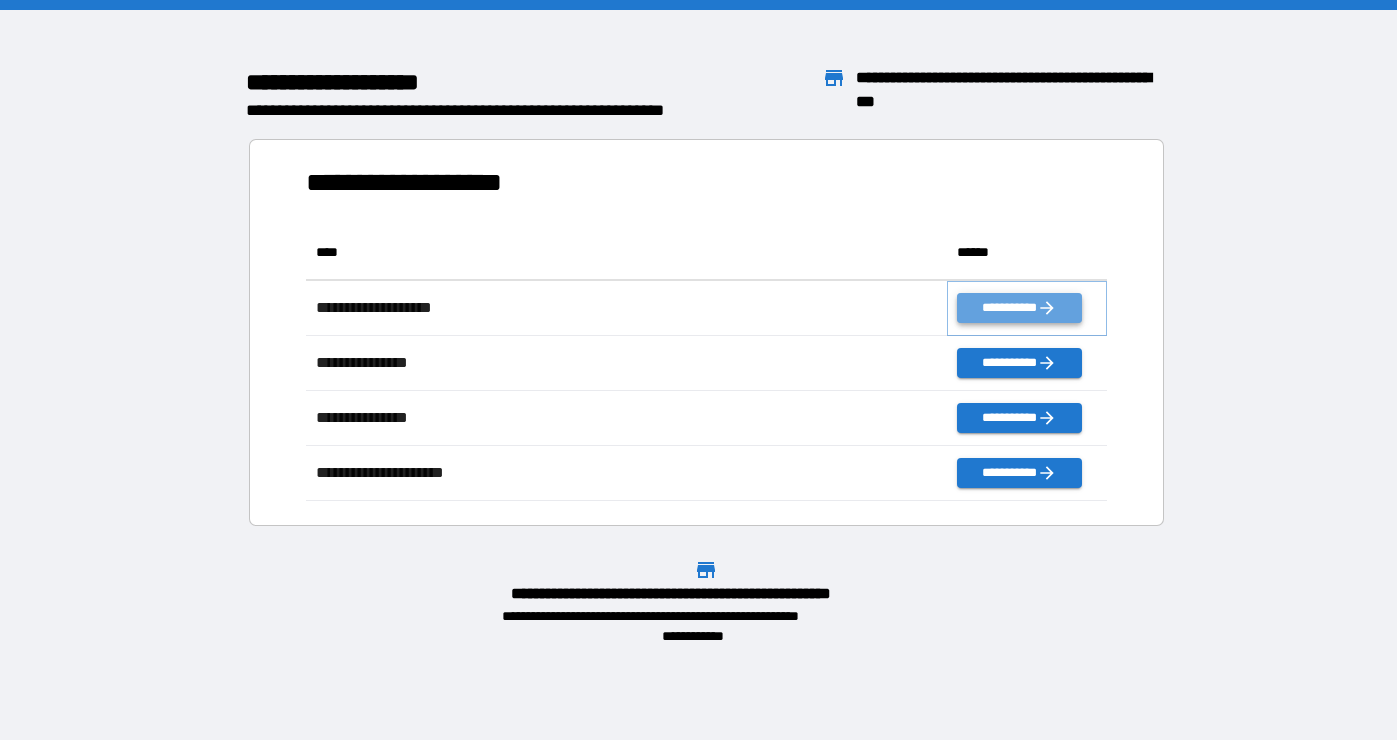 click on "**********" at bounding box center [1019, 308] 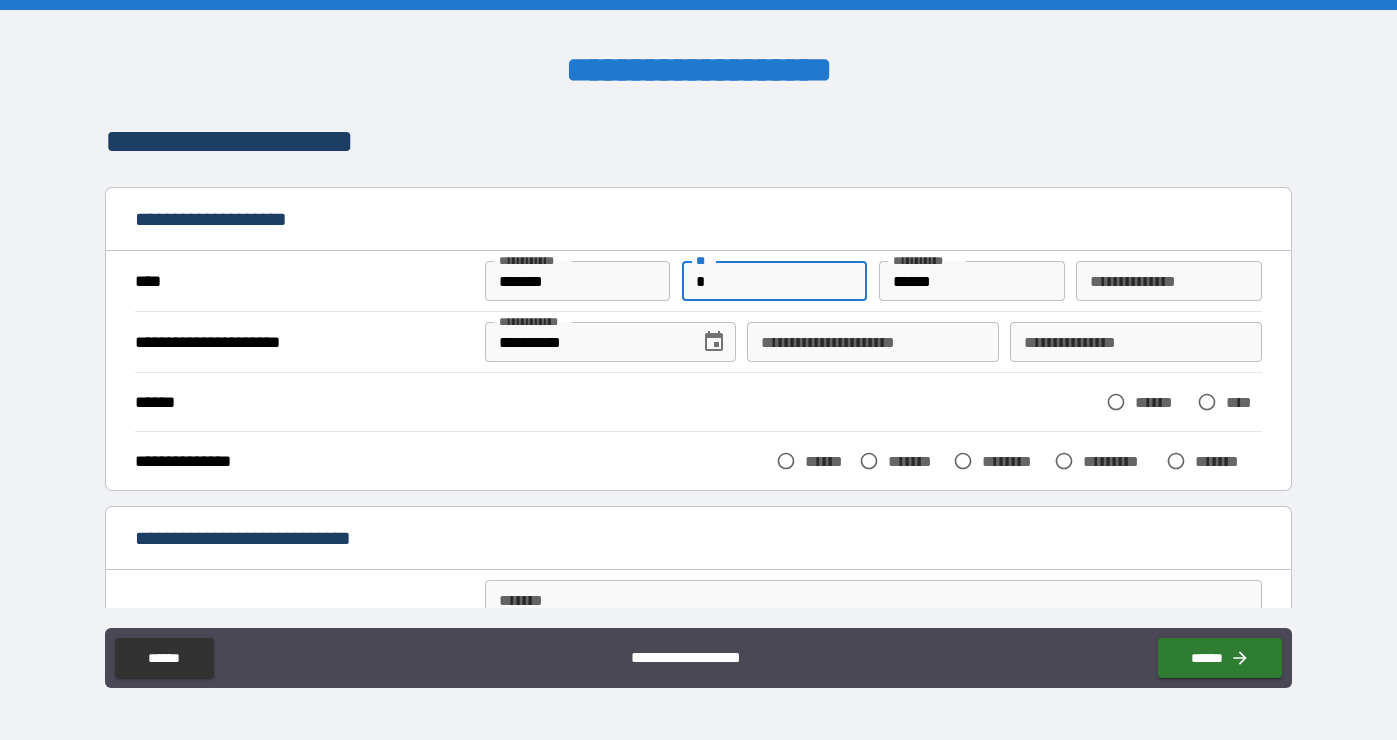 type on "*" 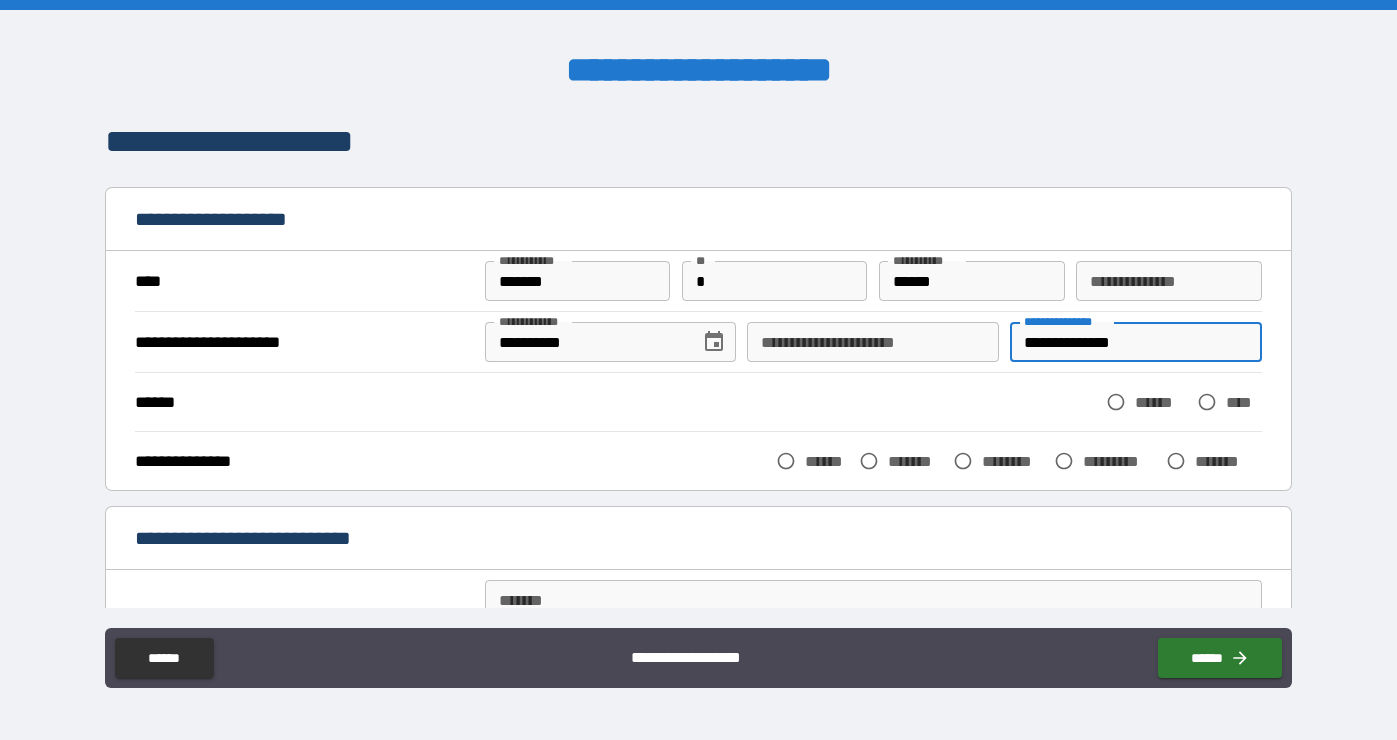 type on "**********" 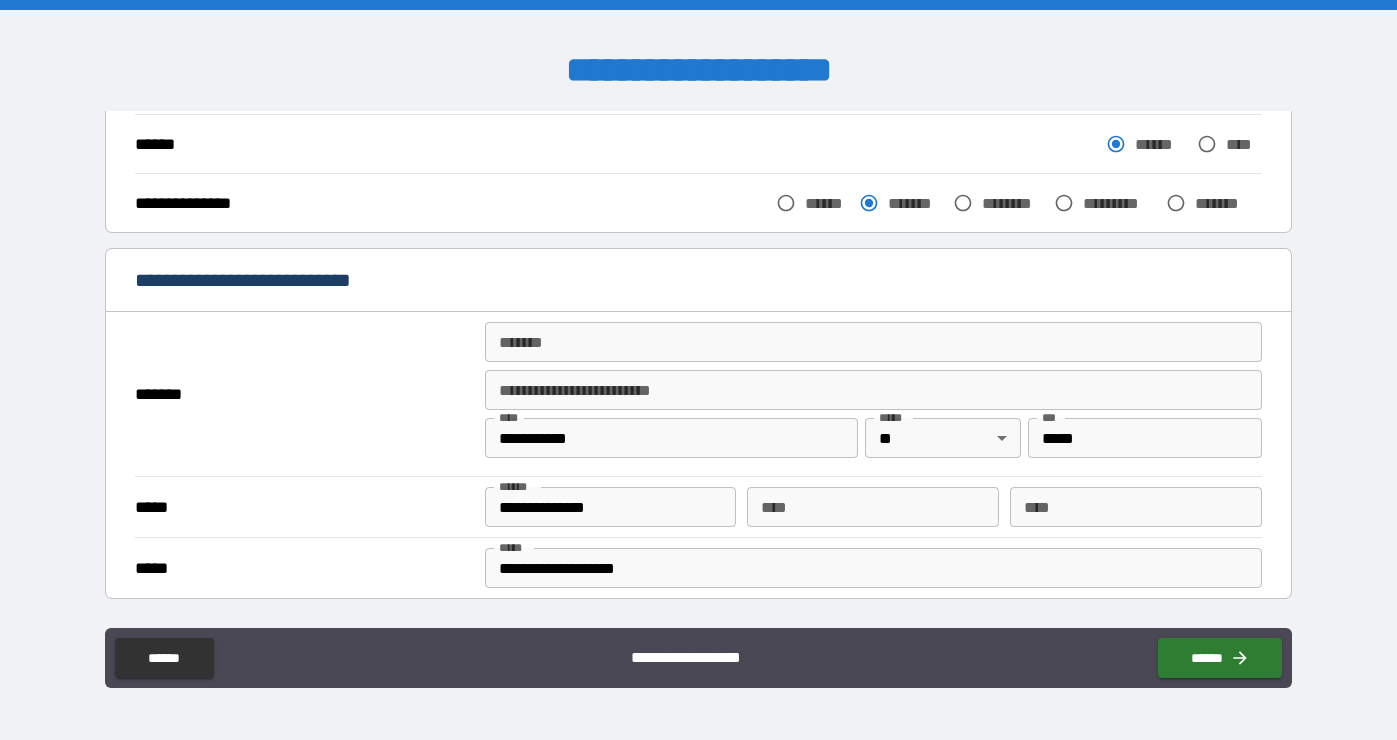 scroll, scrollTop: 253, scrollLeft: 0, axis: vertical 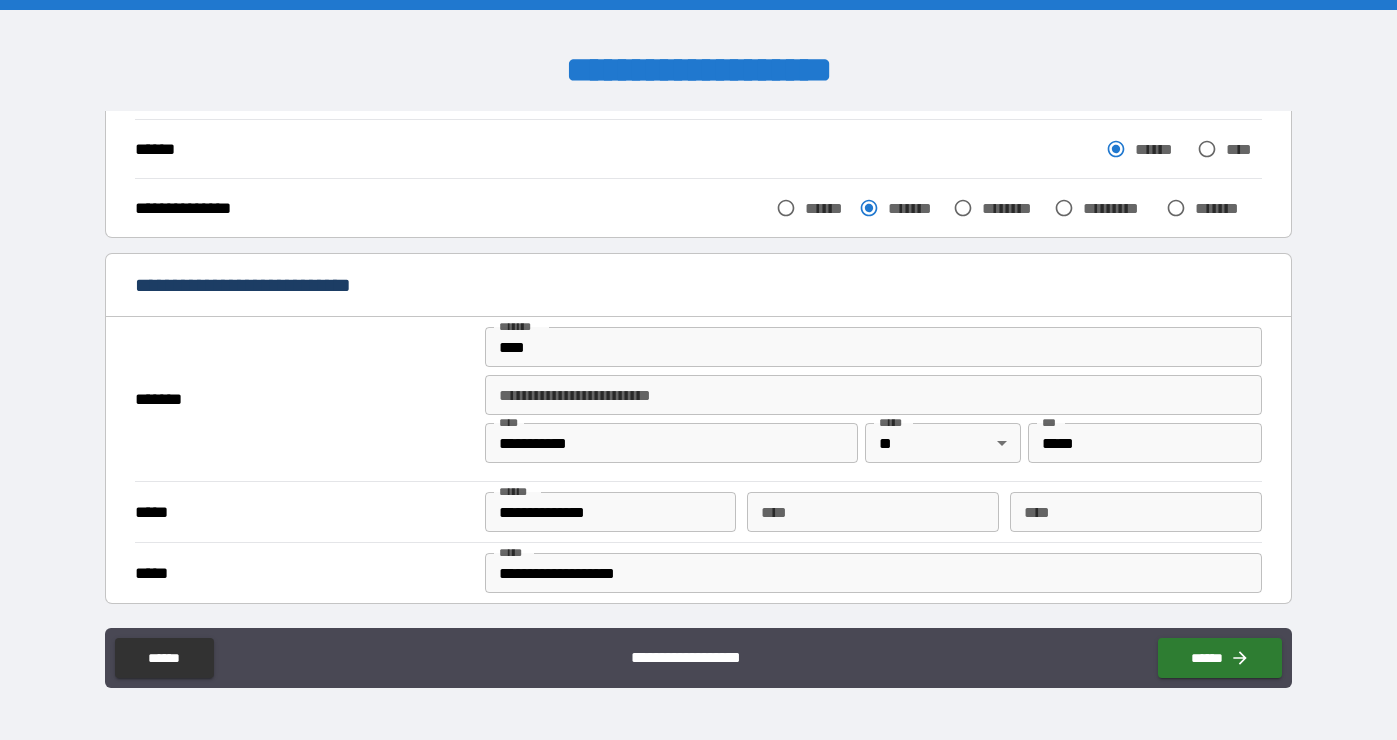 type on "**********" 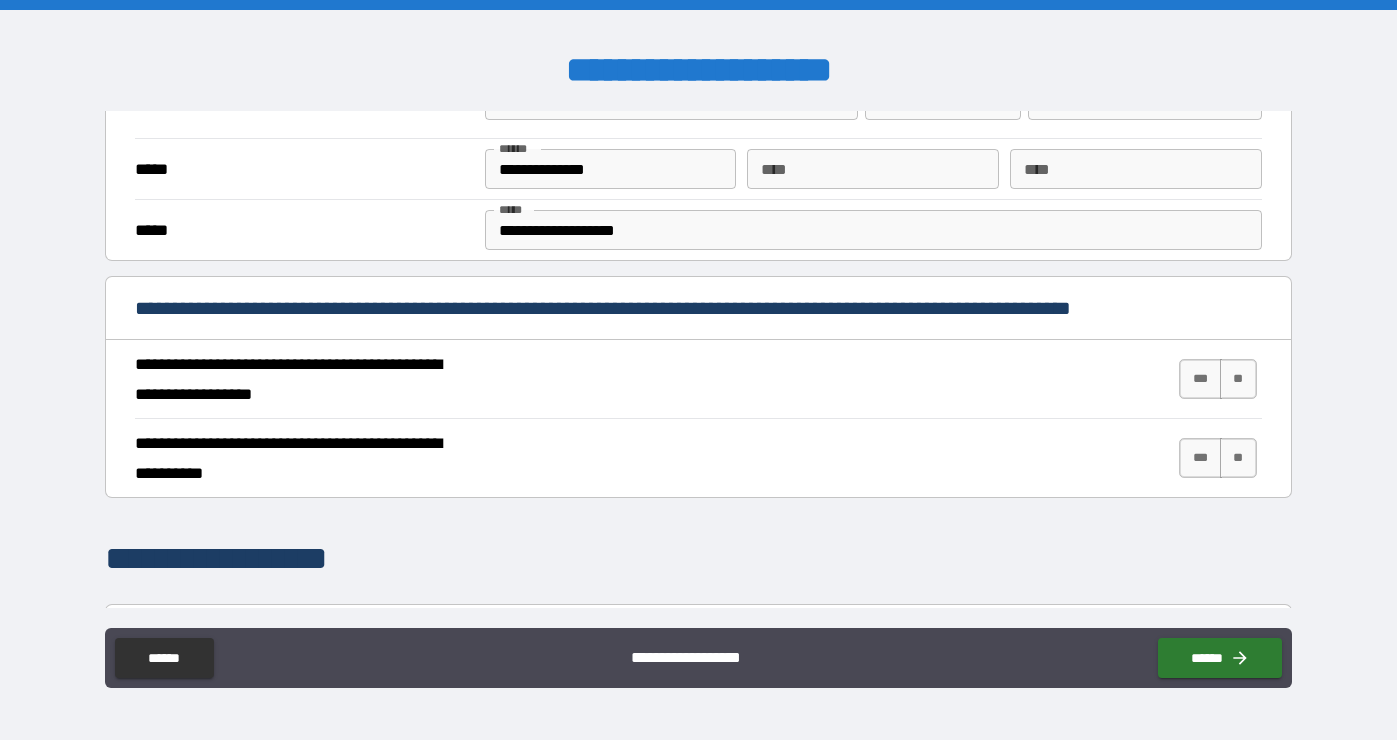 scroll, scrollTop: 620, scrollLeft: 0, axis: vertical 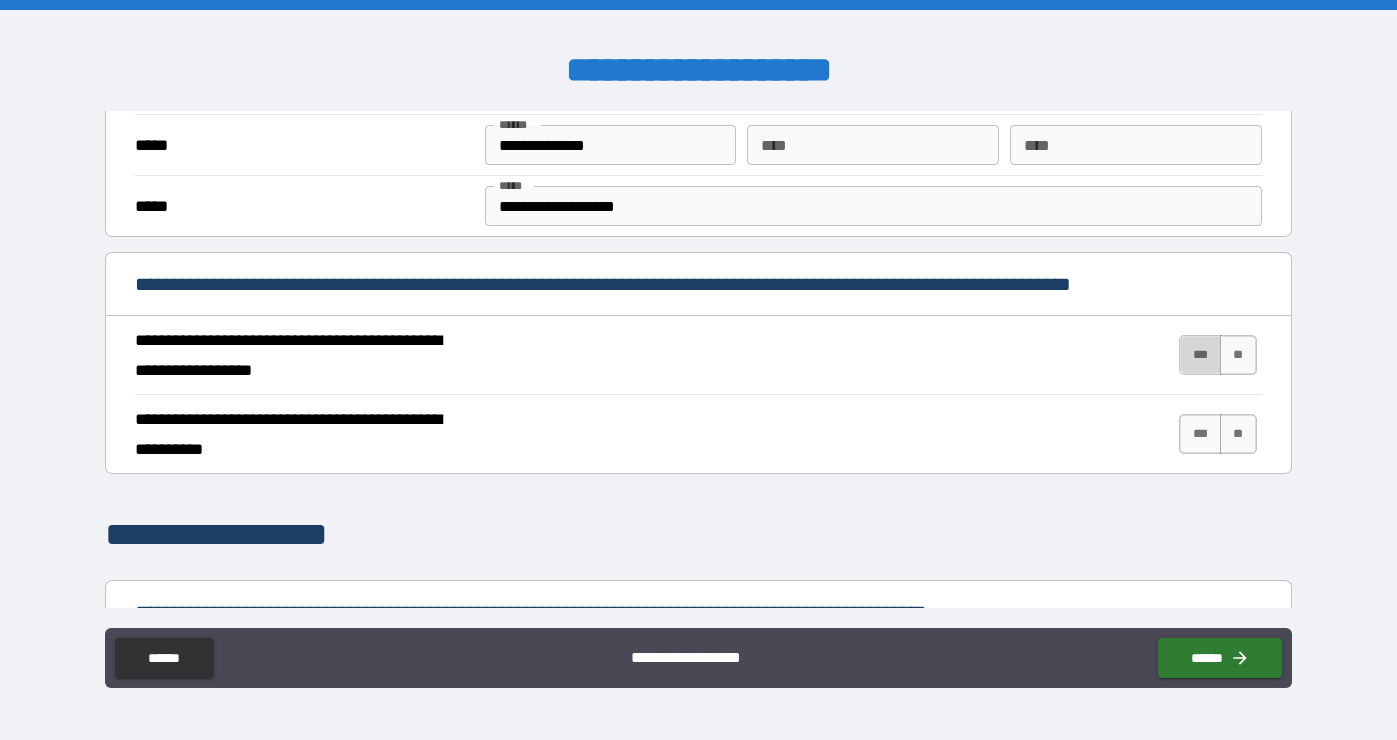 click on "***" at bounding box center [1200, 355] 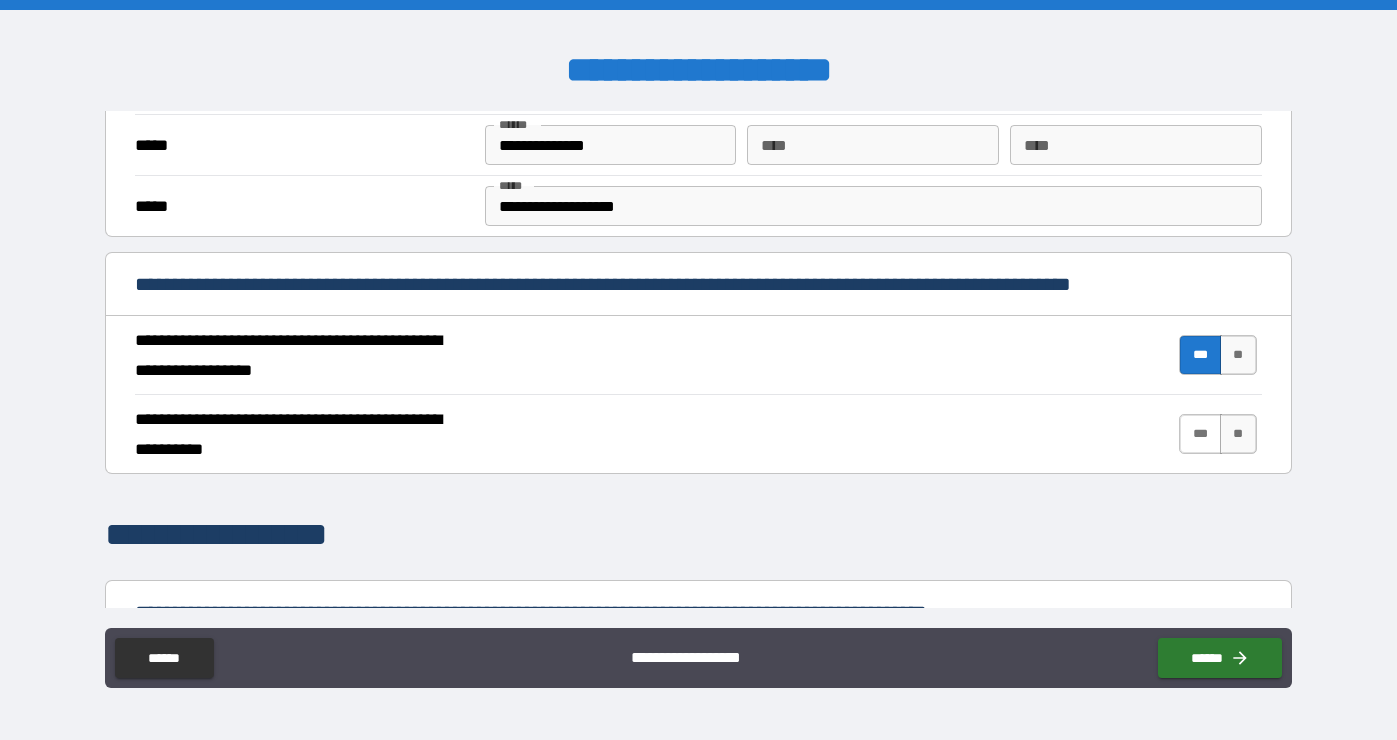 click on "***" at bounding box center [1200, 434] 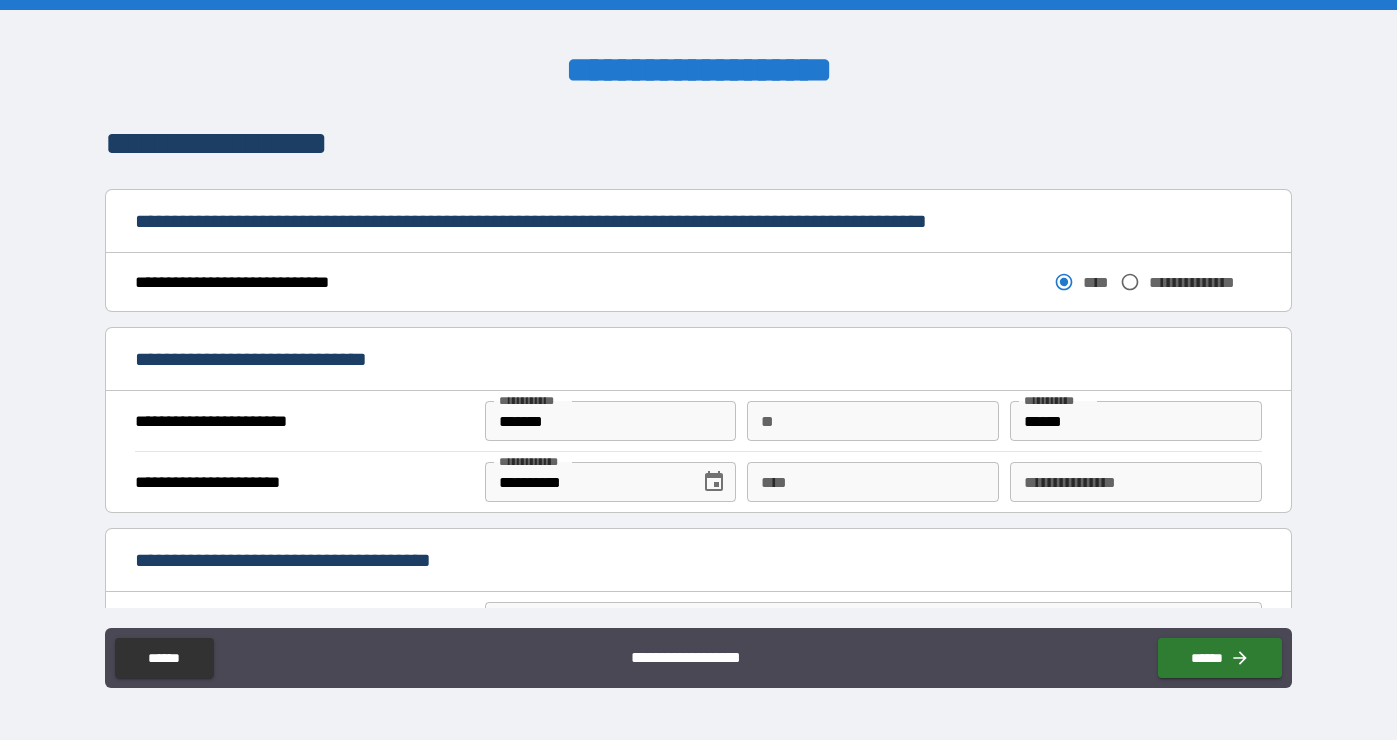 scroll, scrollTop: 1026, scrollLeft: 0, axis: vertical 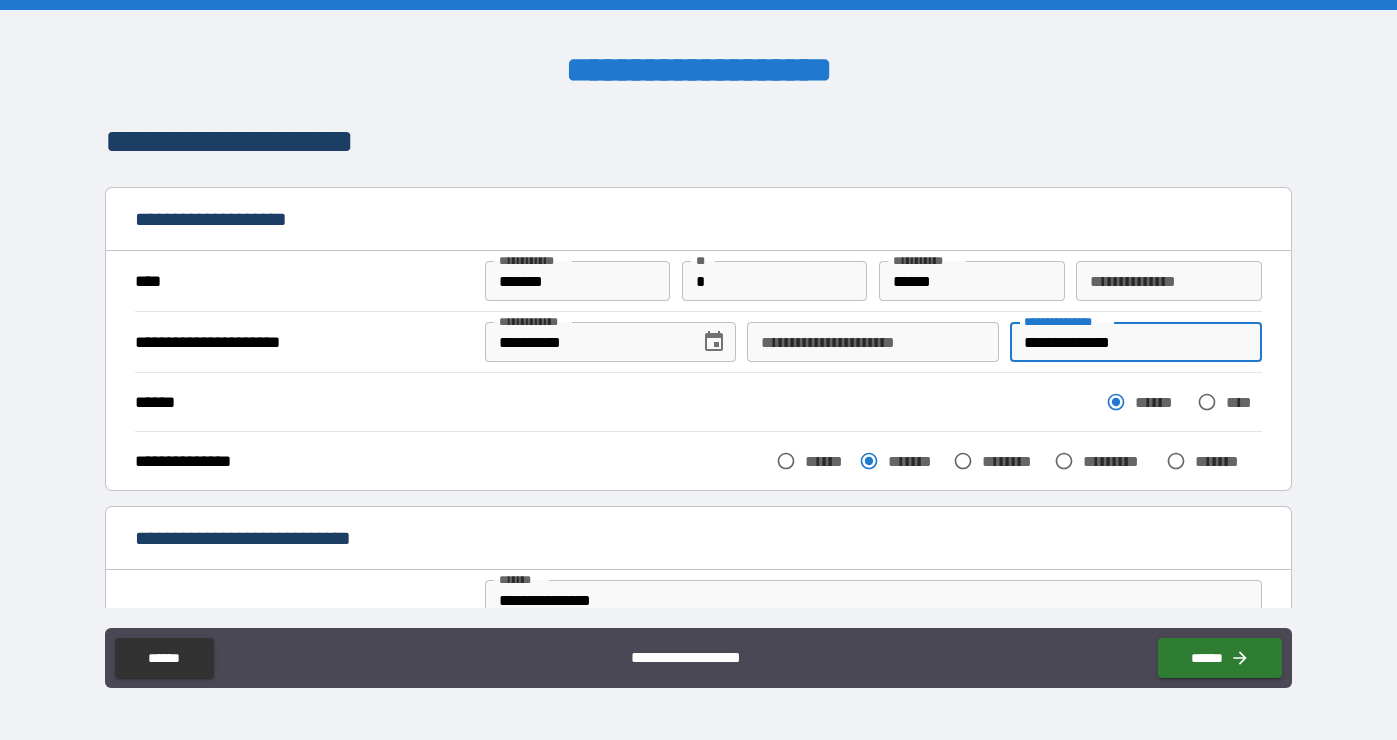 drag, startPoint x: 1156, startPoint y: 343, endPoint x: 970, endPoint y: 343, distance: 186 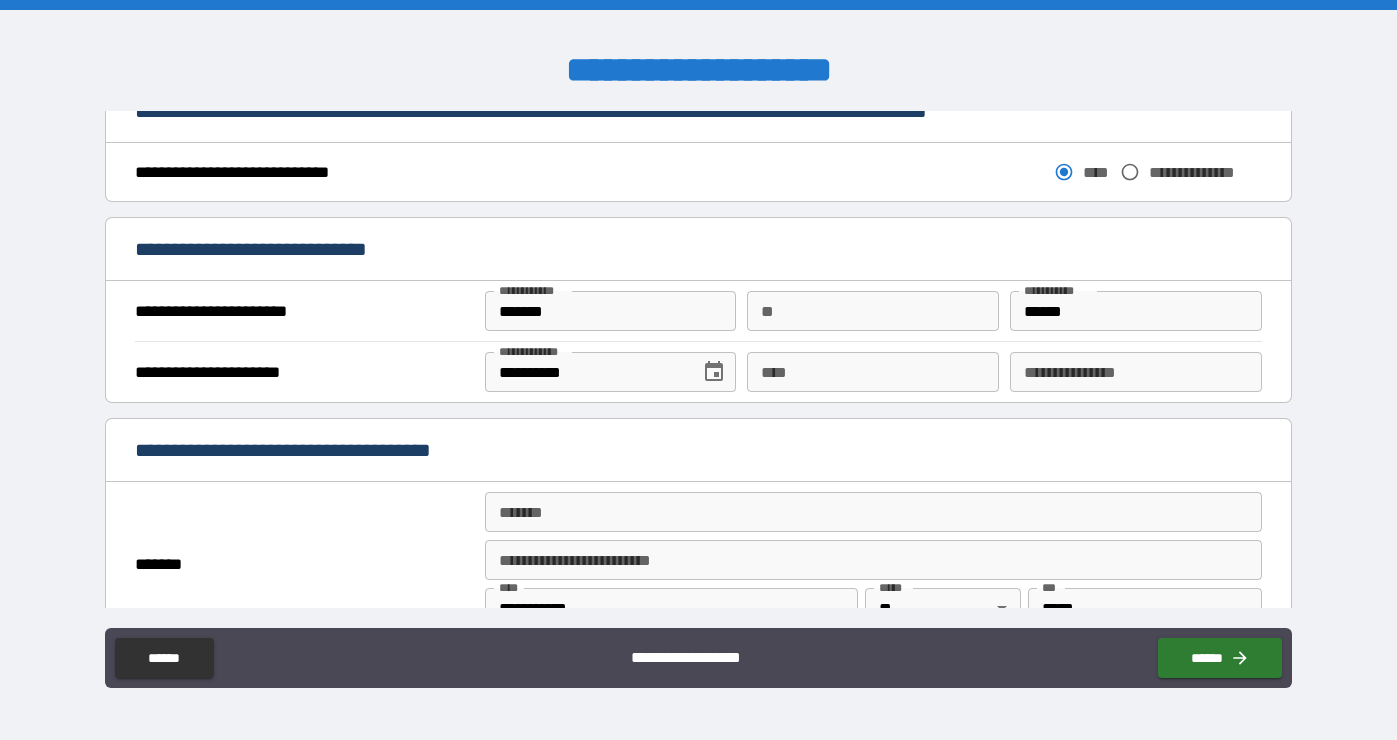 scroll, scrollTop: 1174, scrollLeft: 0, axis: vertical 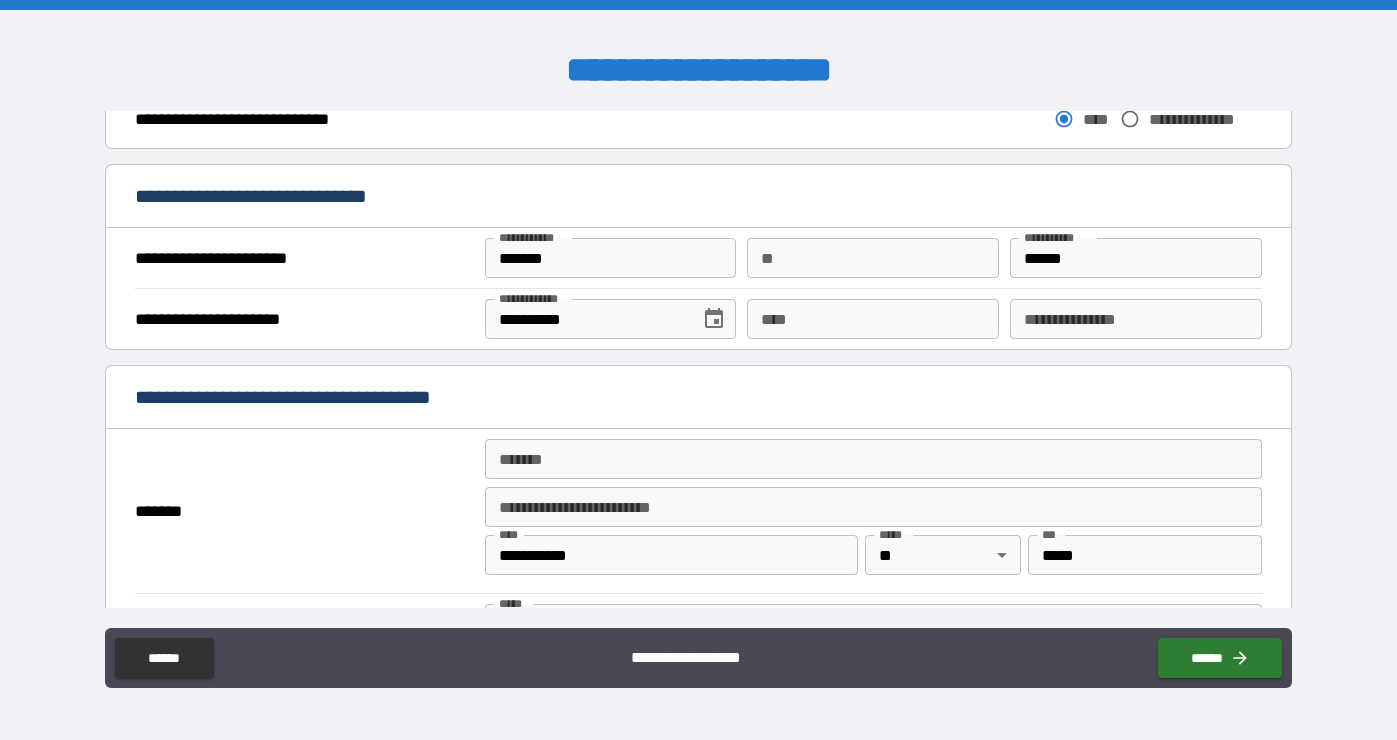 click on "**********" at bounding box center (1136, 319) 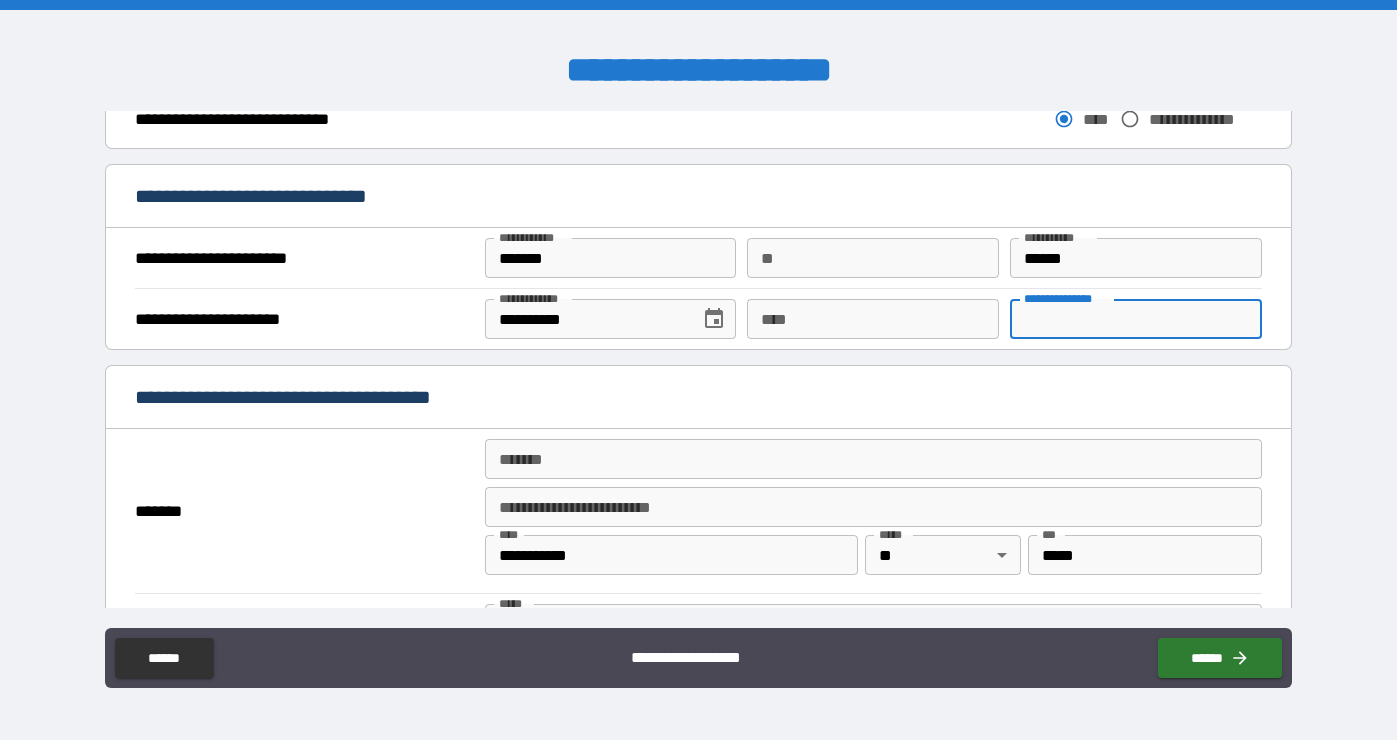 paste on "**********" 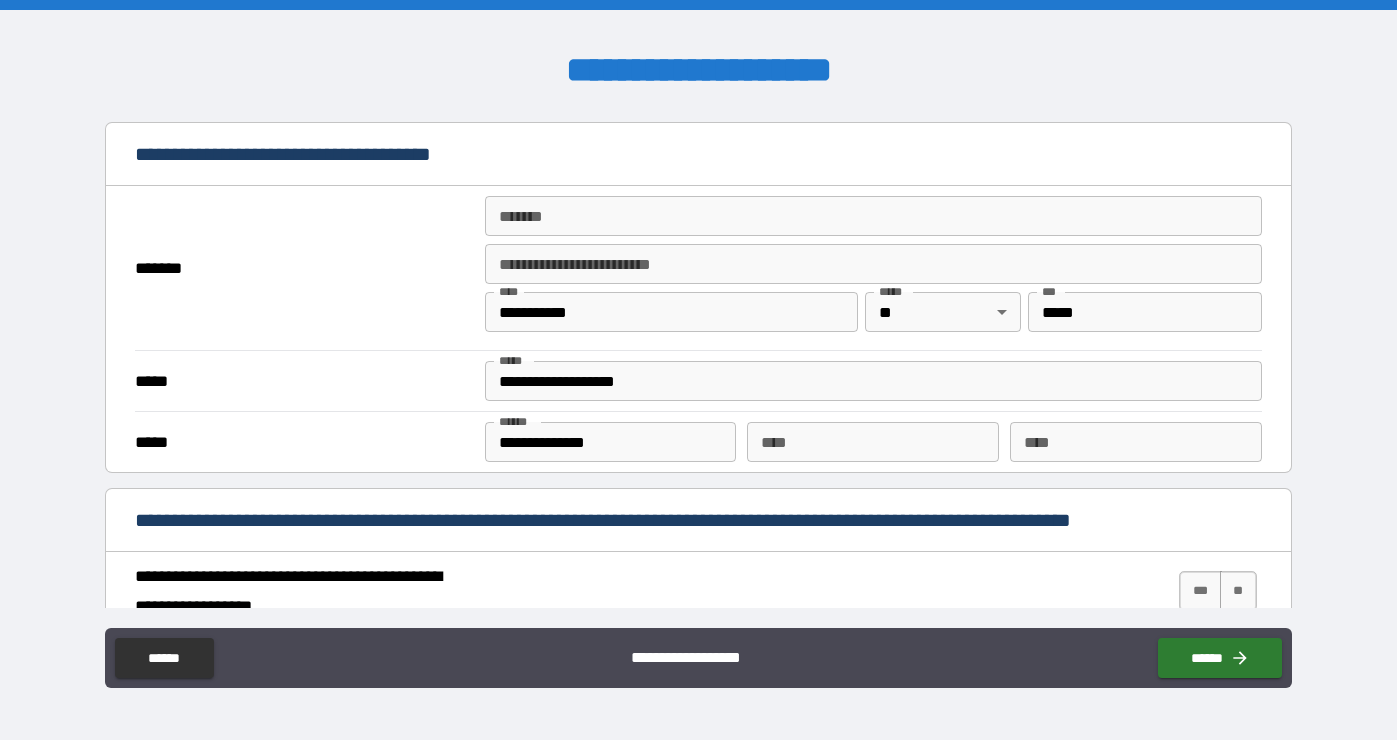 scroll, scrollTop: 1455, scrollLeft: 0, axis: vertical 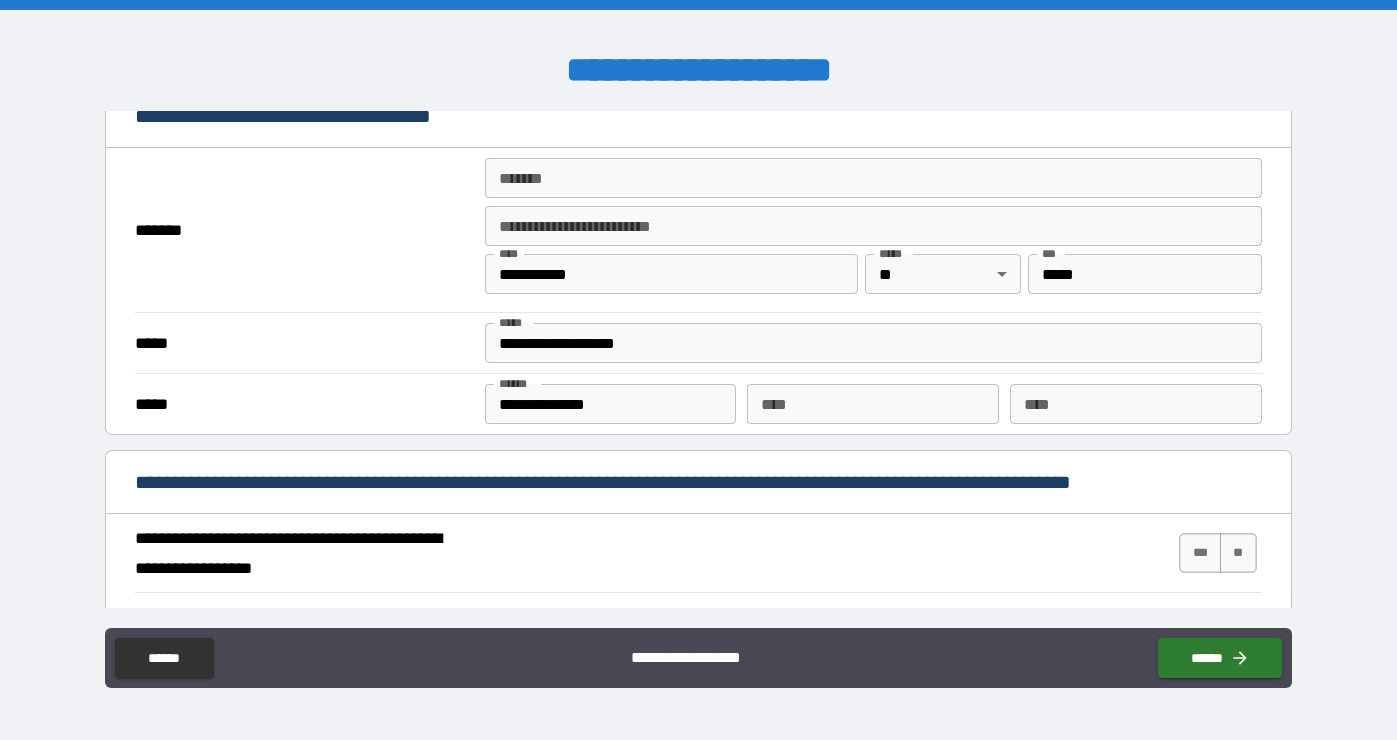 type on "**********" 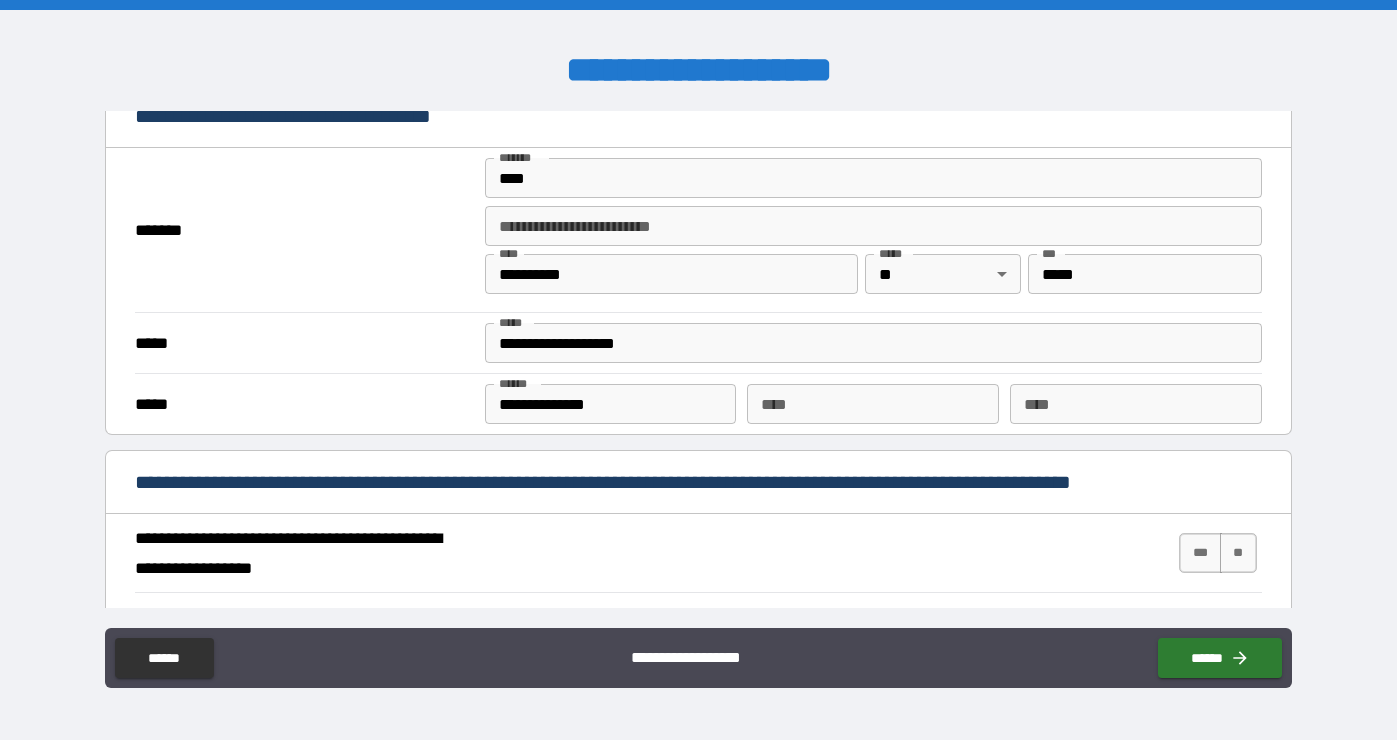 type on "**********" 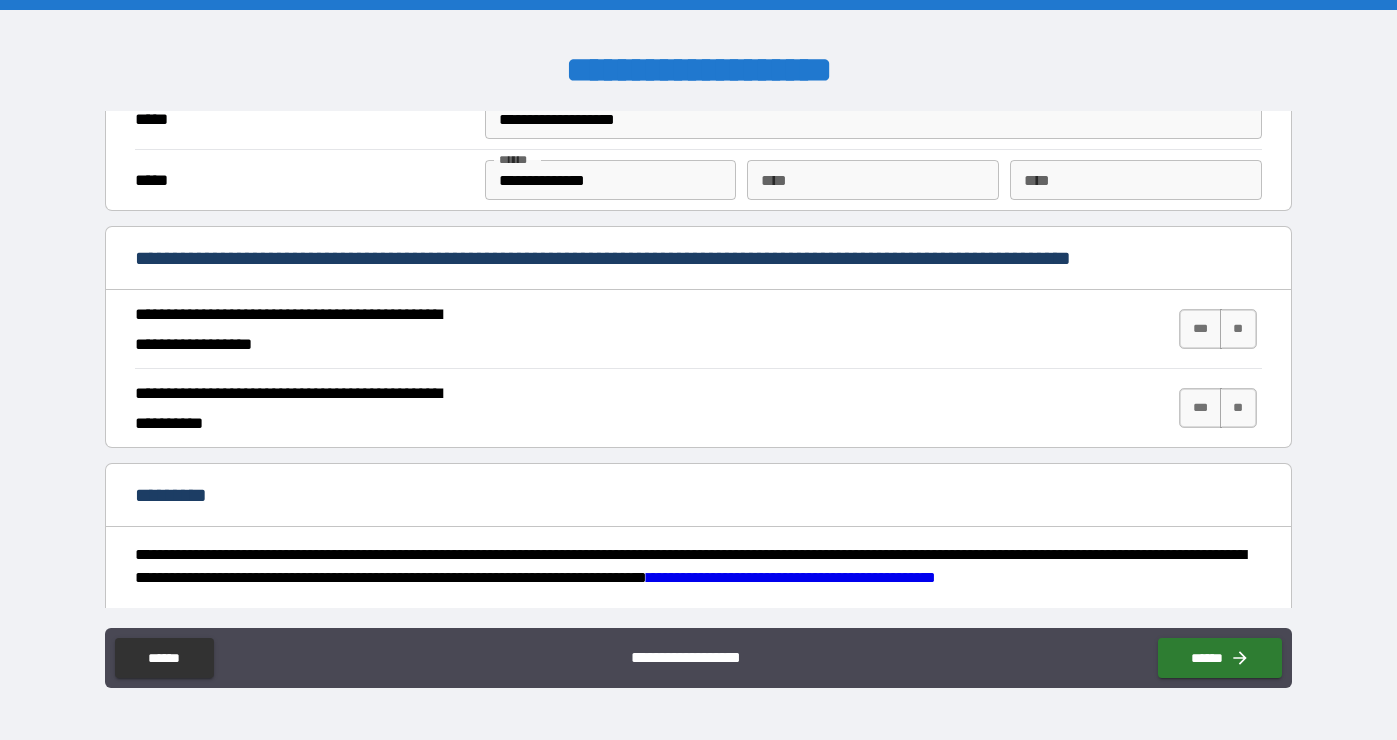 scroll, scrollTop: 1718, scrollLeft: 0, axis: vertical 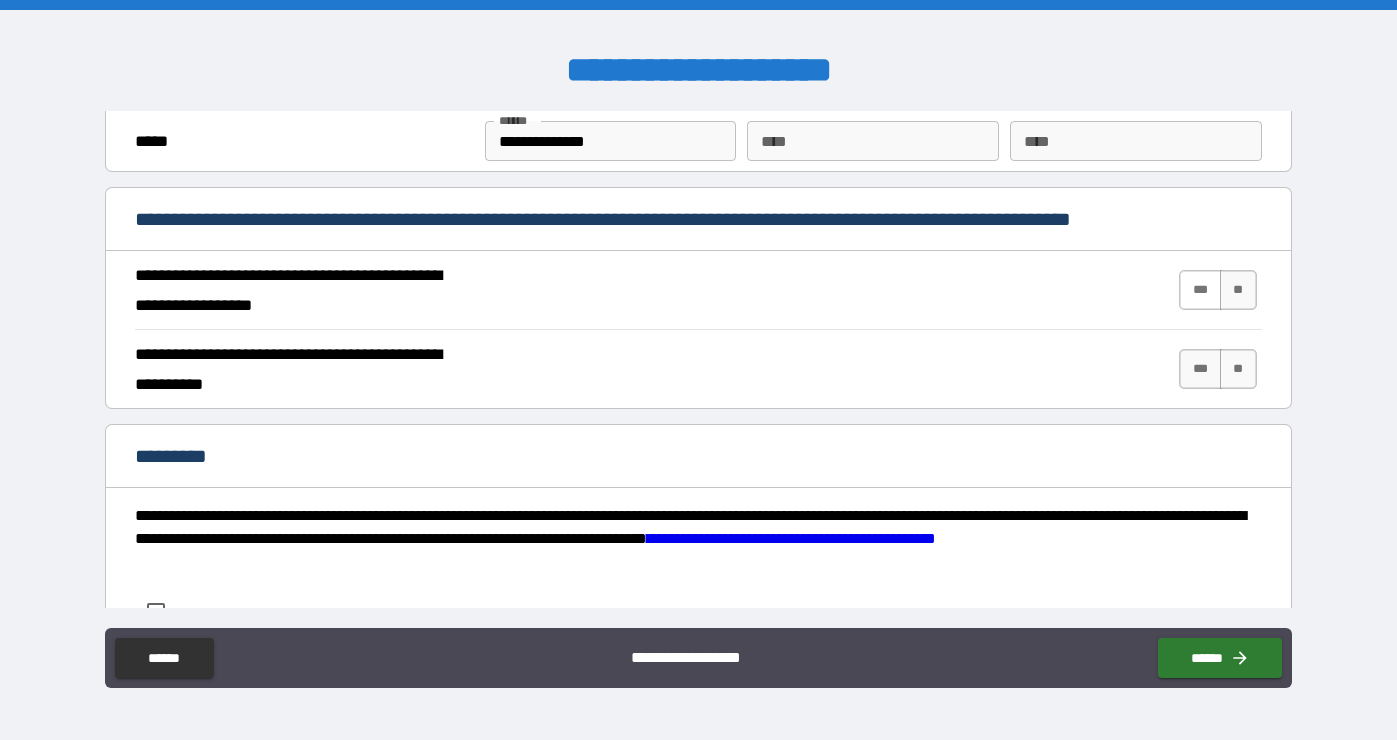 click on "***" at bounding box center [1200, 290] 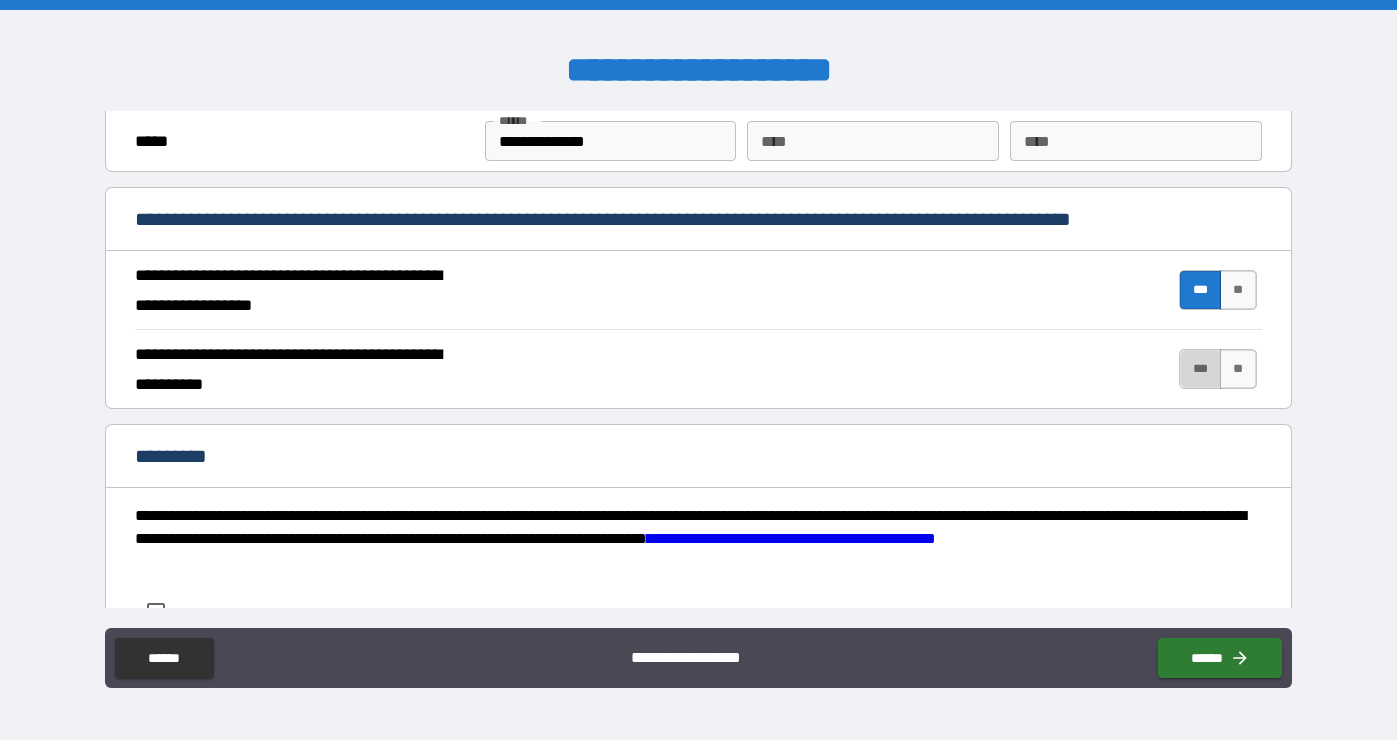 click on "***" at bounding box center (1200, 369) 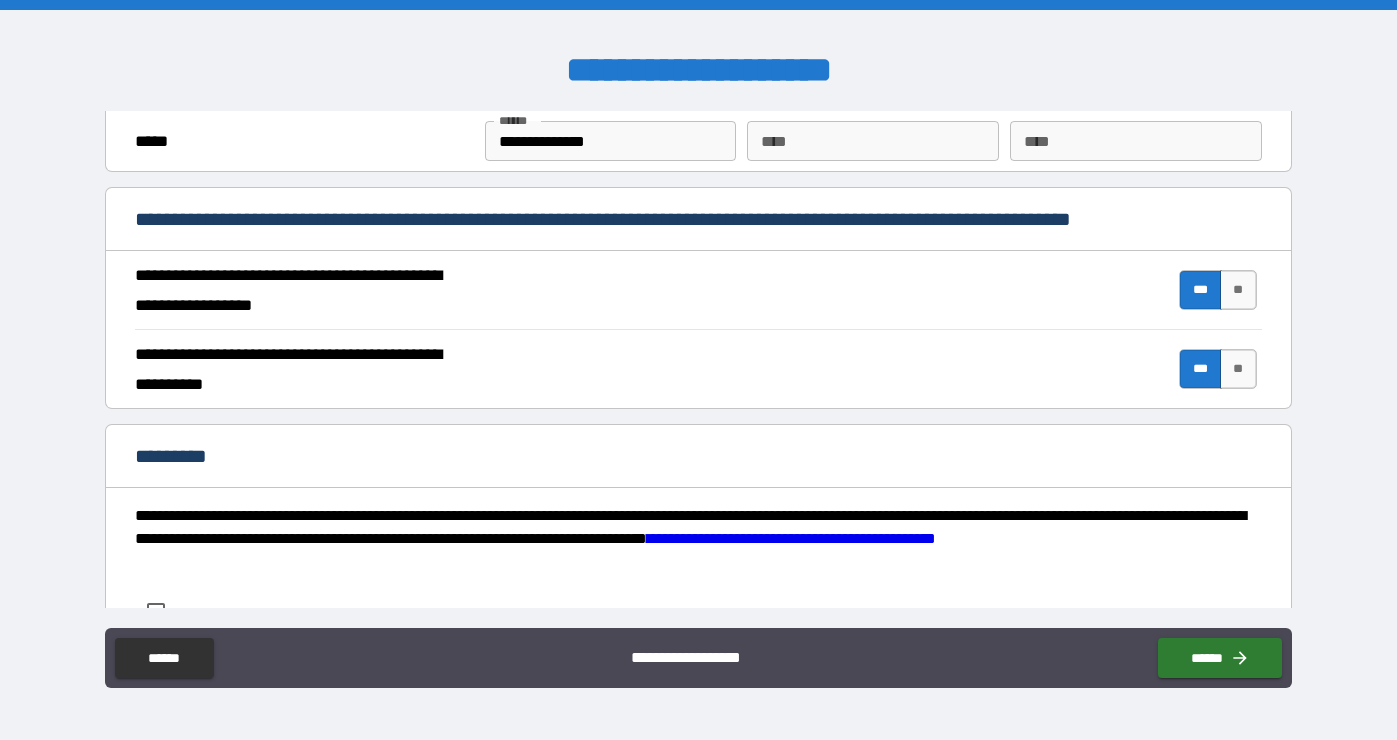 scroll, scrollTop: 1875, scrollLeft: 0, axis: vertical 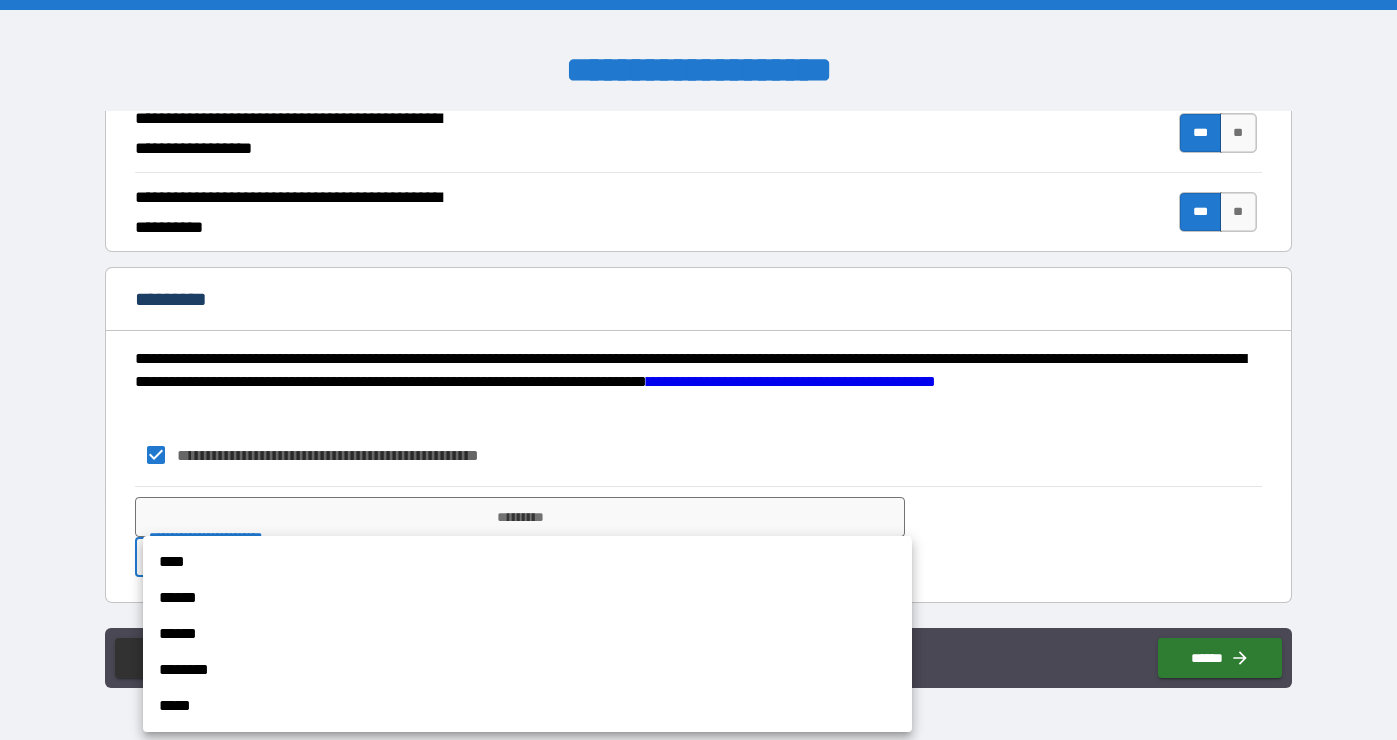 click on "**********" at bounding box center (698, 370) 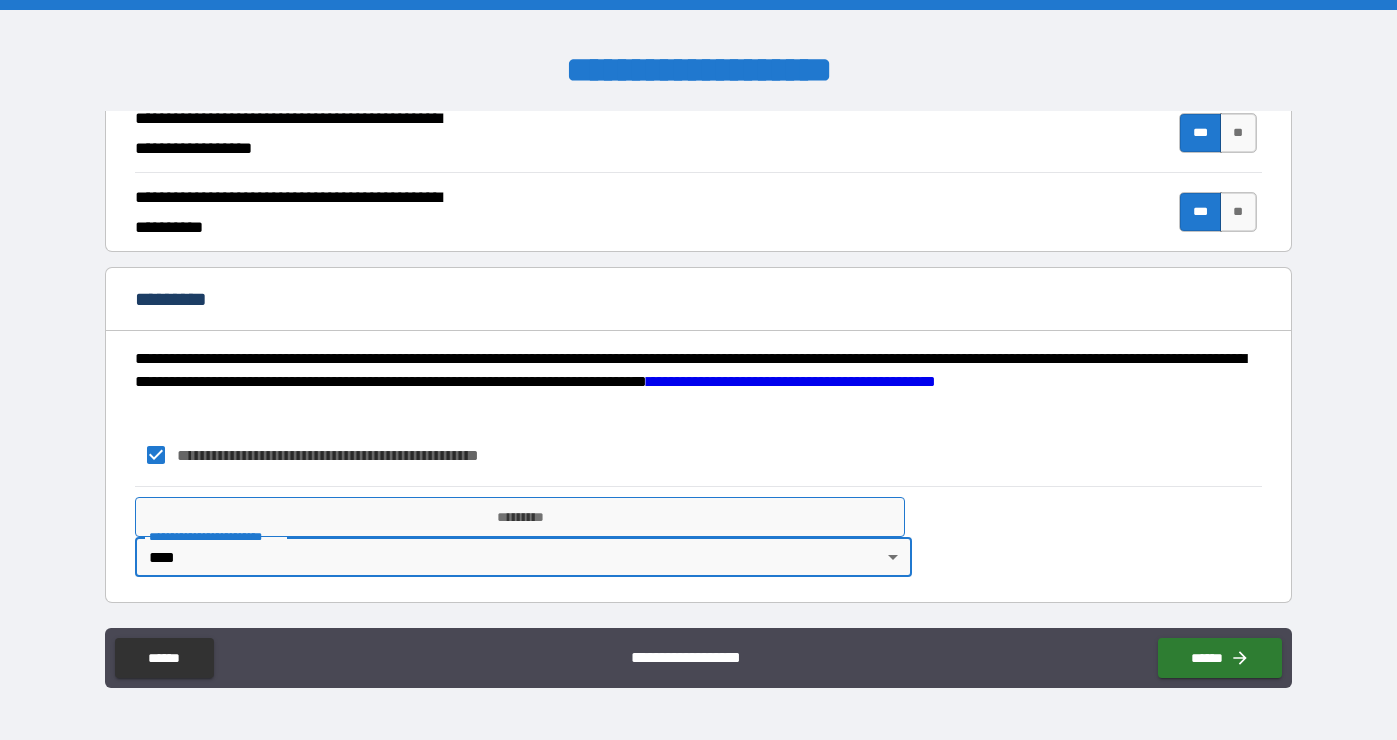 click on "*********" at bounding box center [519, 517] 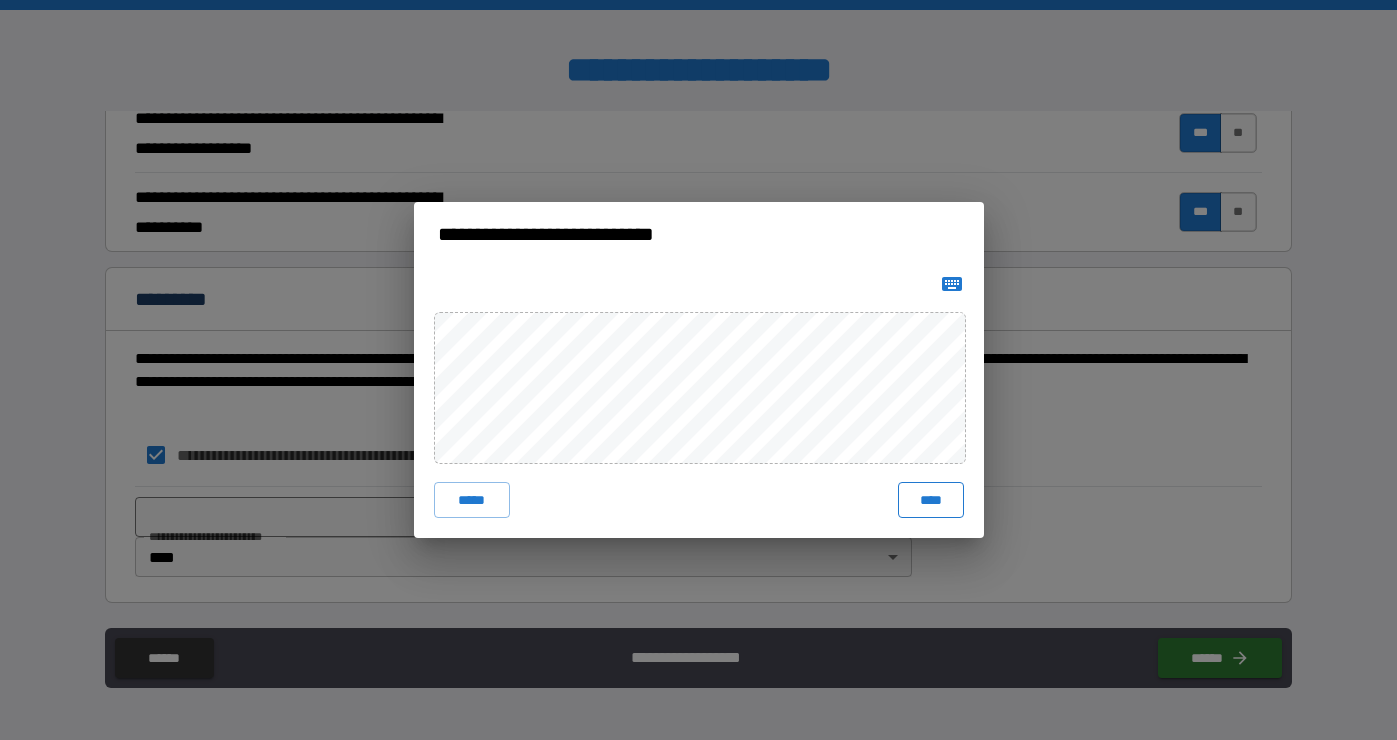 click on "****" at bounding box center [931, 500] 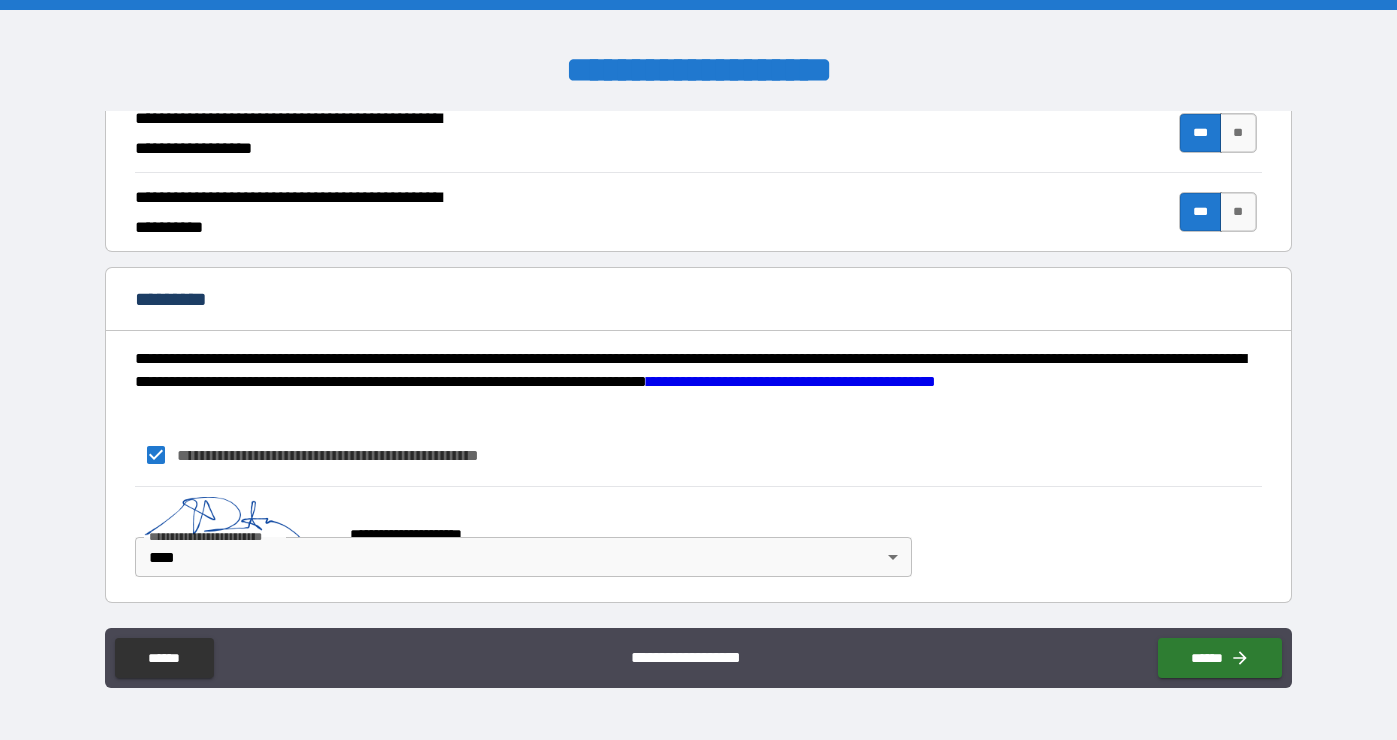 scroll, scrollTop: 1865, scrollLeft: 0, axis: vertical 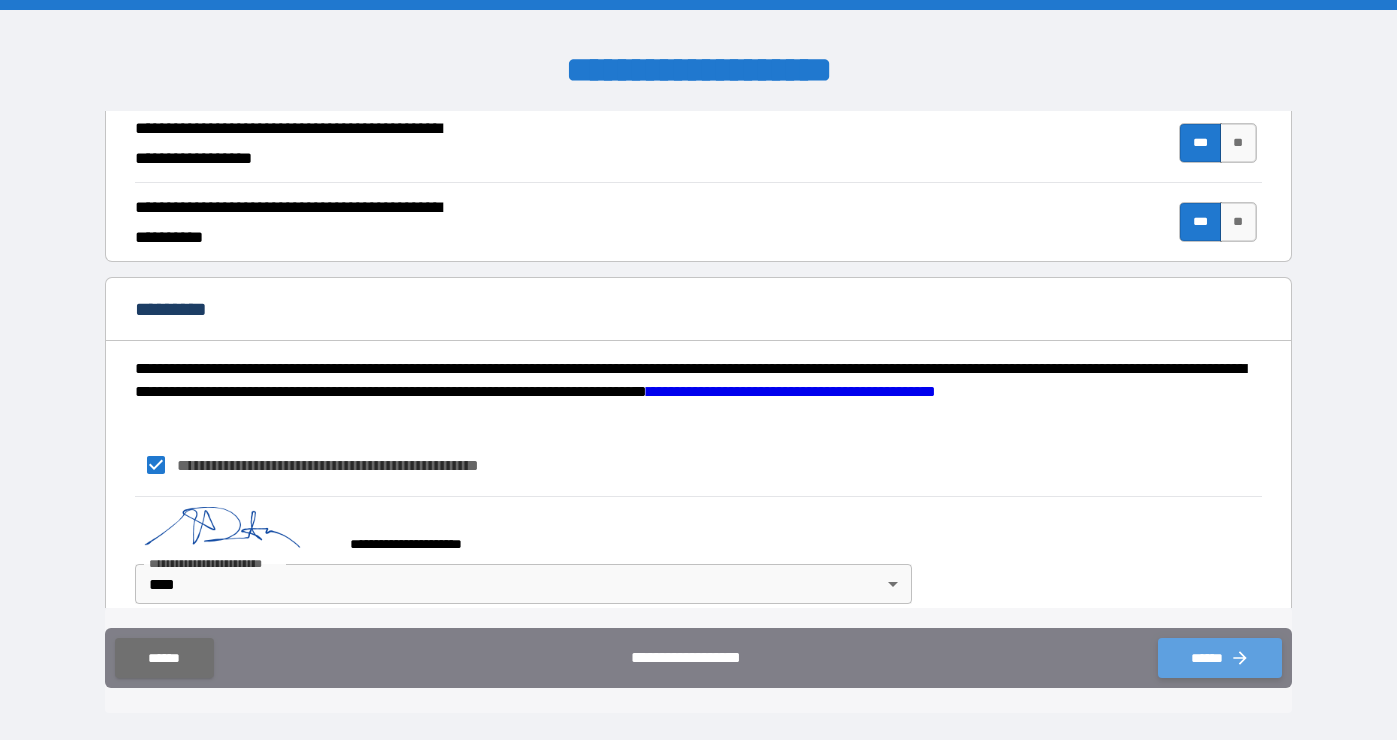 click on "******" at bounding box center [1220, 658] 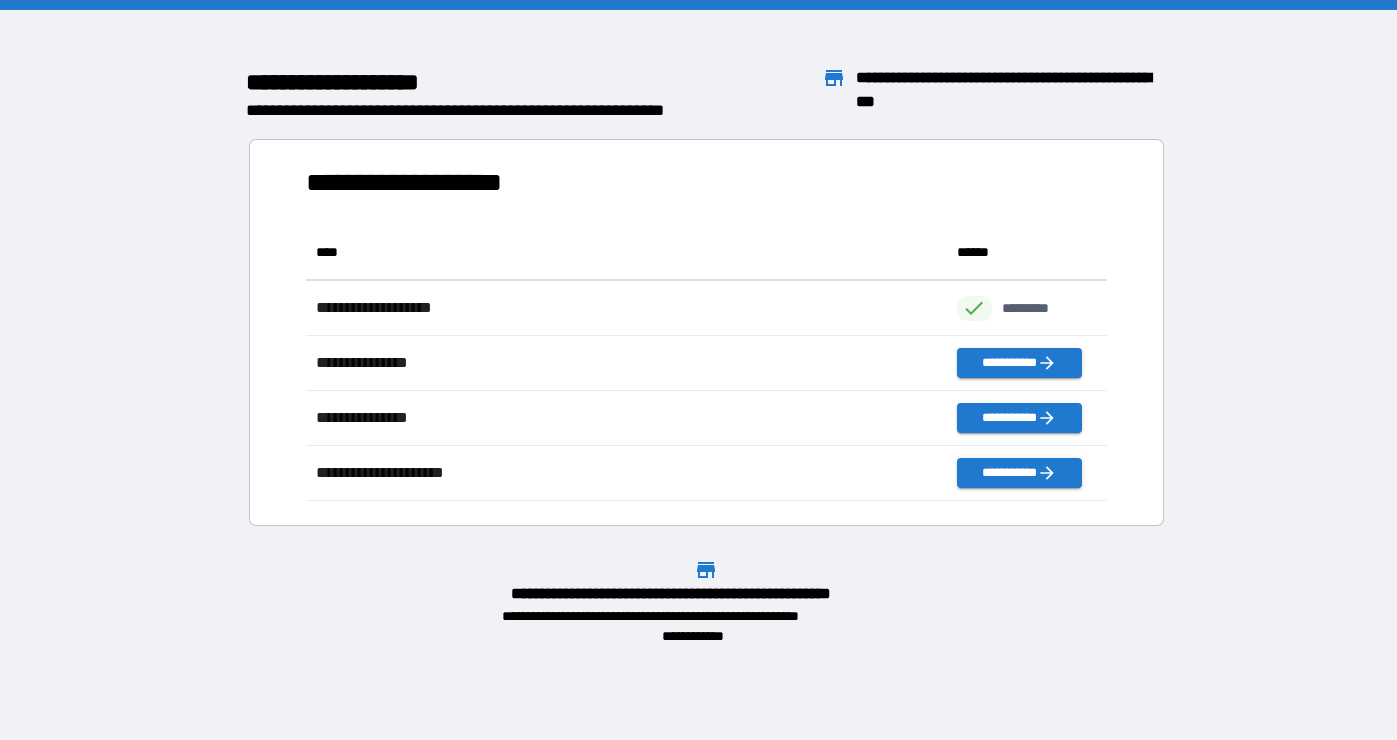 scroll, scrollTop: 16, scrollLeft: 16, axis: both 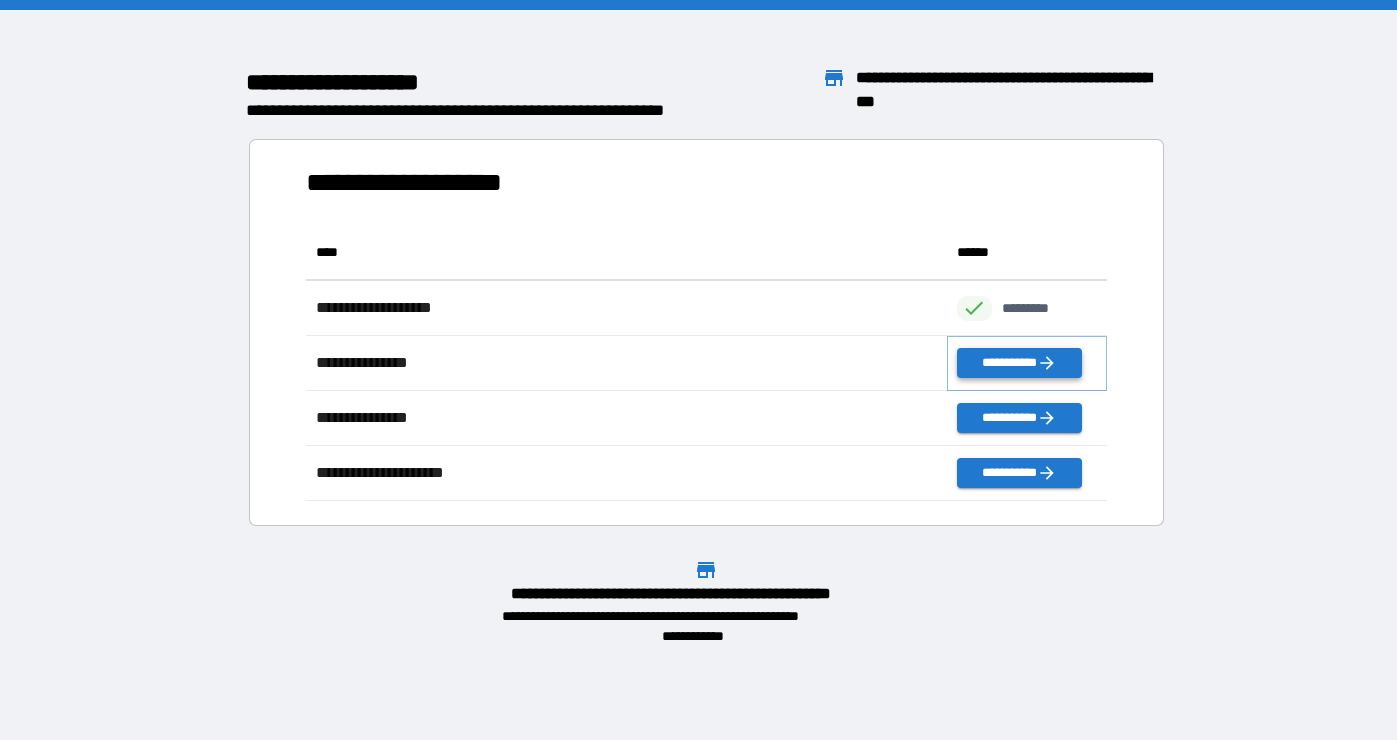 click on "**********" at bounding box center [1019, 363] 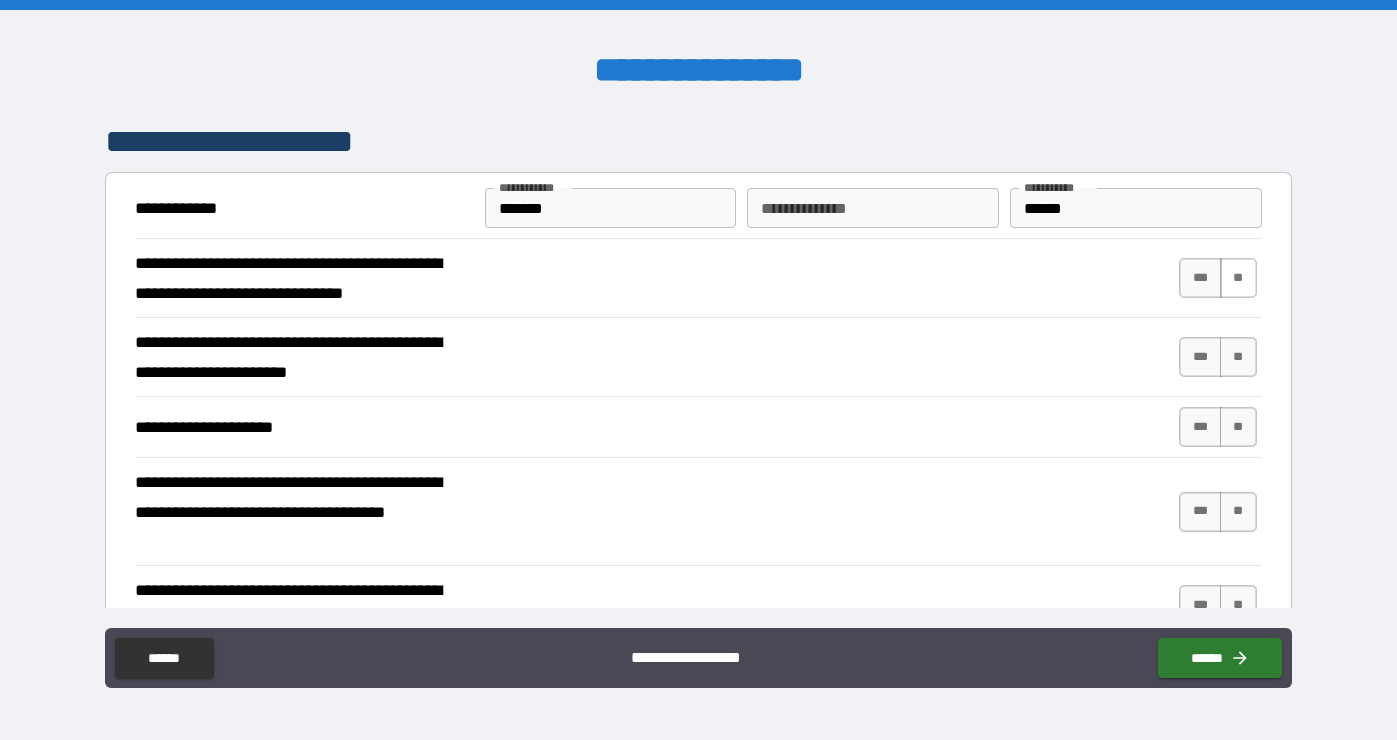 click on "**" at bounding box center [1238, 278] 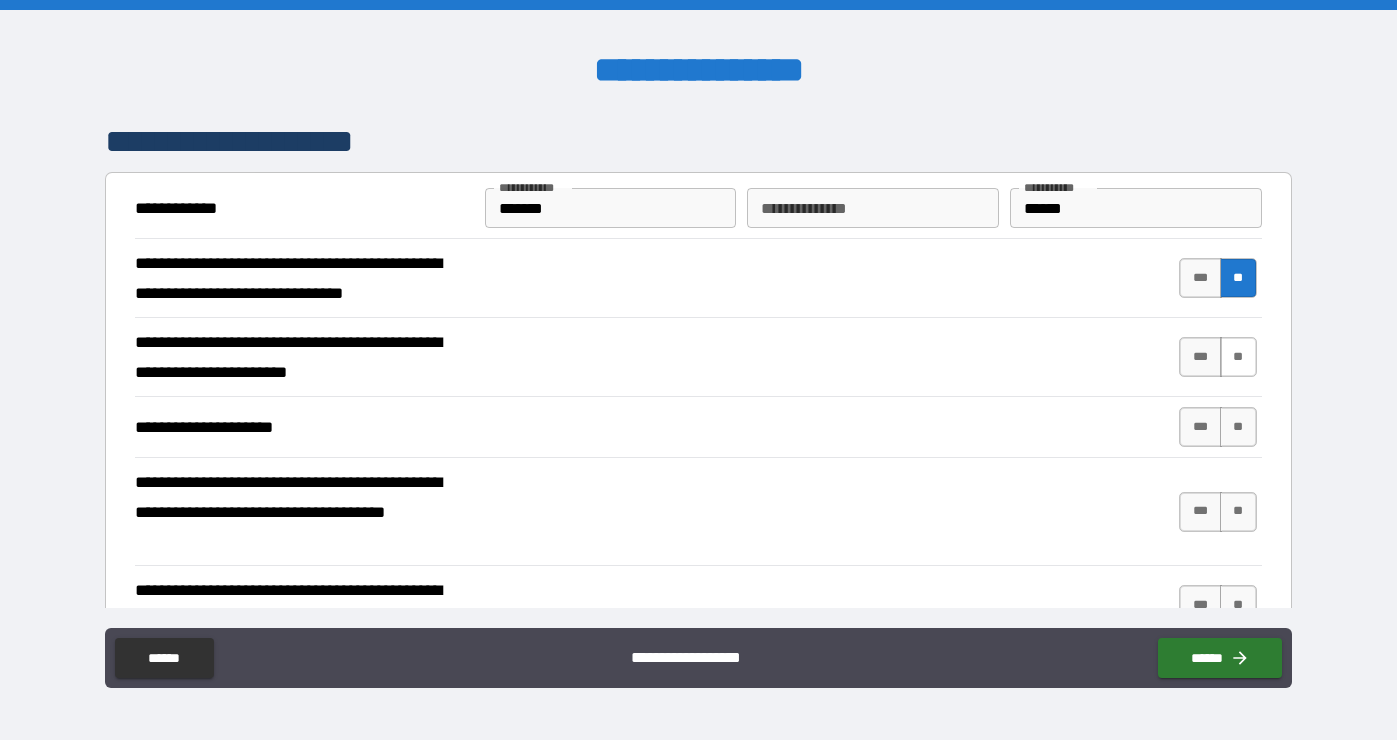click on "**" at bounding box center [1238, 357] 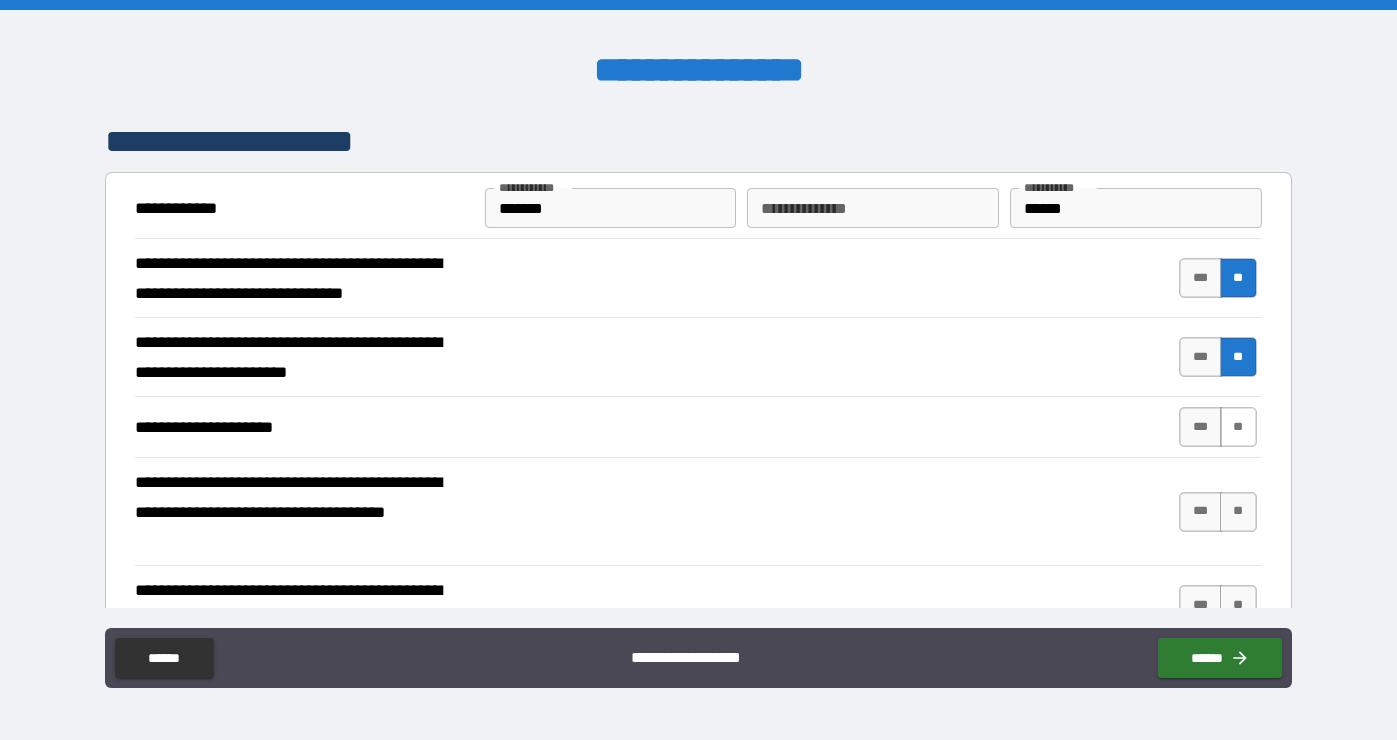 click on "**" at bounding box center (1238, 427) 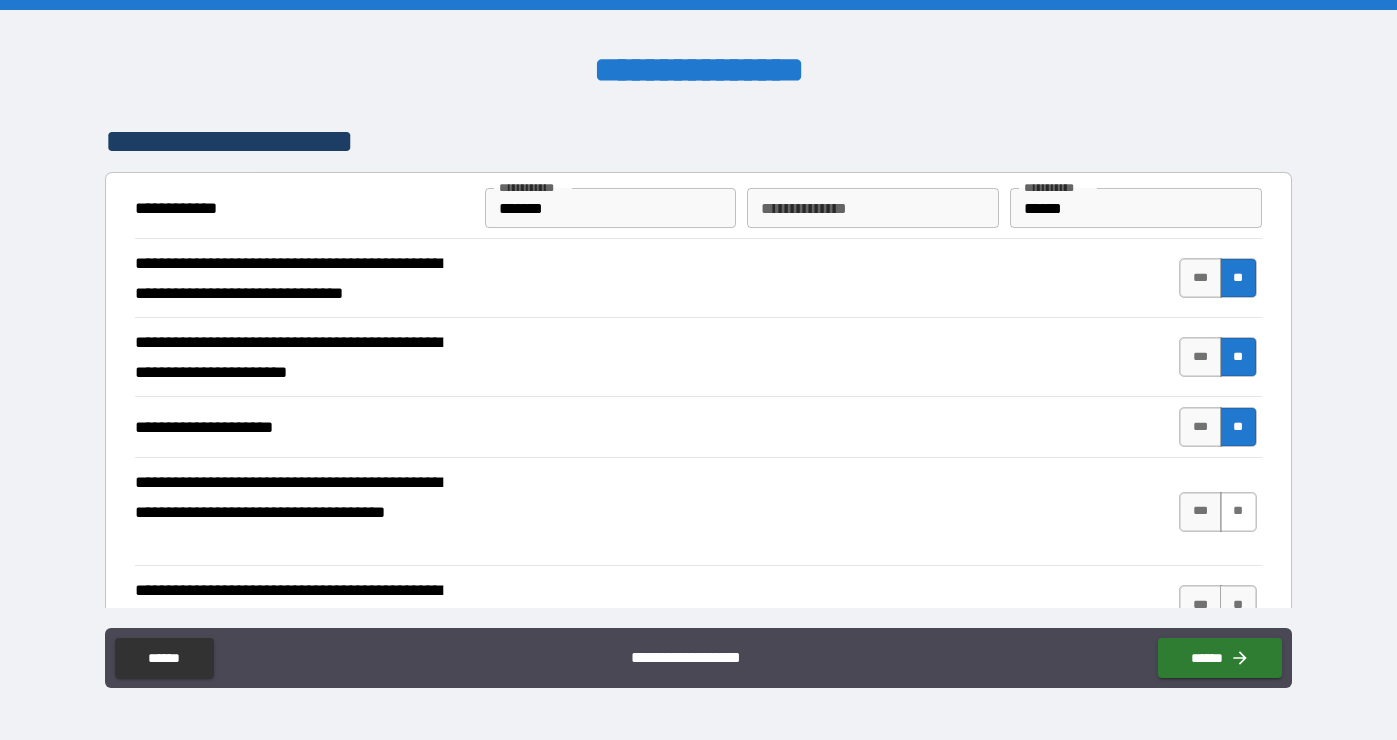 click on "**" at bounding box center (1238, 512) 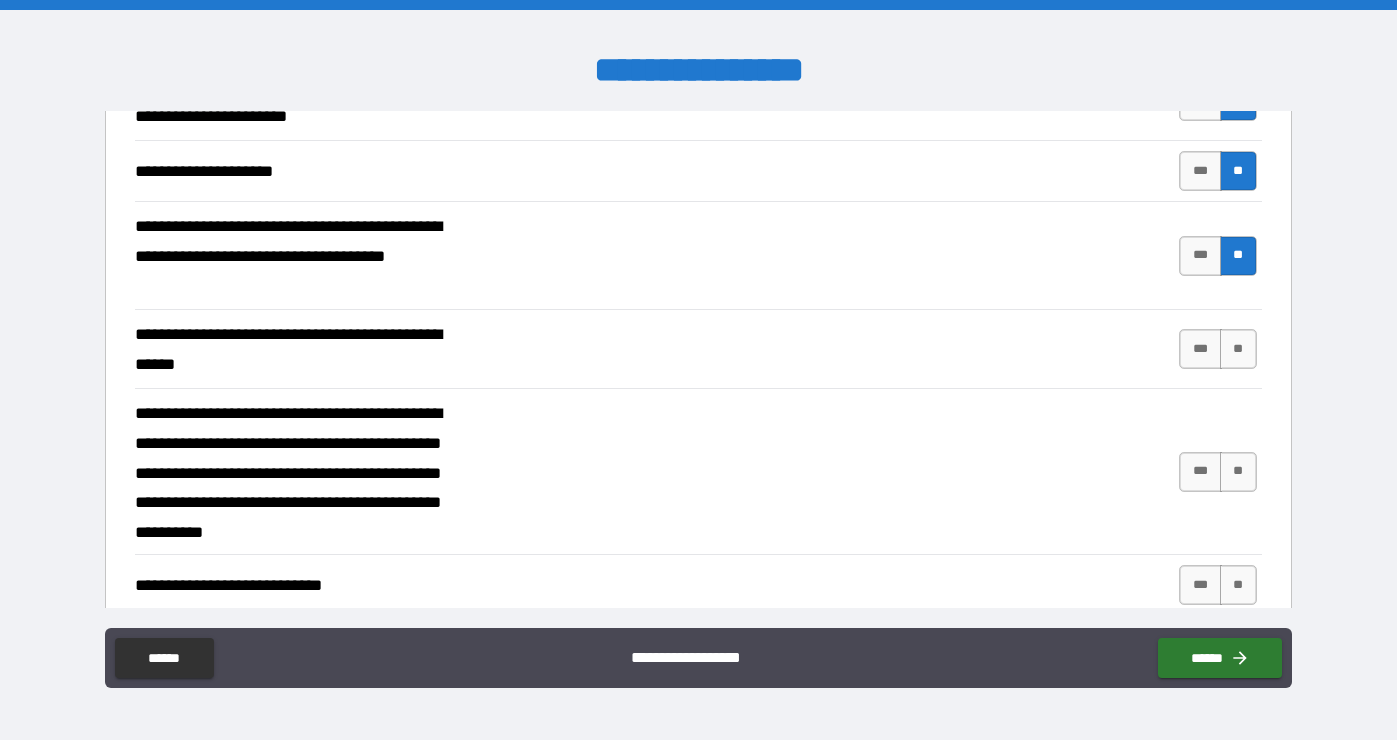 scroll, scrollTop: 307, scrollLeft: 0, axis: vertical 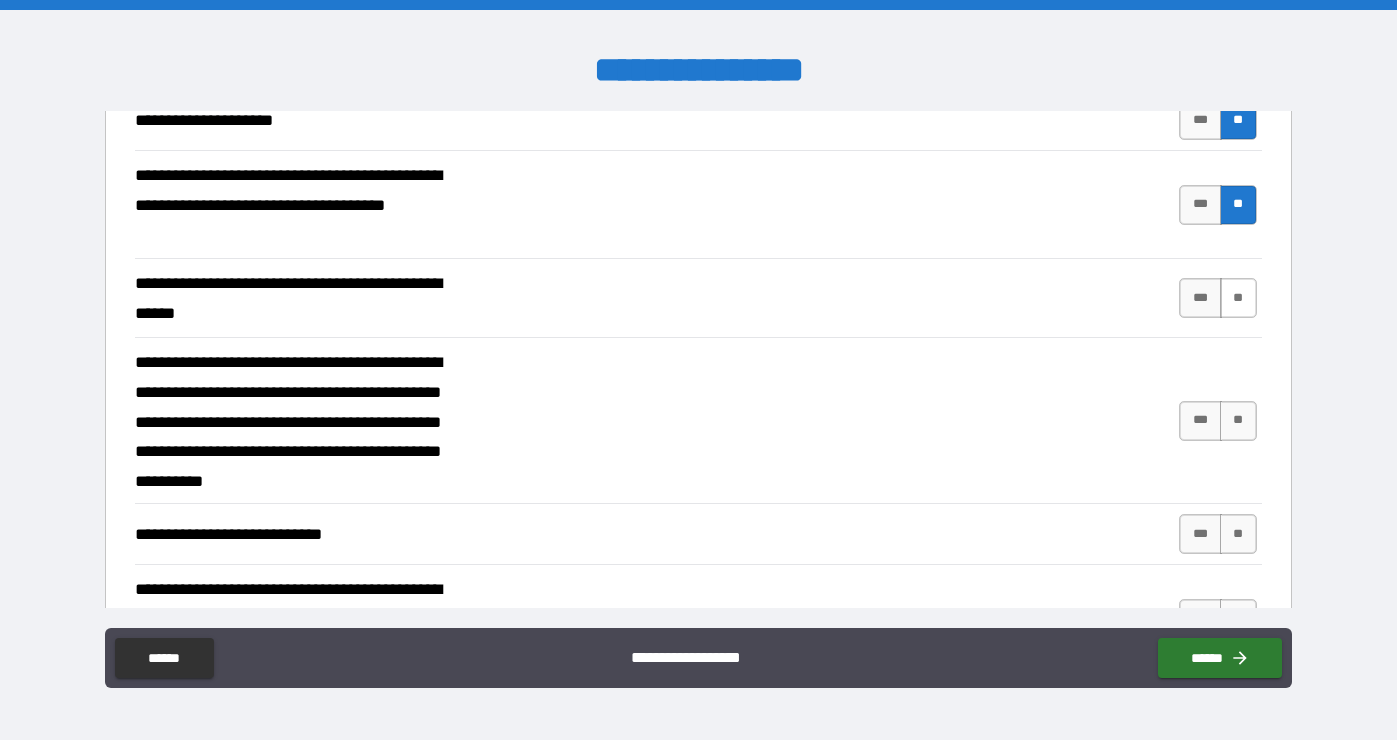 click on "**" at bounding box center (1238, 298) 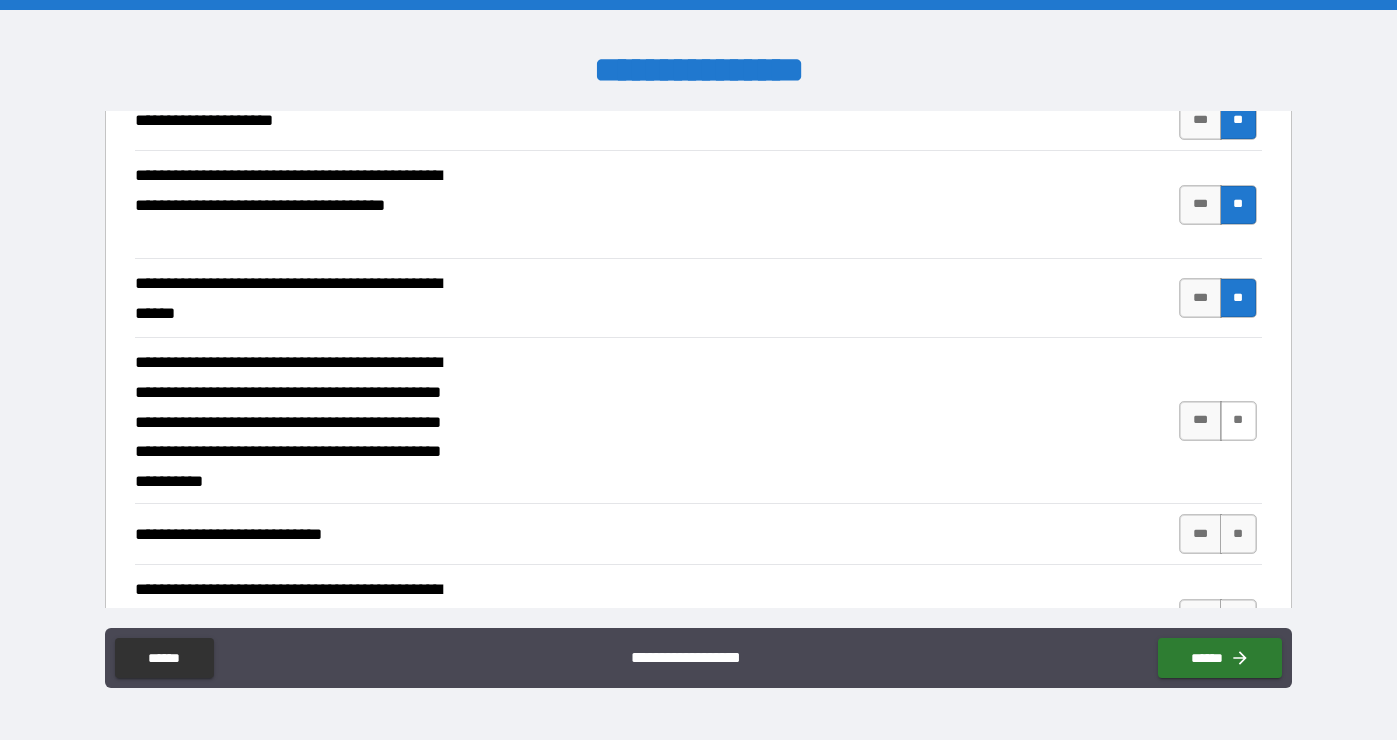 click on "**" at bounding box center [1238, 421] 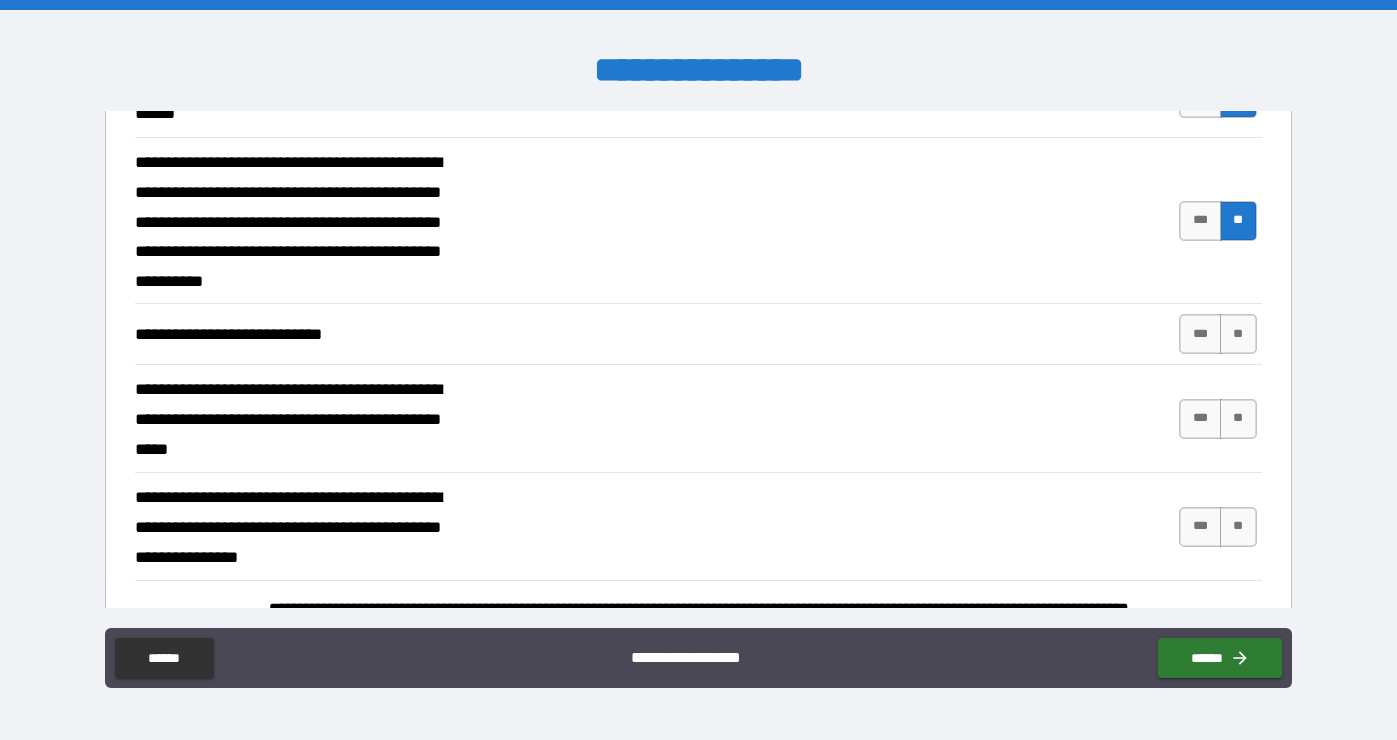 scroll, scrollTop: 575, scrollLeft: 0, axis: vertical 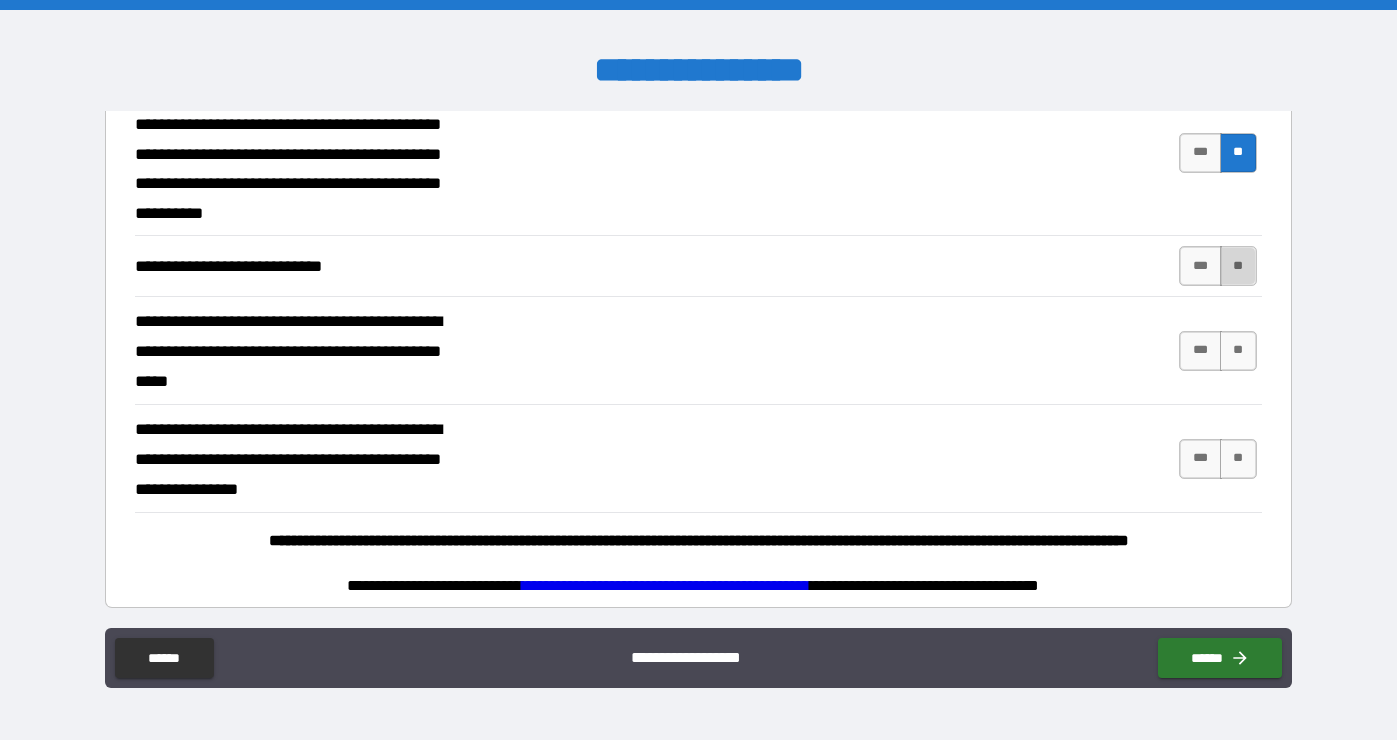click on "**" at bounding box center (1238, 266) 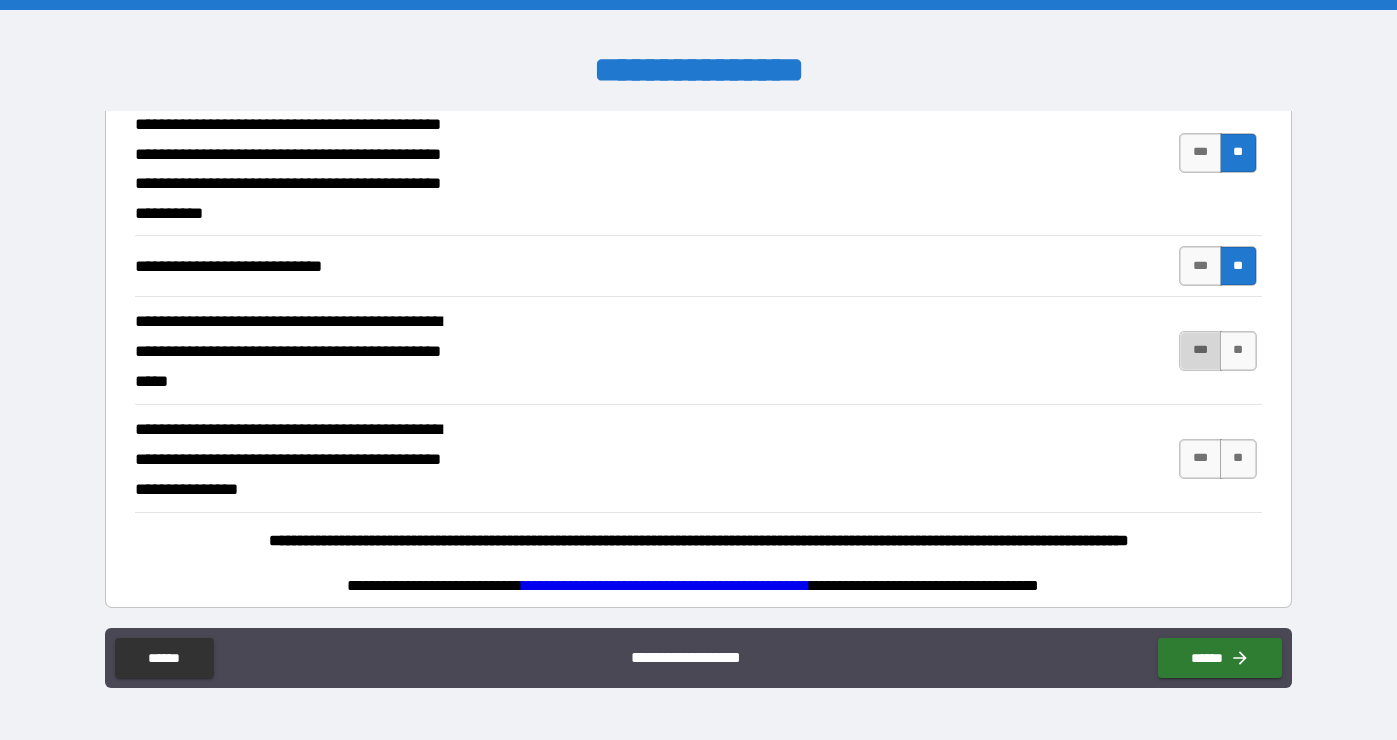 click on "***" at bounding box center (1200, 351) 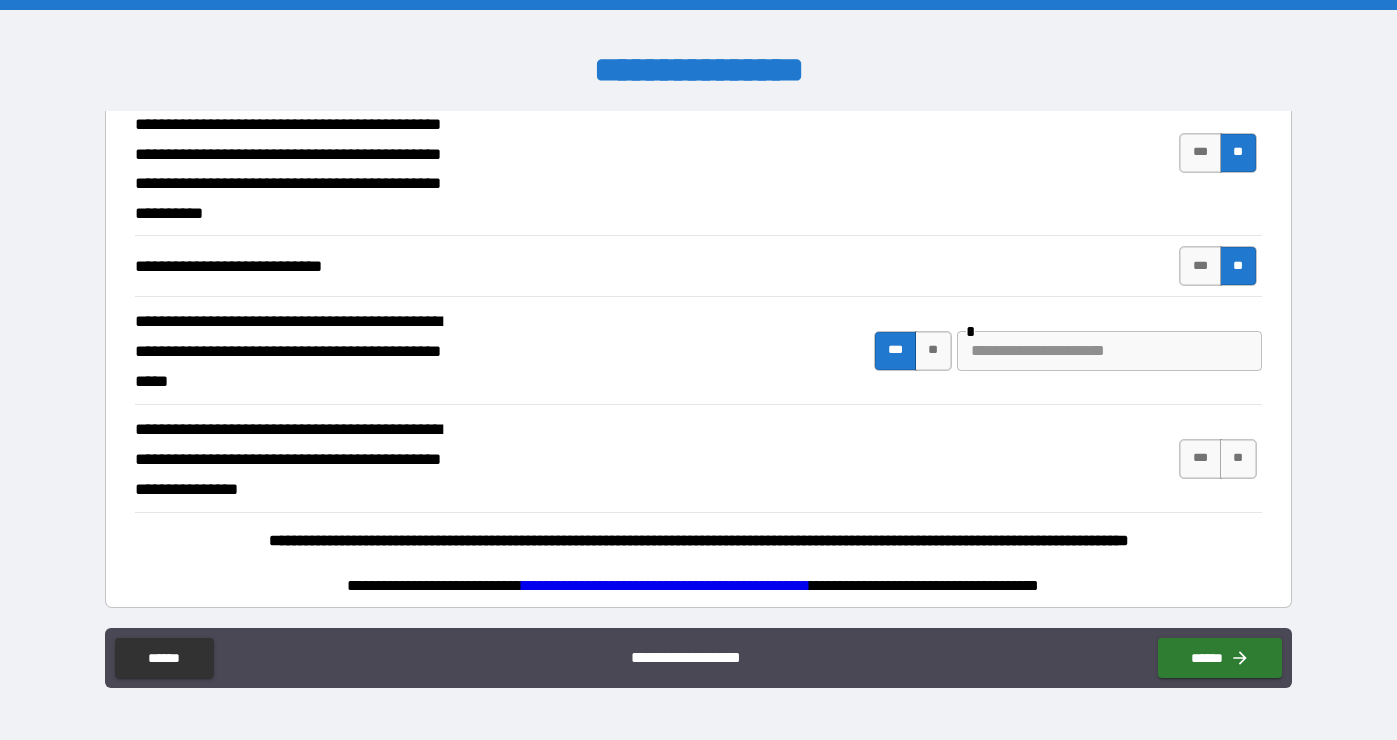 click at bounding box center (1109, 351) 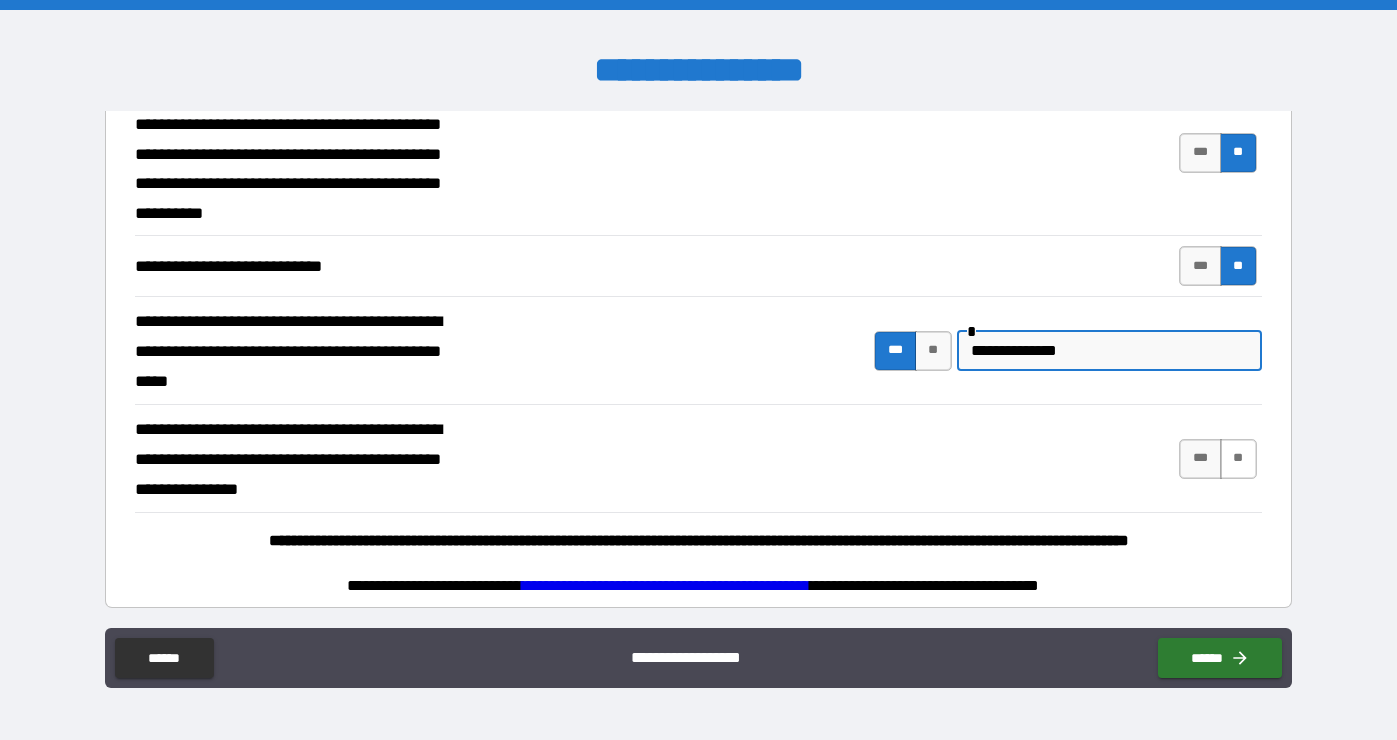 type on "**********" 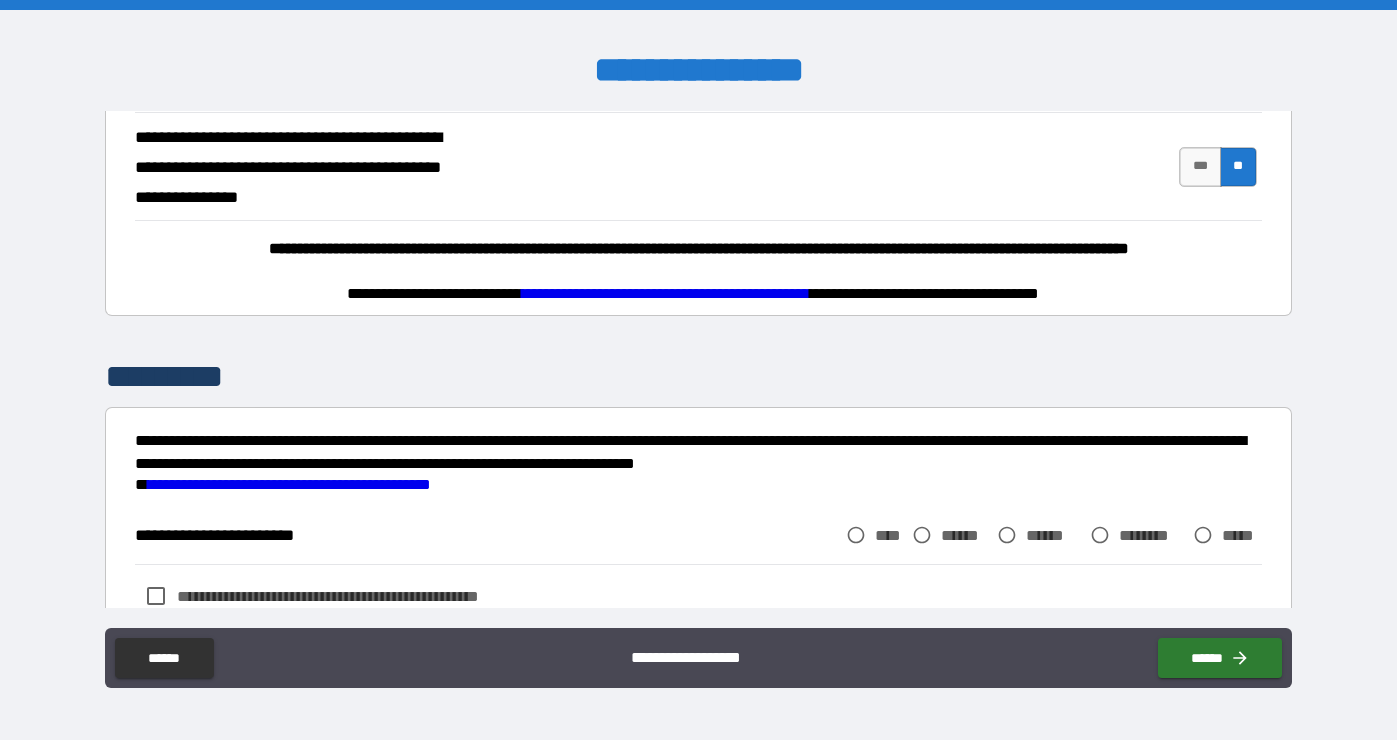 scroll, scrollTop: 967, scrollLeft: 0, axis: vertical 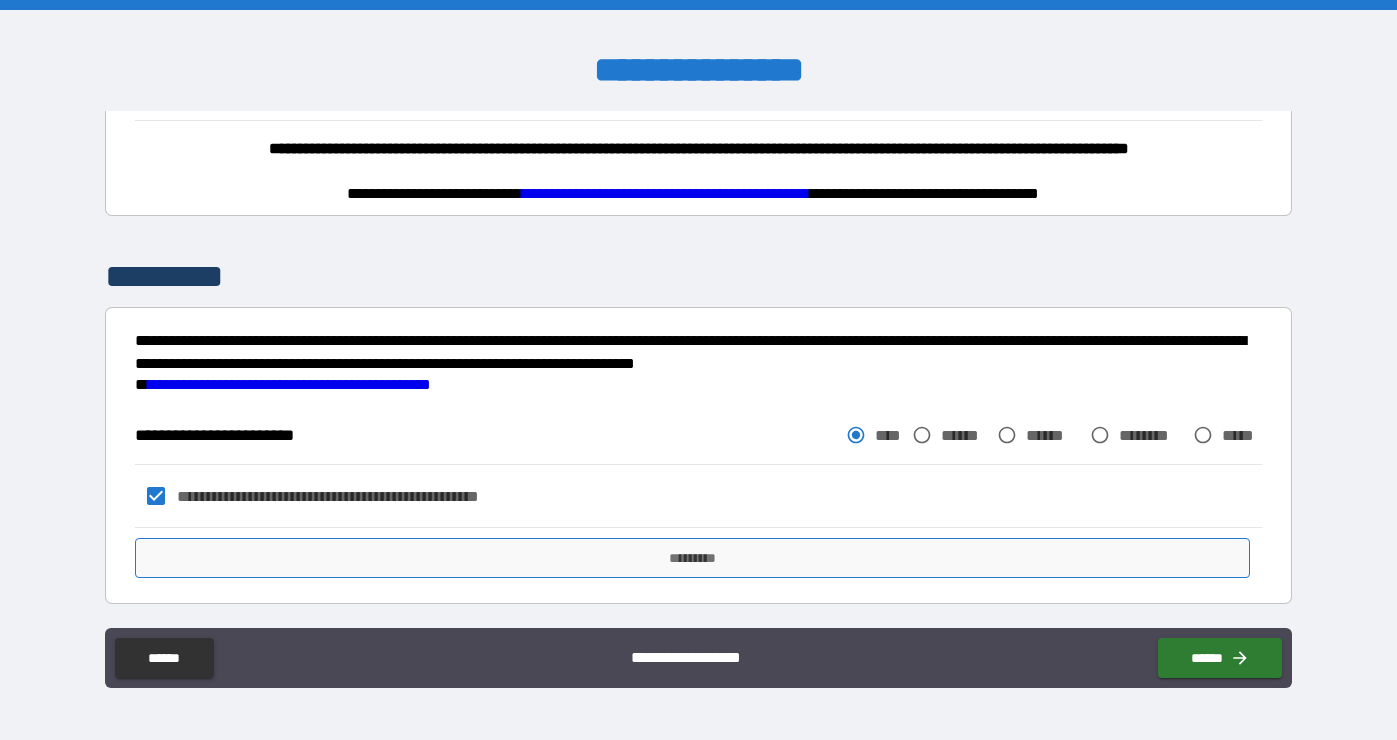 click on "*********" at bounding box center [692, 558] 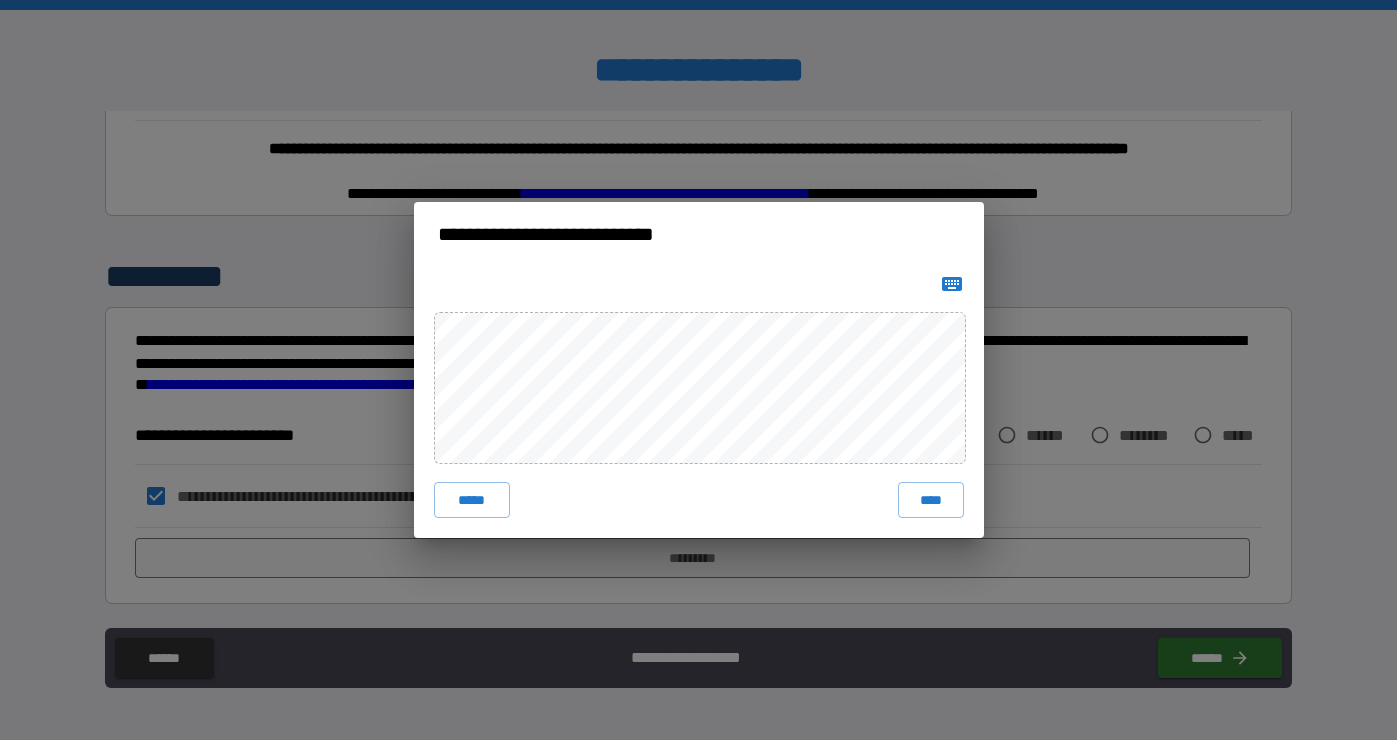 click on "***** ****" at bounding box center (699, 402) 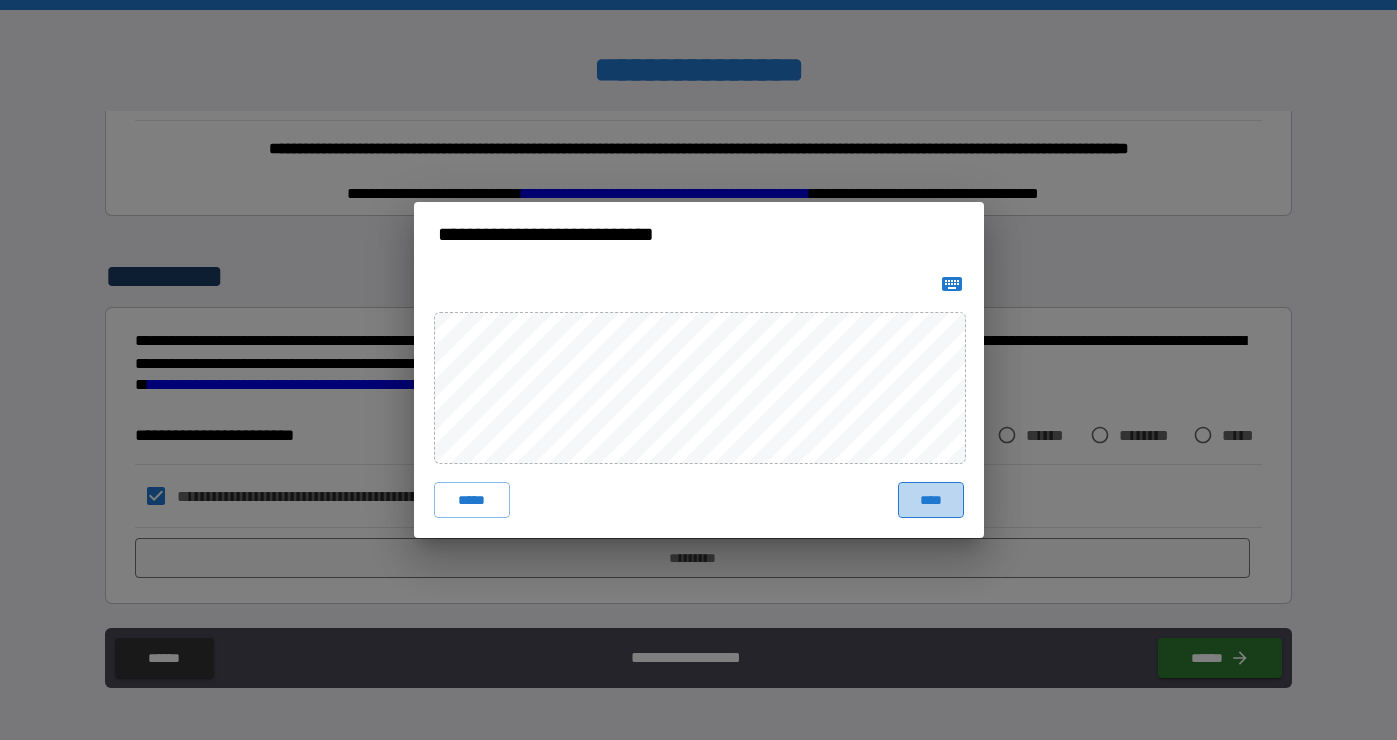 click on "****" at bounding box center [931, 500] 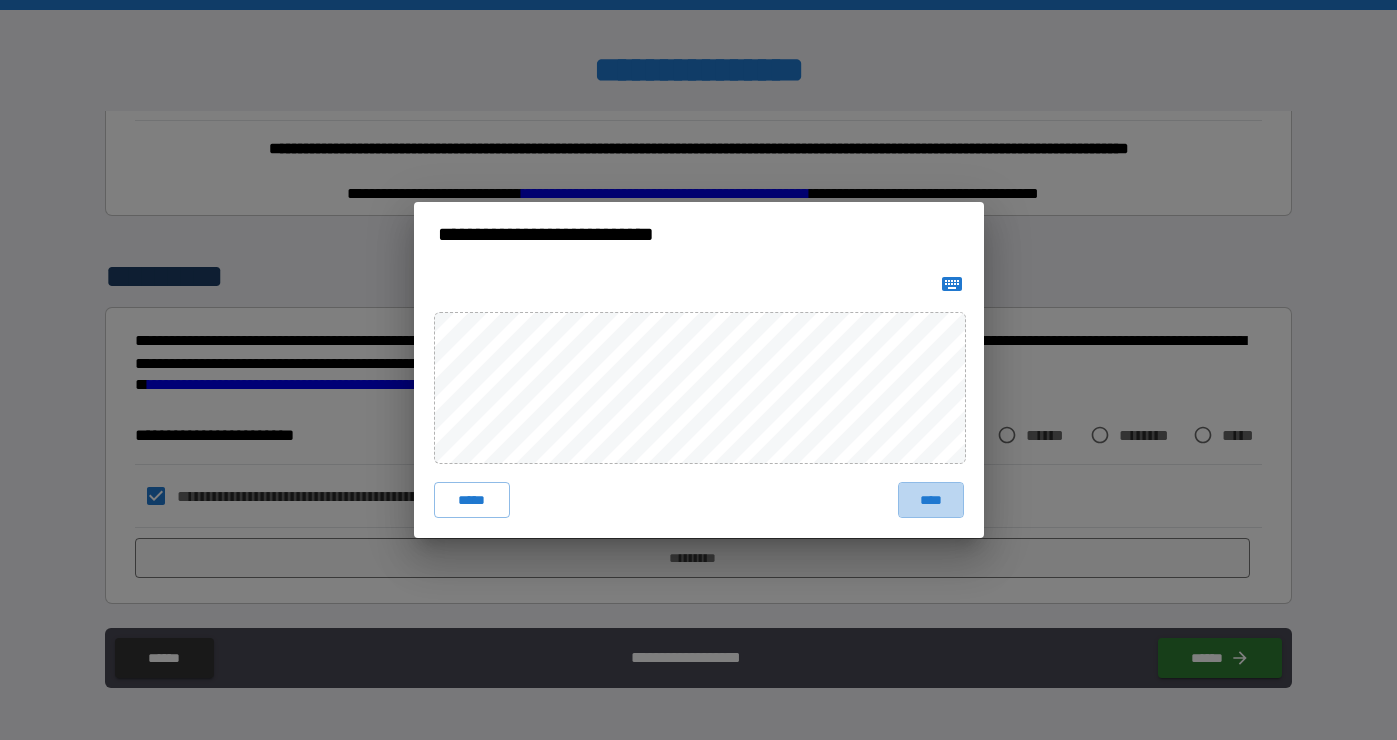 scroll, scrollTop: 957, scrollLeft: 0, axis: vertical 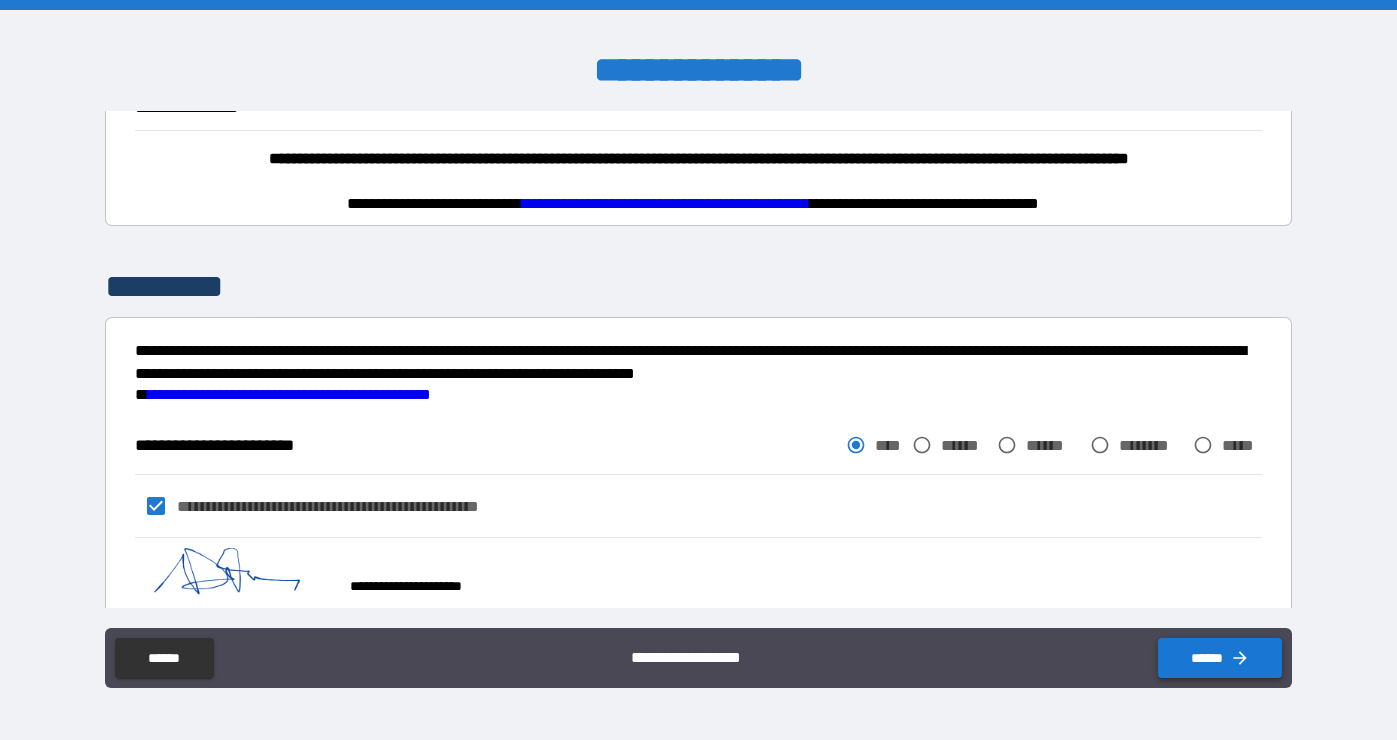 click 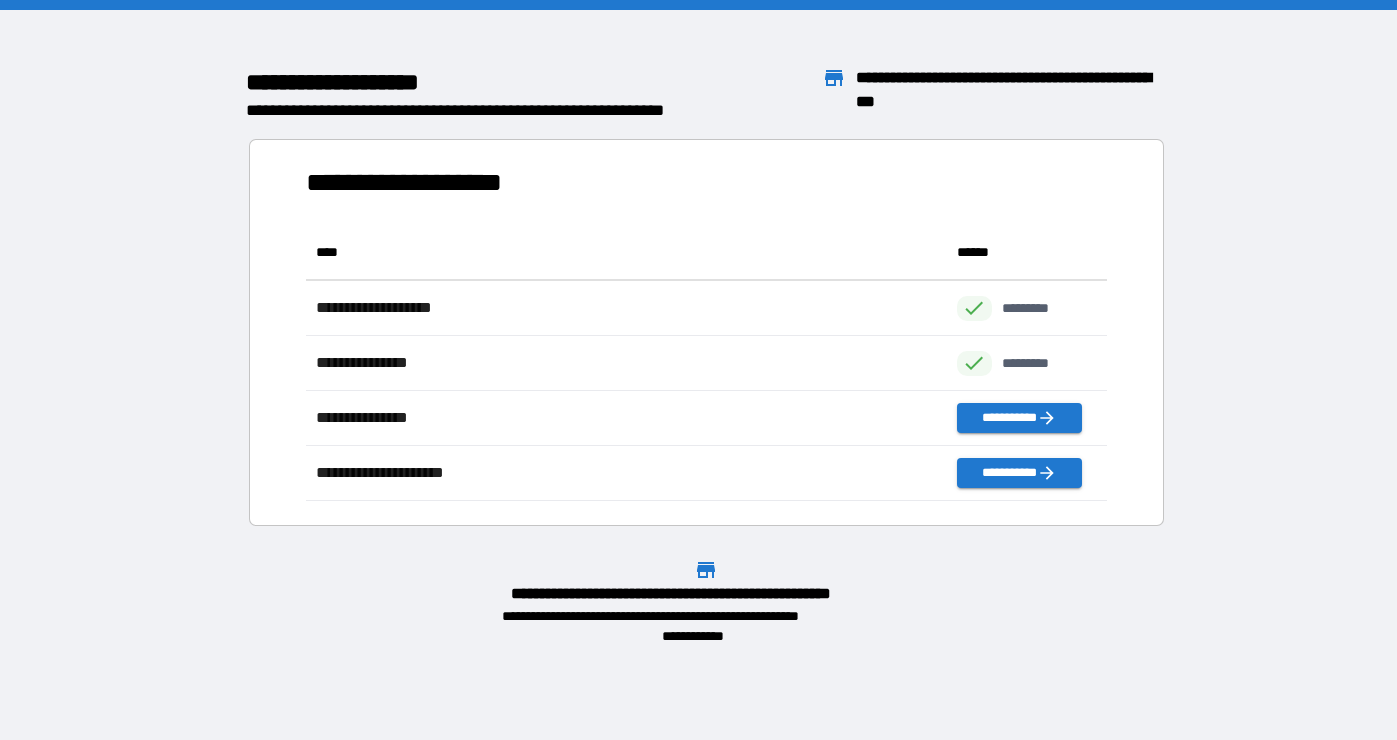 scroll, scrollTop: 16, scrollLeft: 16, axis: both 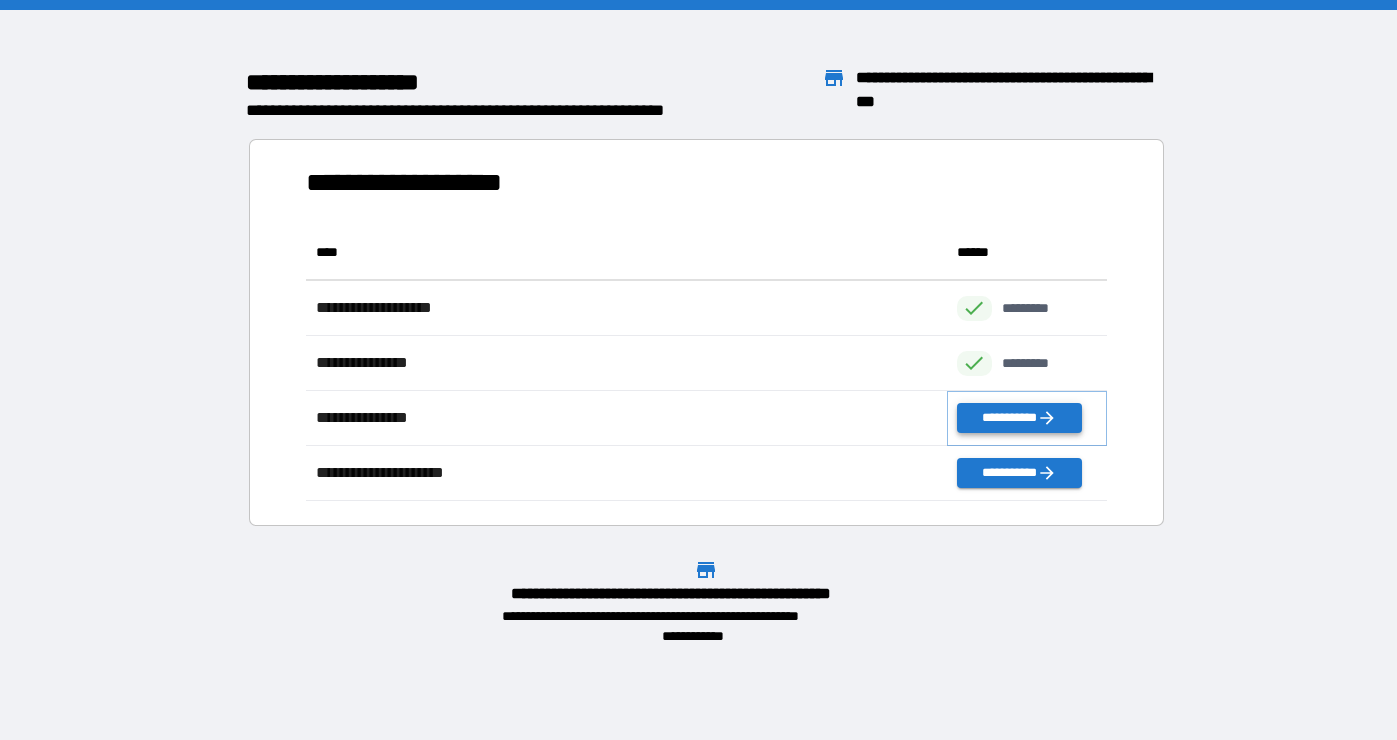 click 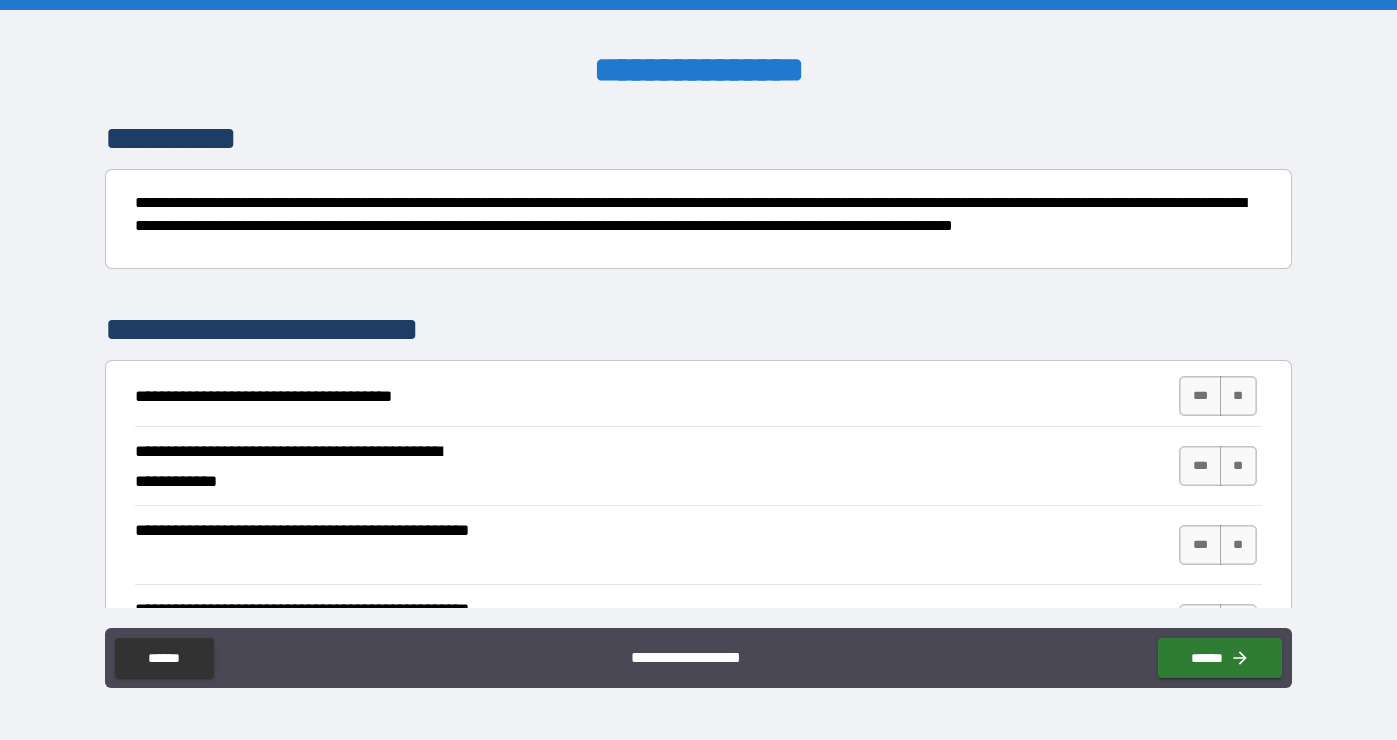 scroll, scrollTop: 305, scrollLeft: 0, axis: vertical 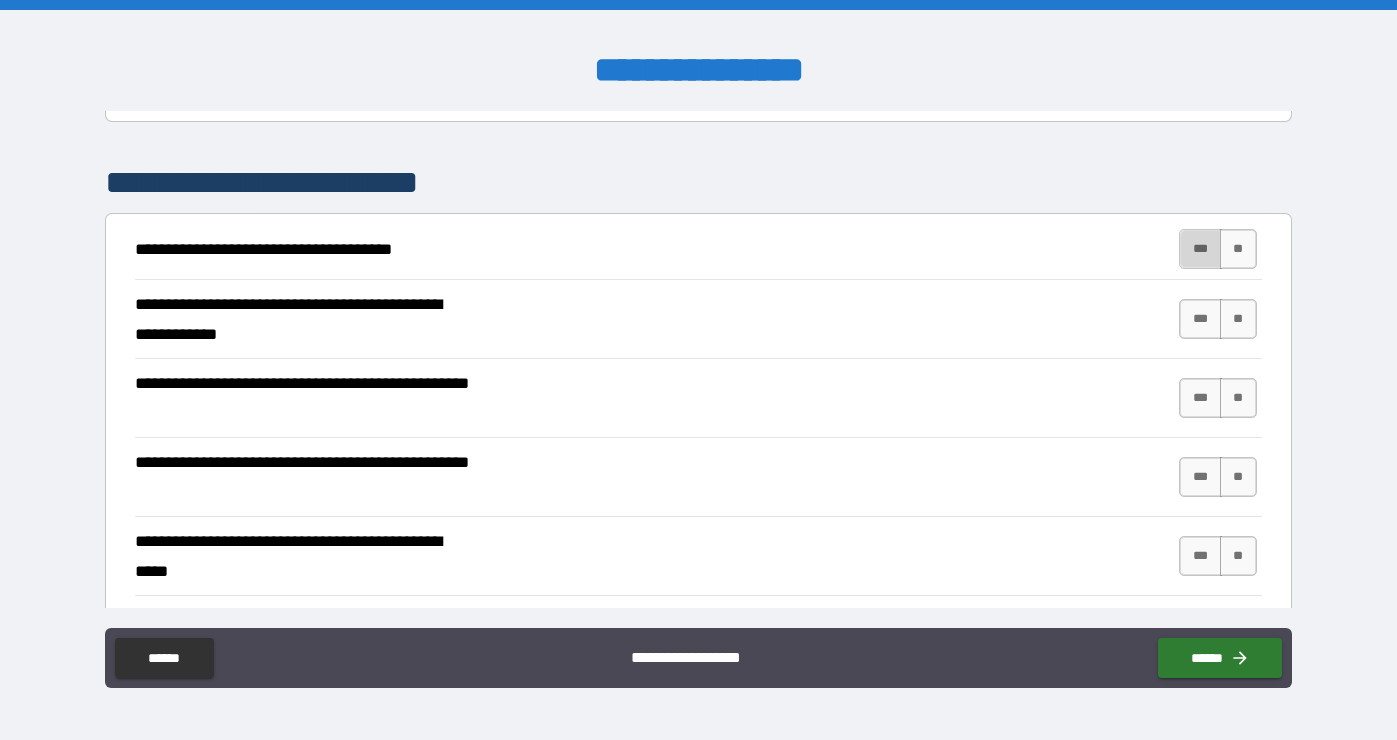 click on "***" at bounding box center [1200, 249] 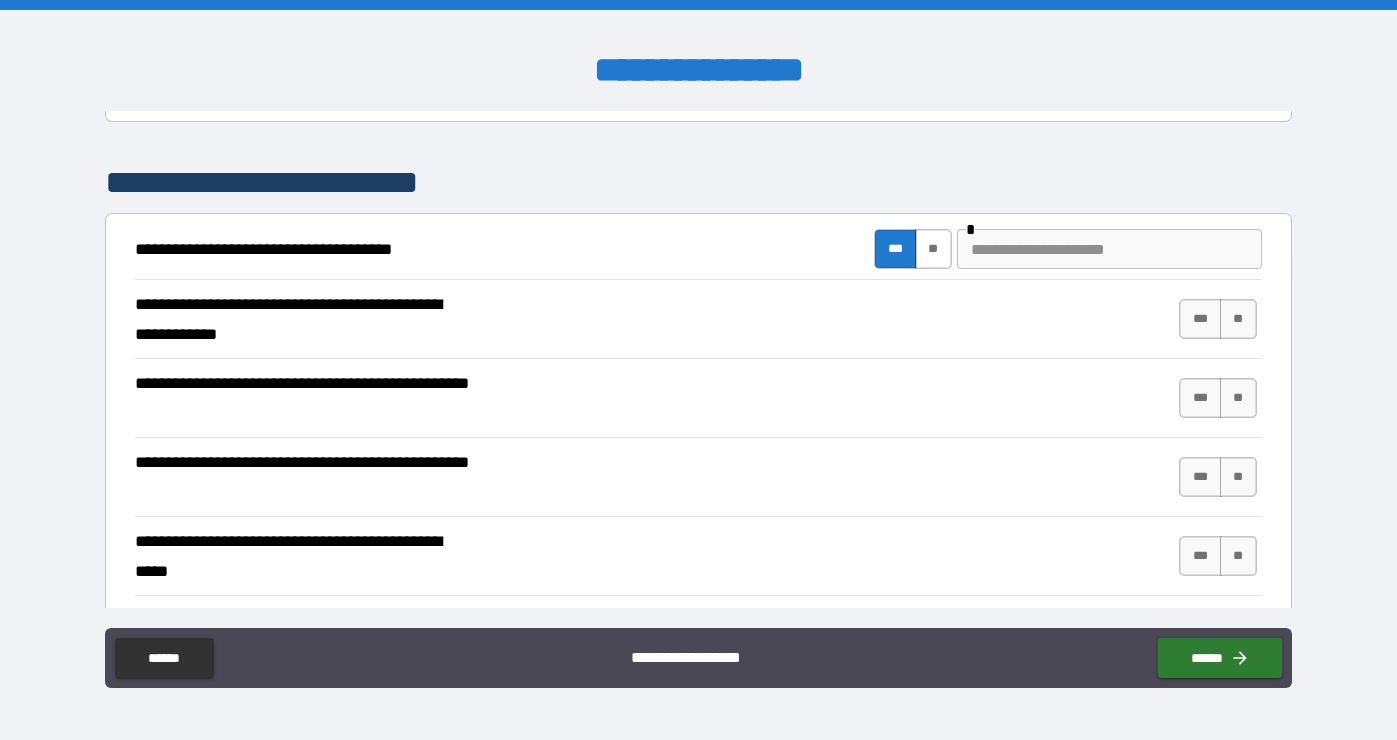 click on "**" at bounding box center (933, 249) 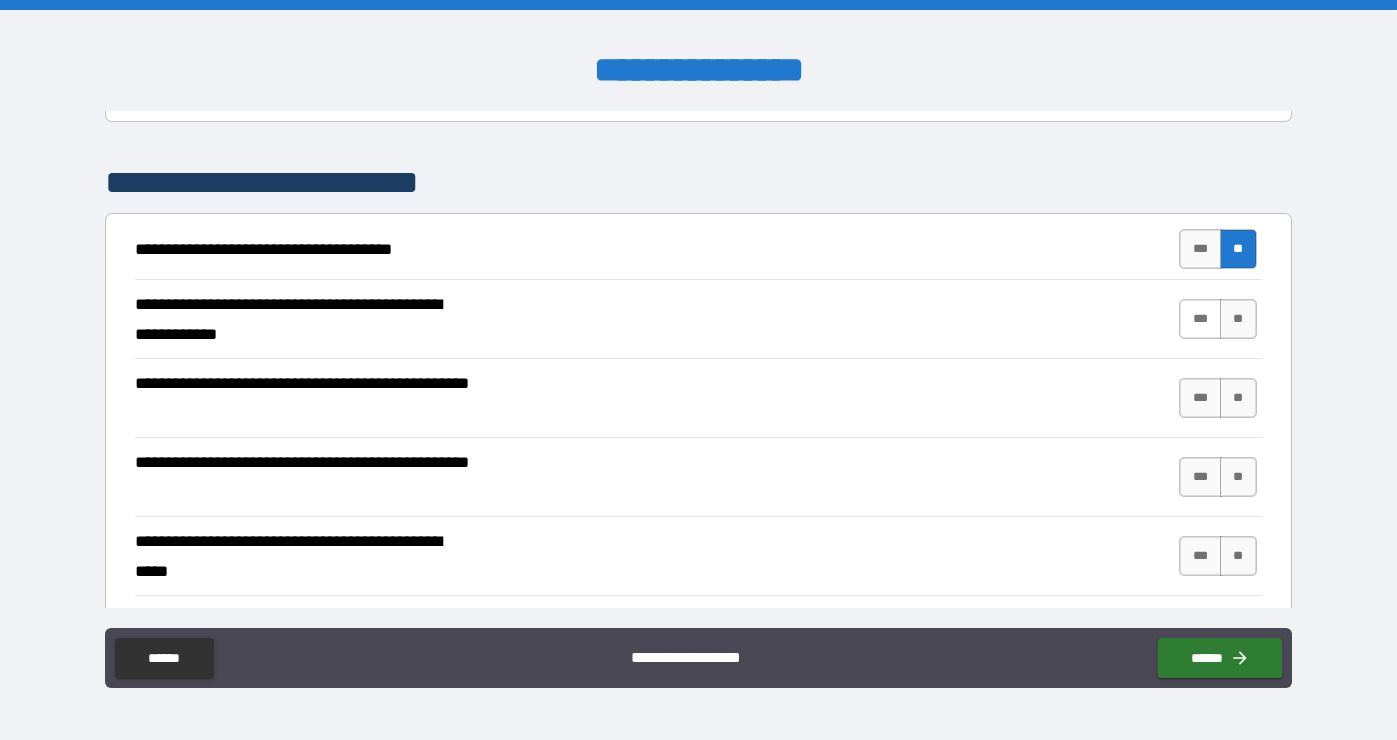 click on "***" at bounding box center (1200, 319) 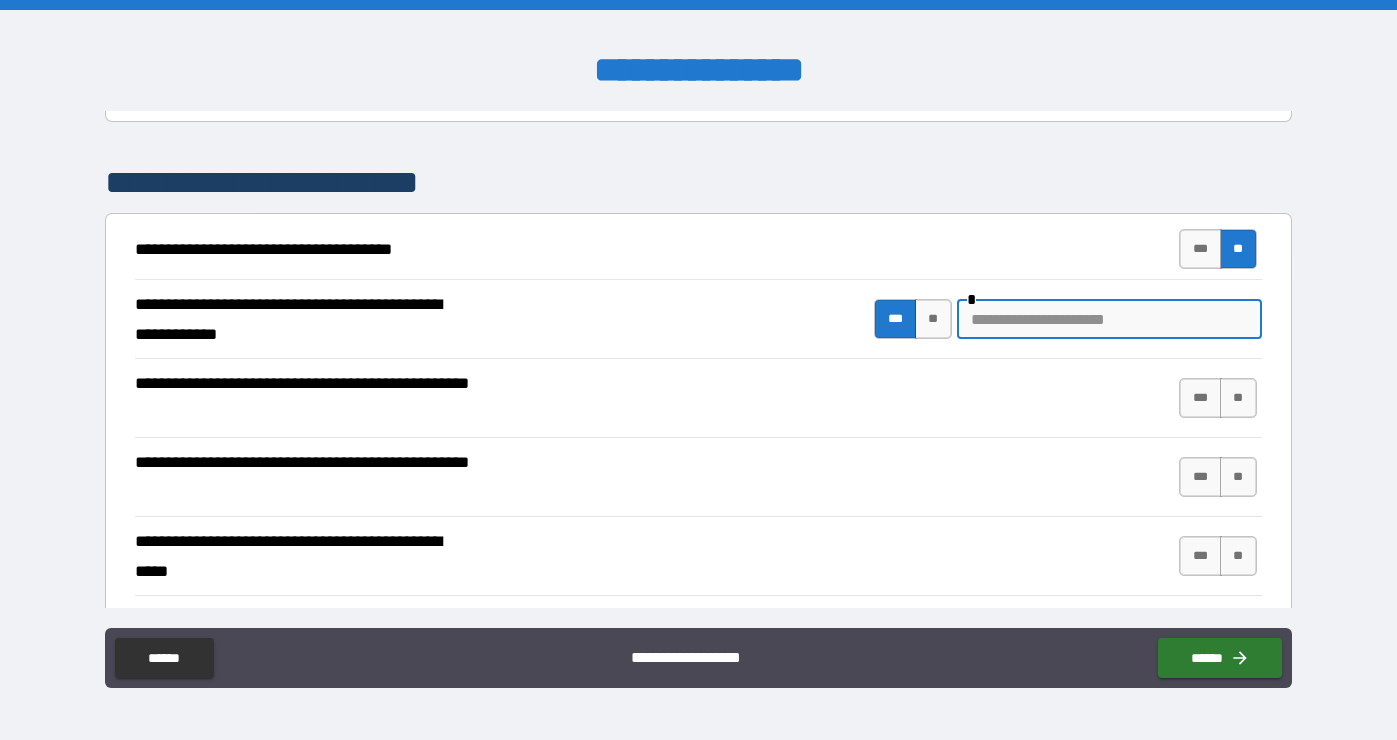 click at bounding box center [1109, 319] 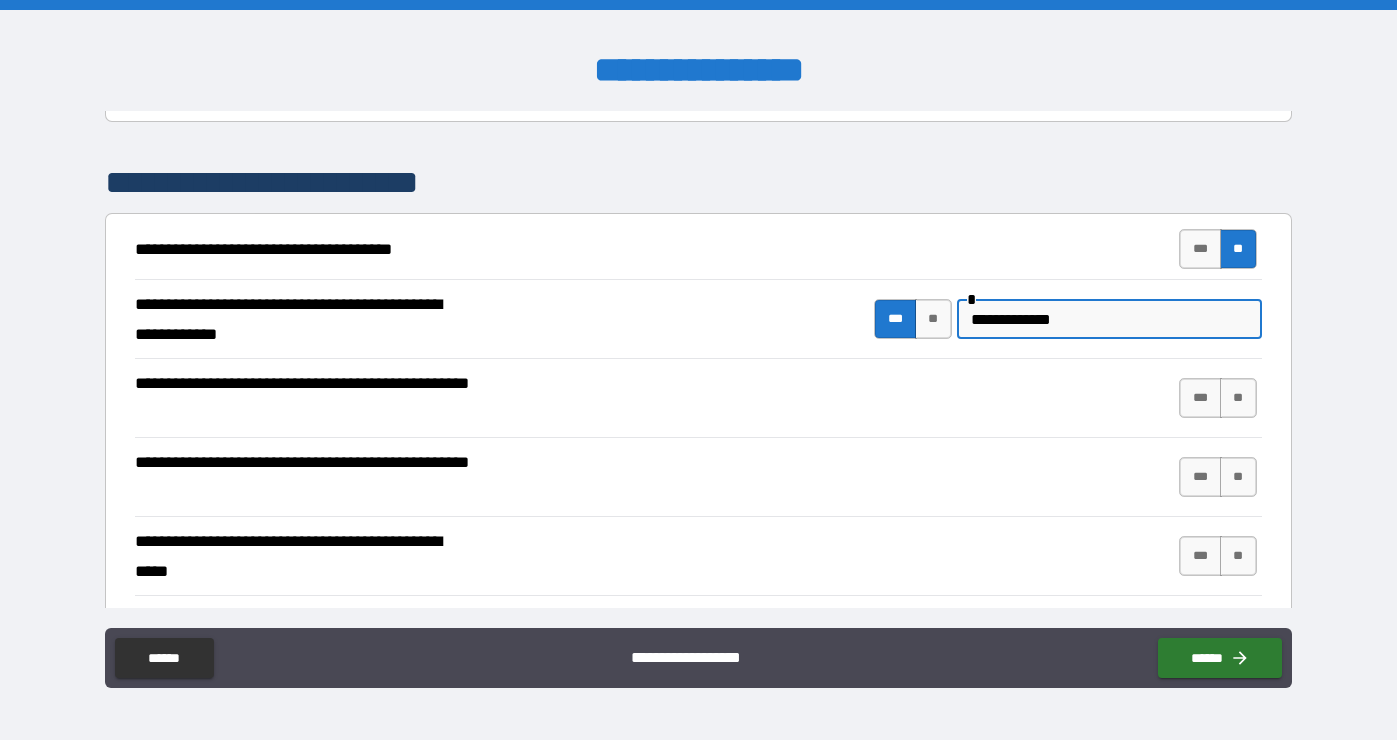 type on "**********" 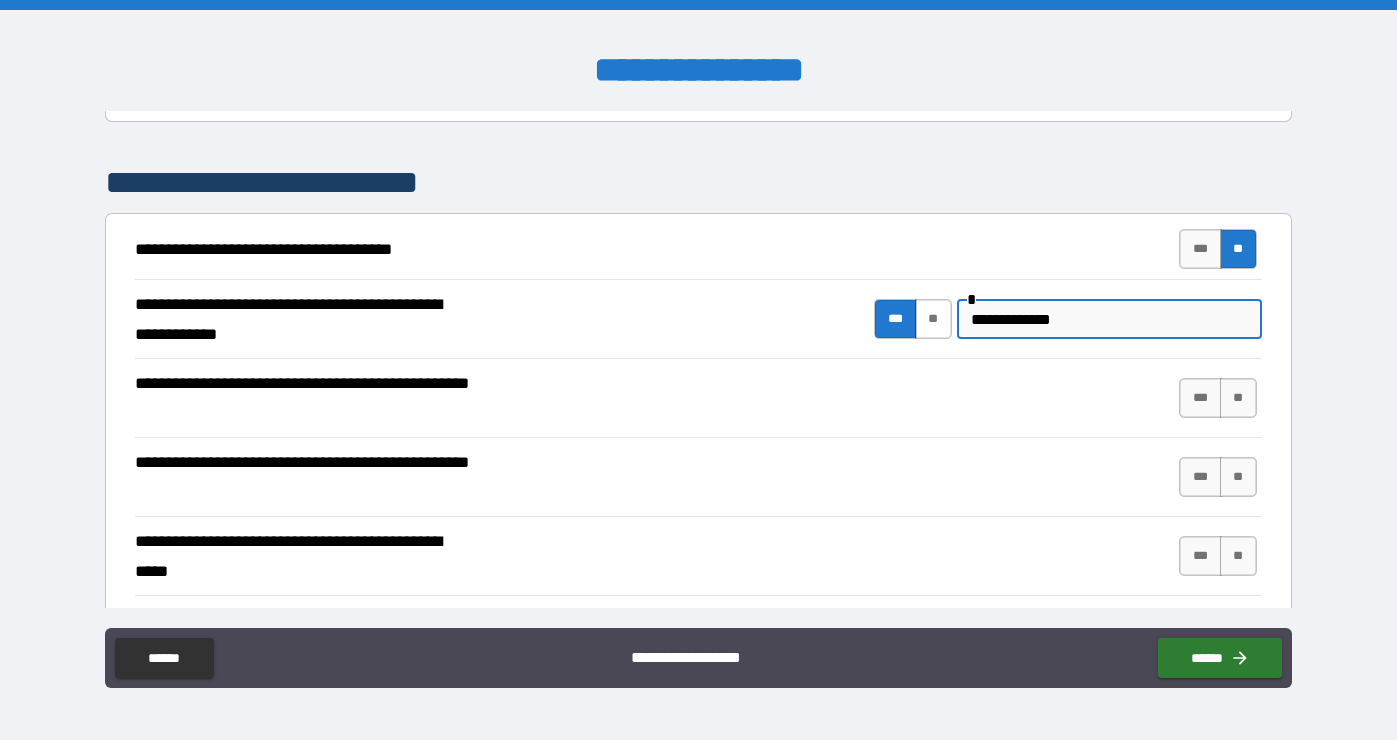 drag, startPoint x: 1085, startPoint y: 314, endPoint x: 927, endPoint y: 309, distance: 158.0791 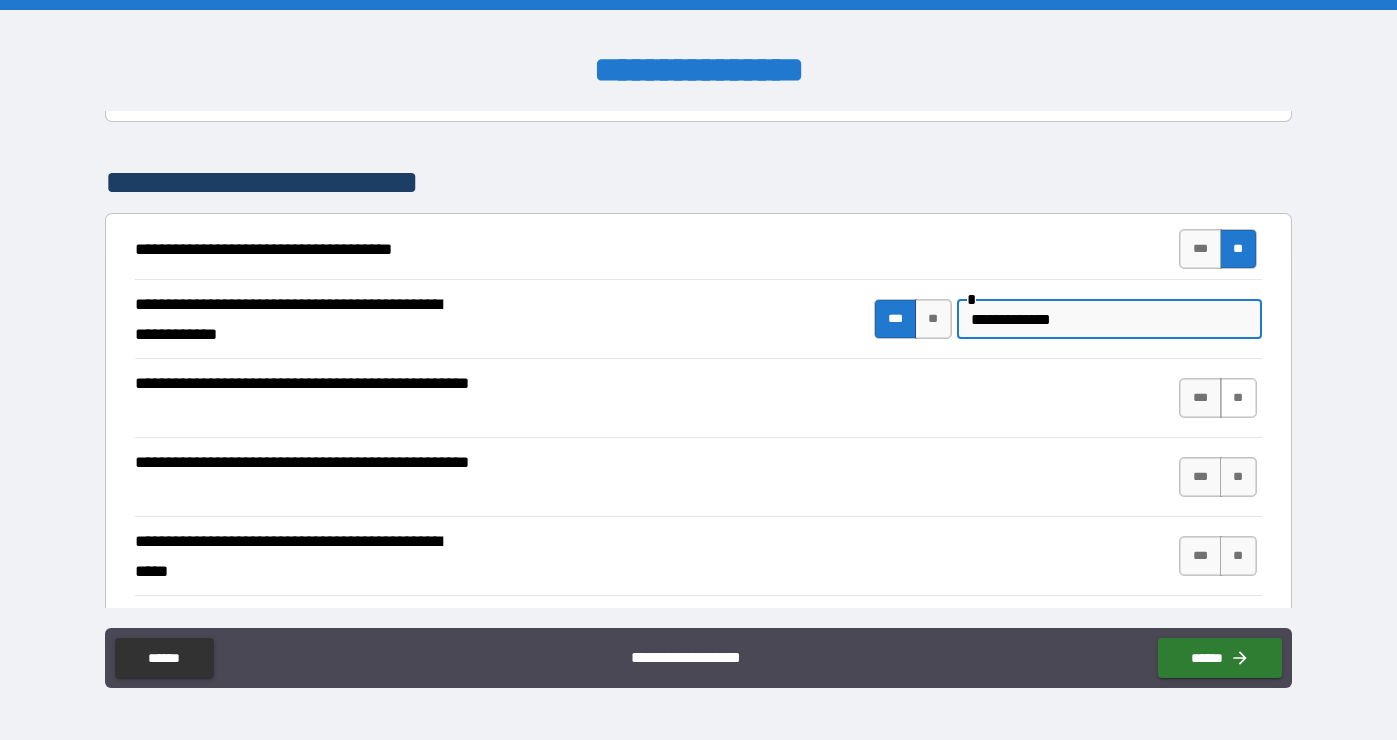 click on "**" at bounding box center [1238, 398] 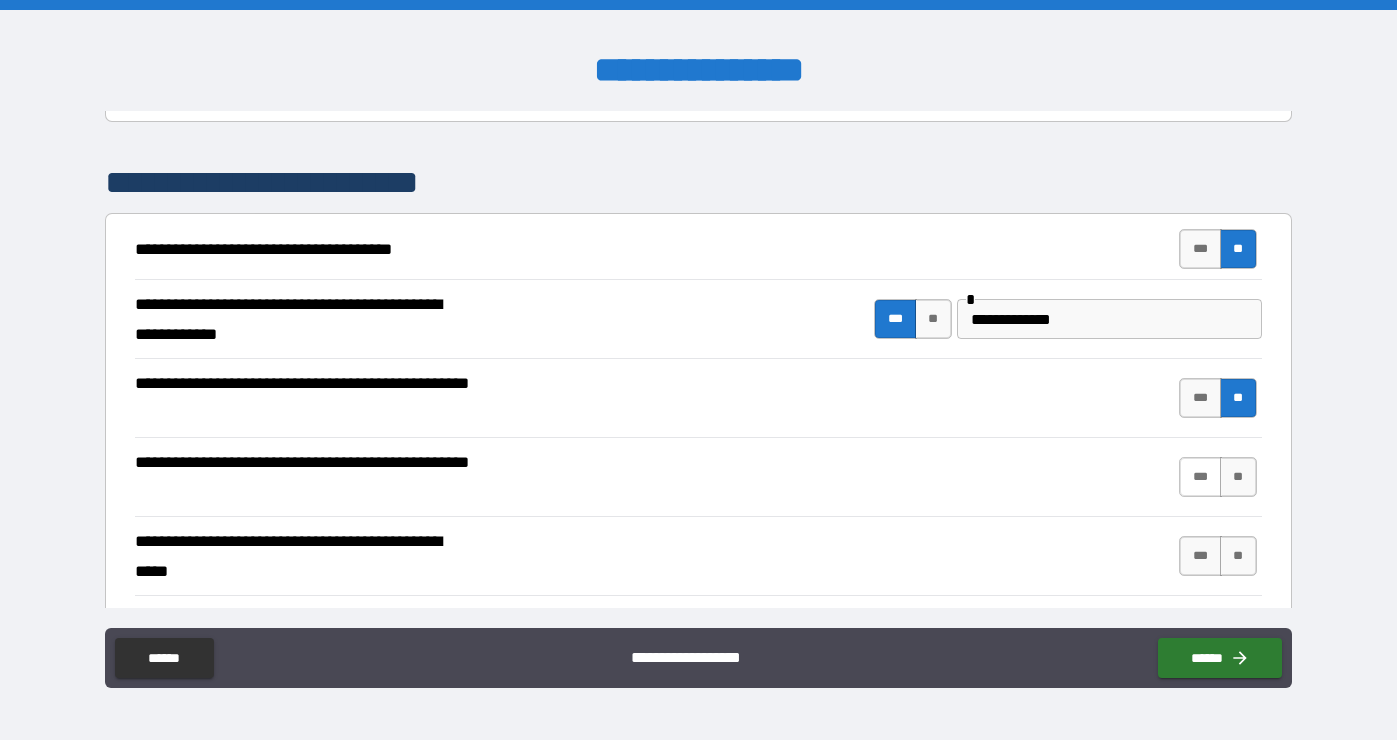 click on "***" at bounding box center [1200, 477] 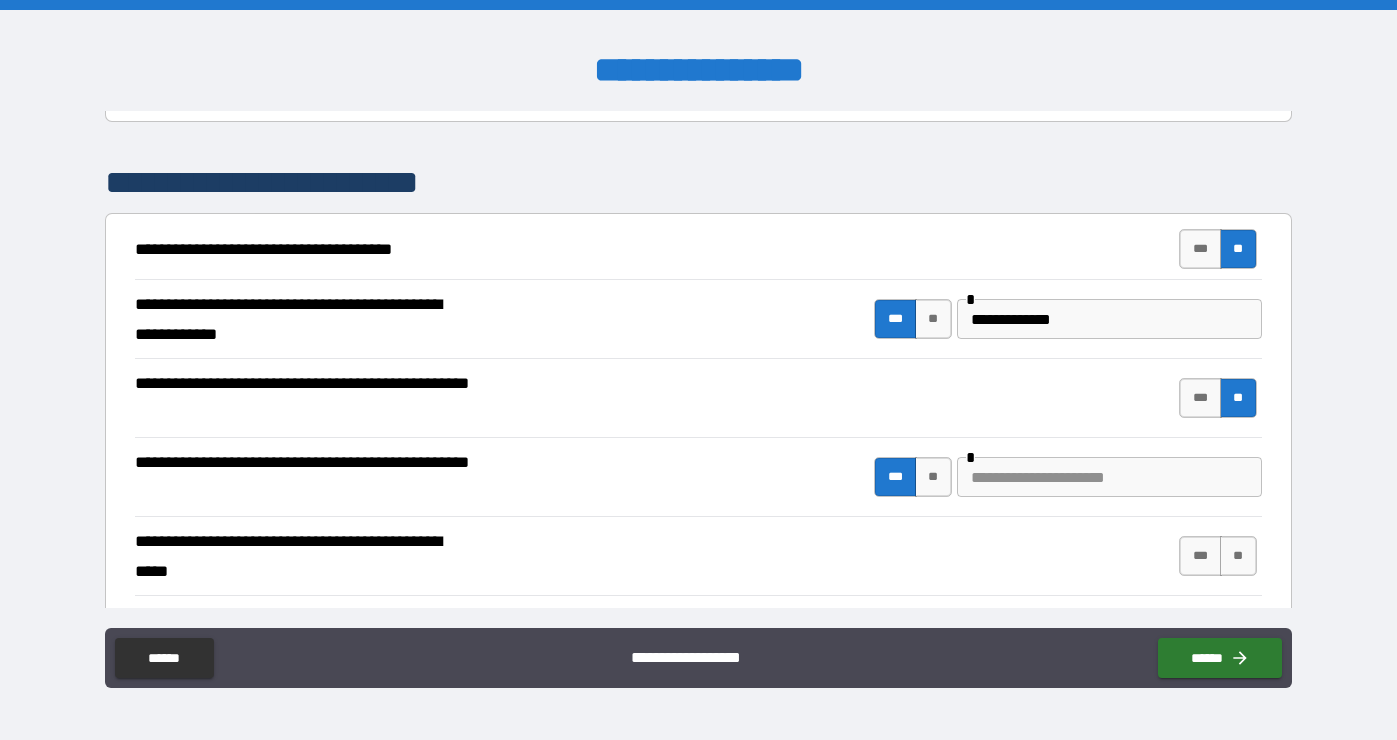 click at bounding box center (1109, 477) 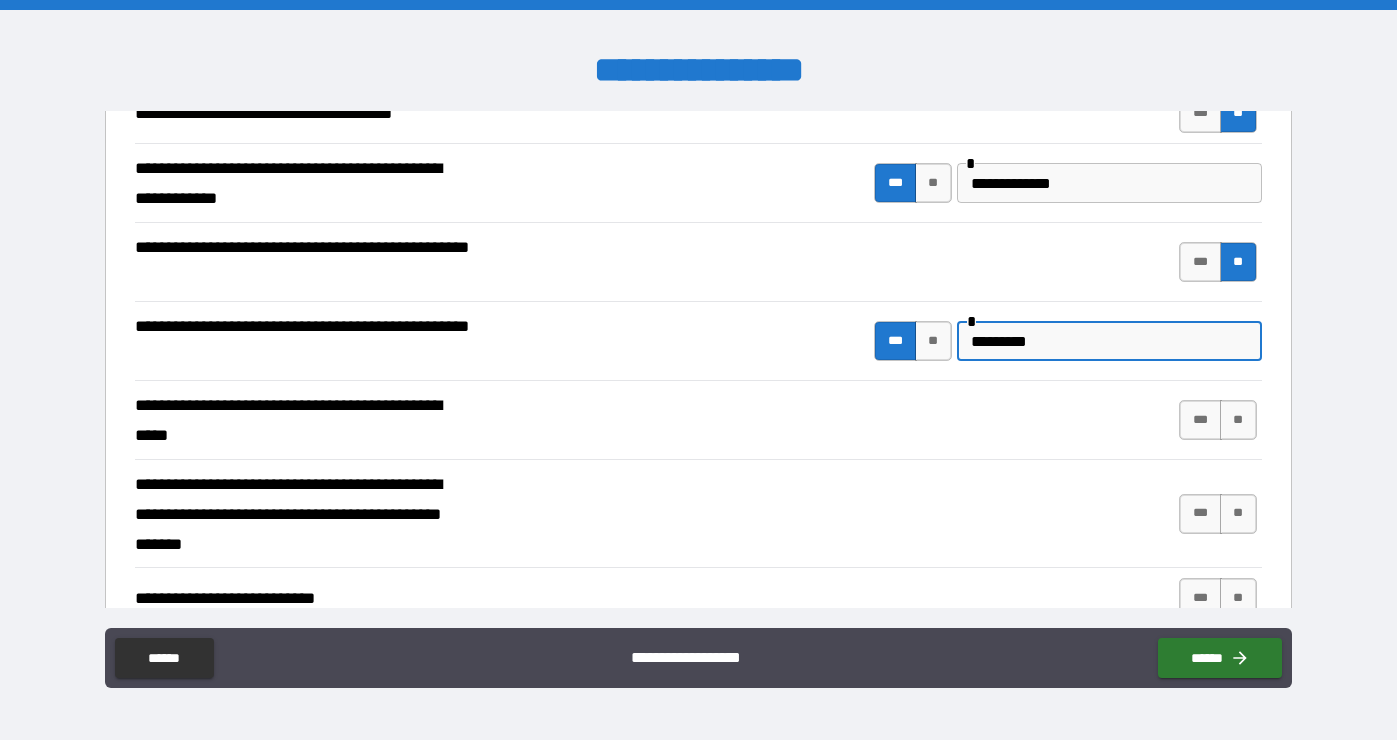 scroll, scrollTop: 546, scrollLeft: 0, axis: vertical 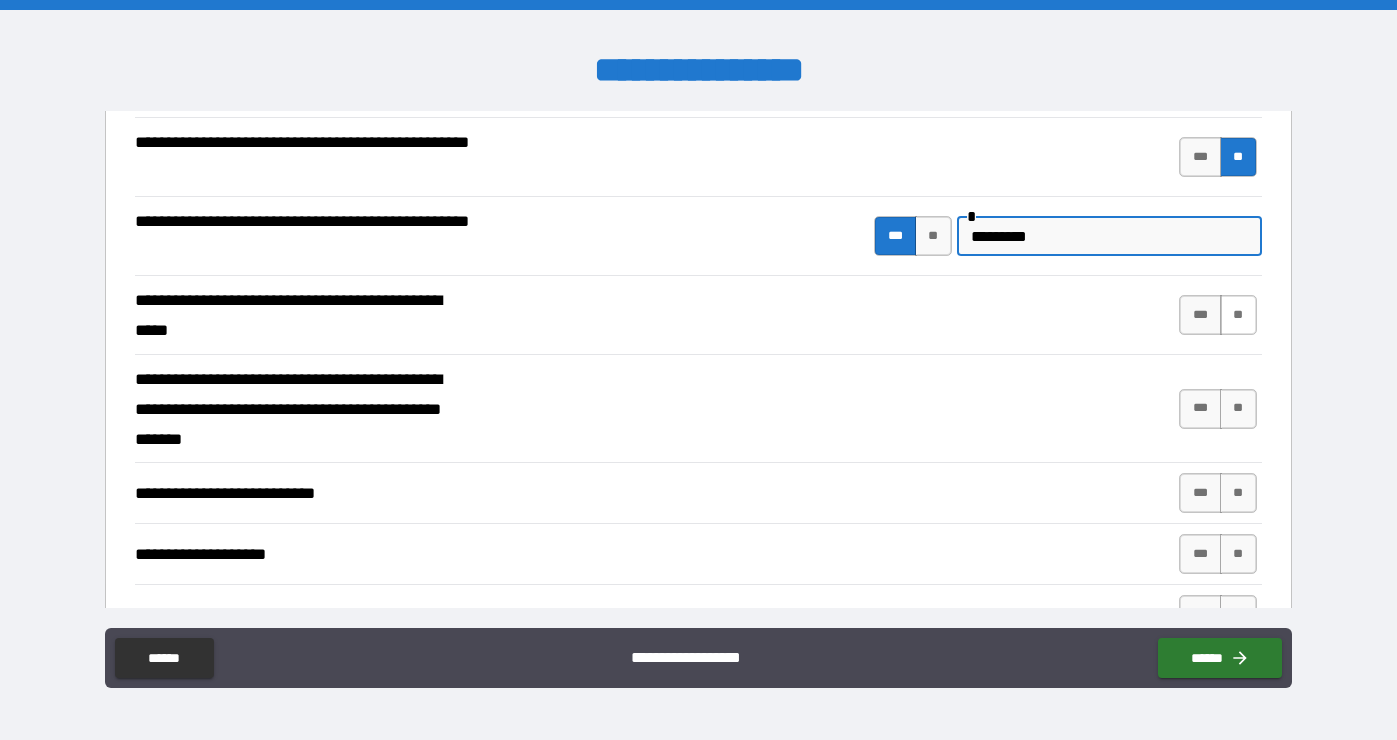 type on "*********" 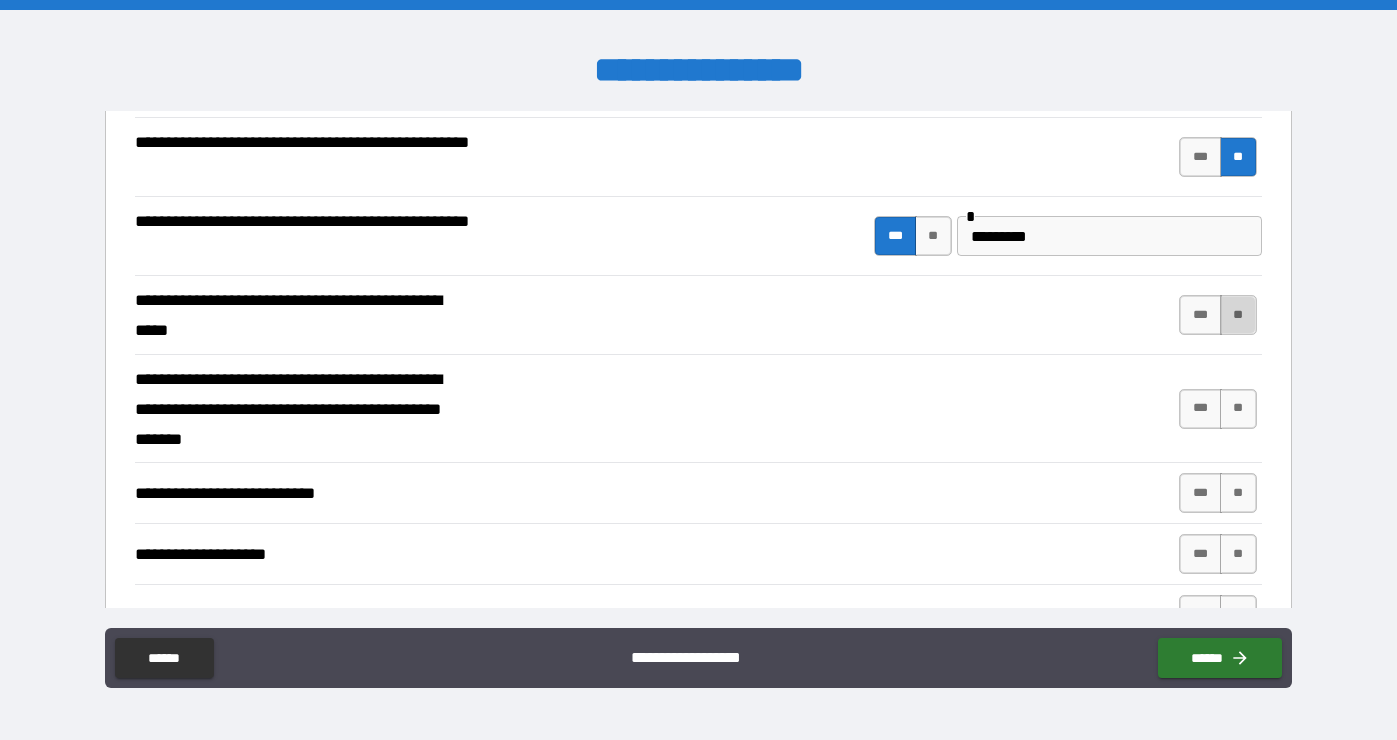 click on "**" at bounding box center [1238, 315] 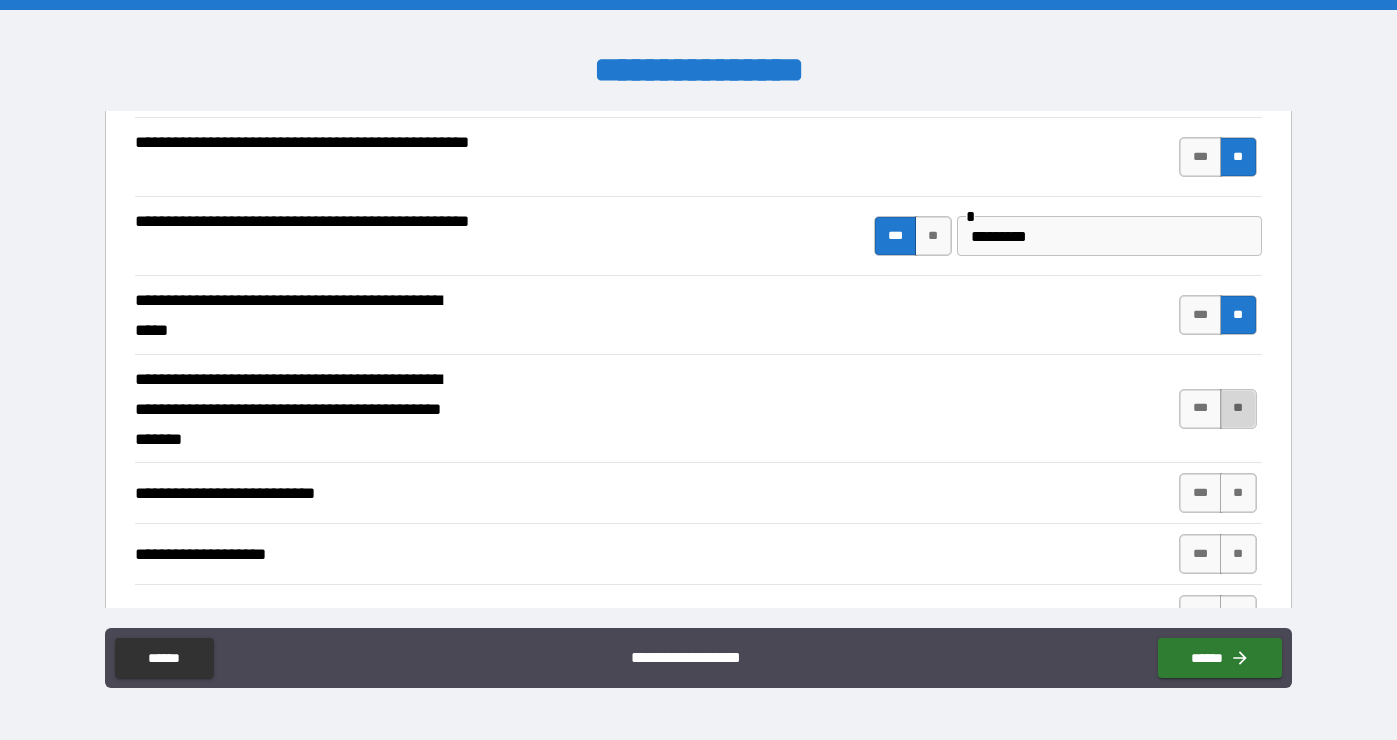 click on "**" at bounding box center (1238, 409) 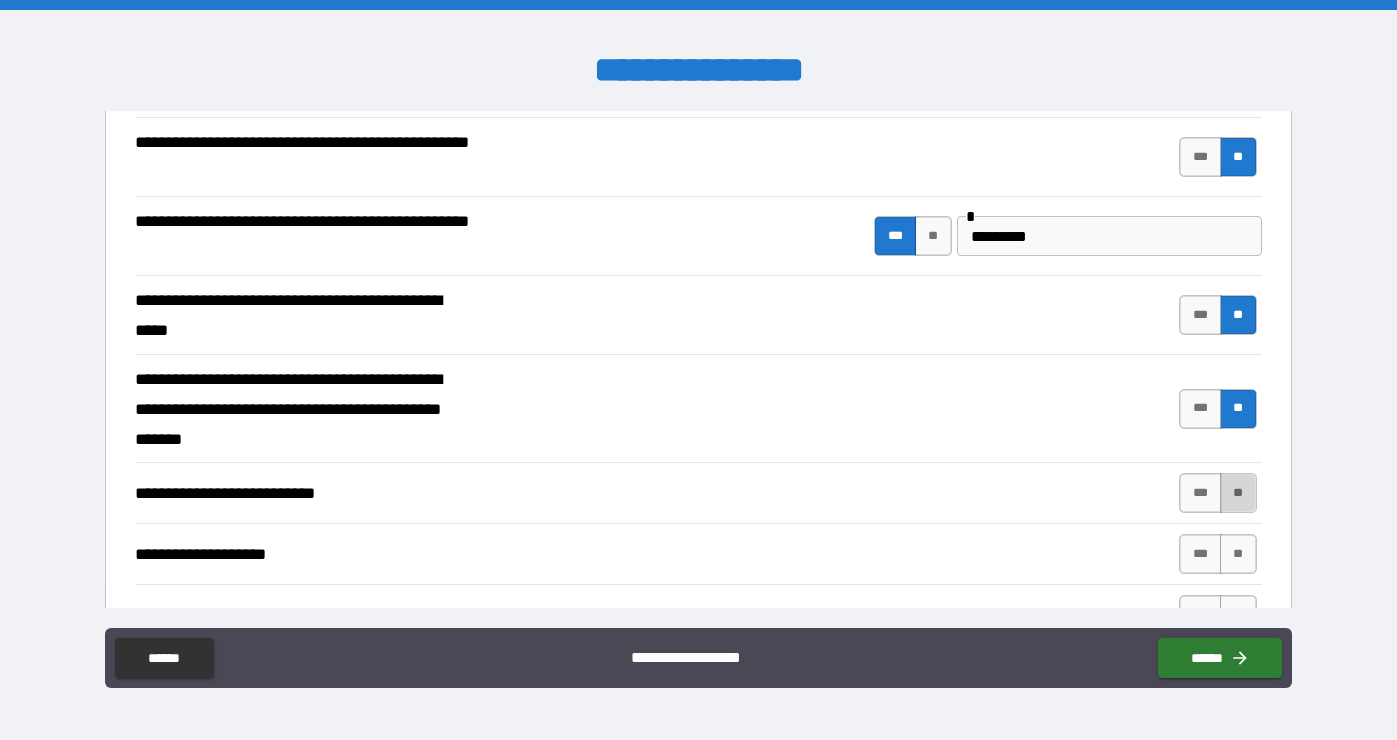 click on "**" at bounding box center (1238, 493) 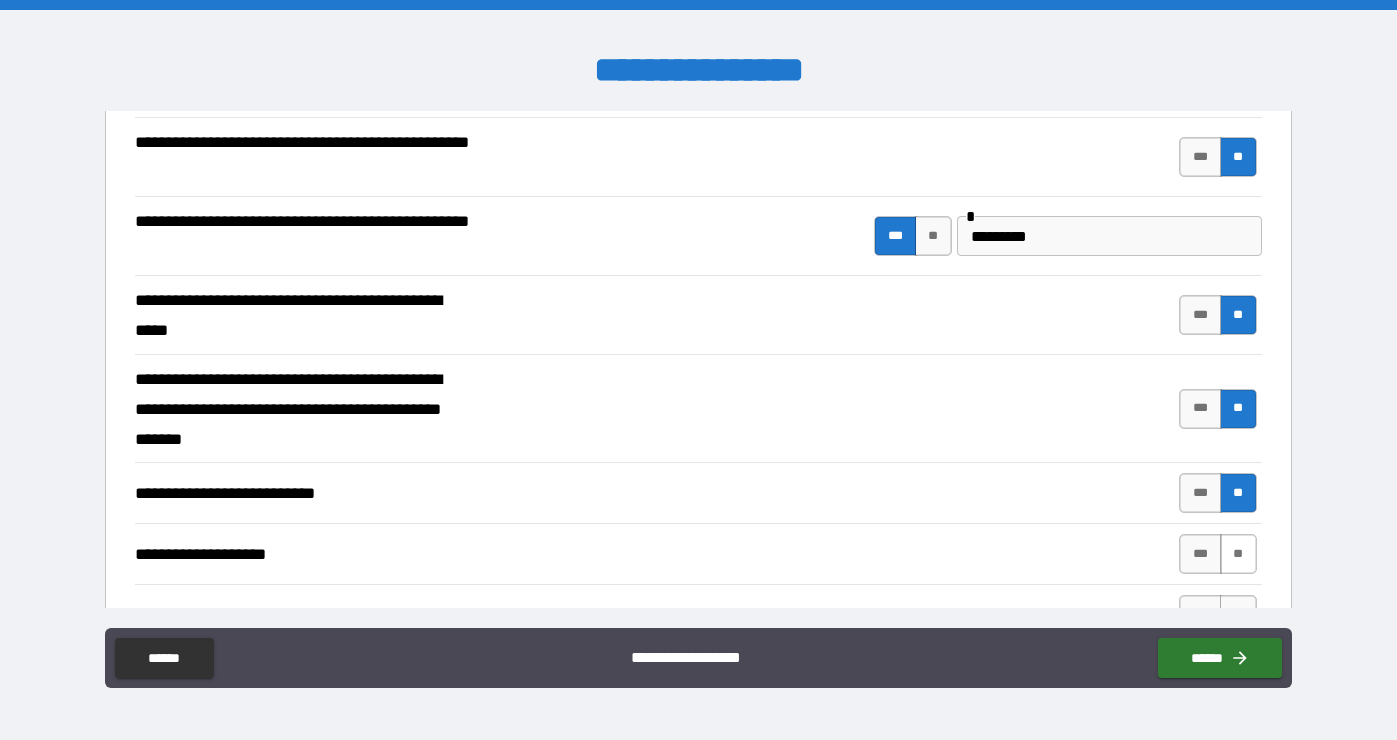 click on "**" at bounding box center (1238, 554) 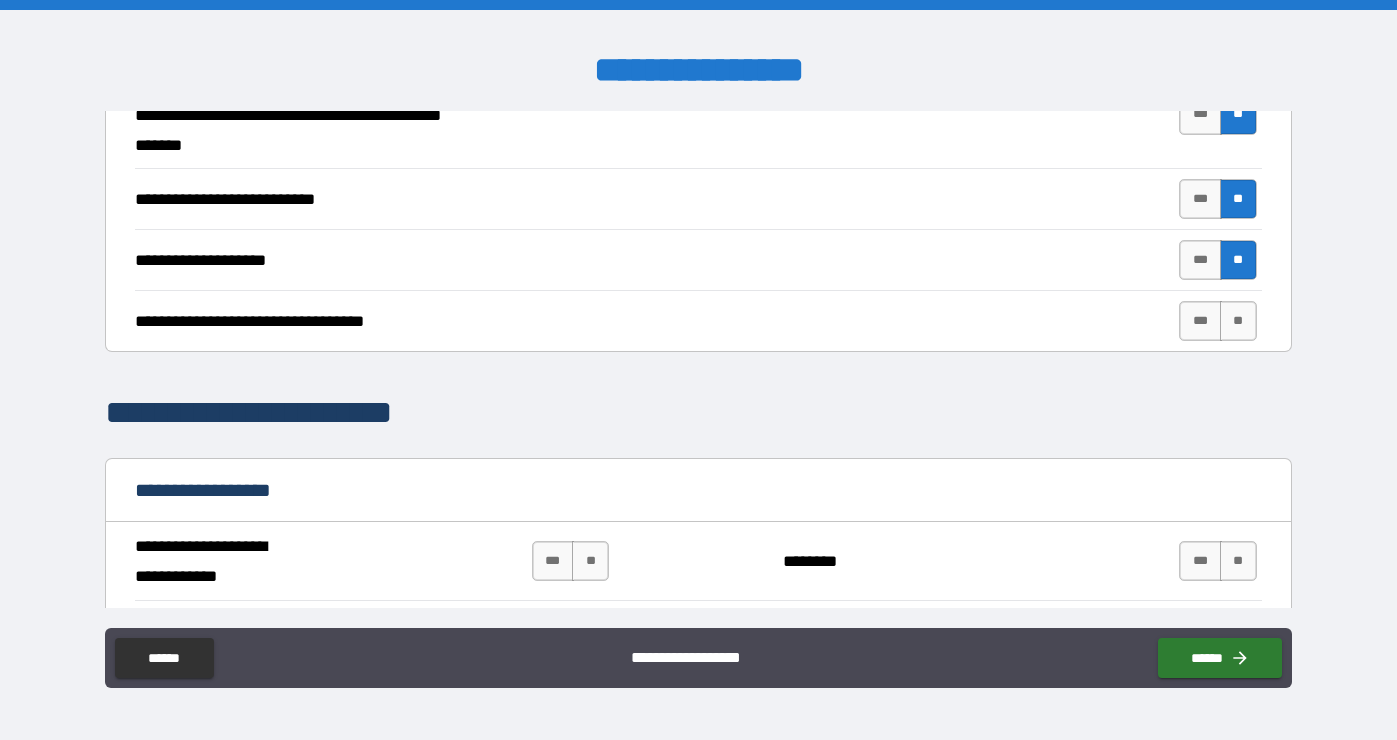 scroll, scrollTop: 893, scrollLeft: 0, axis: vertical 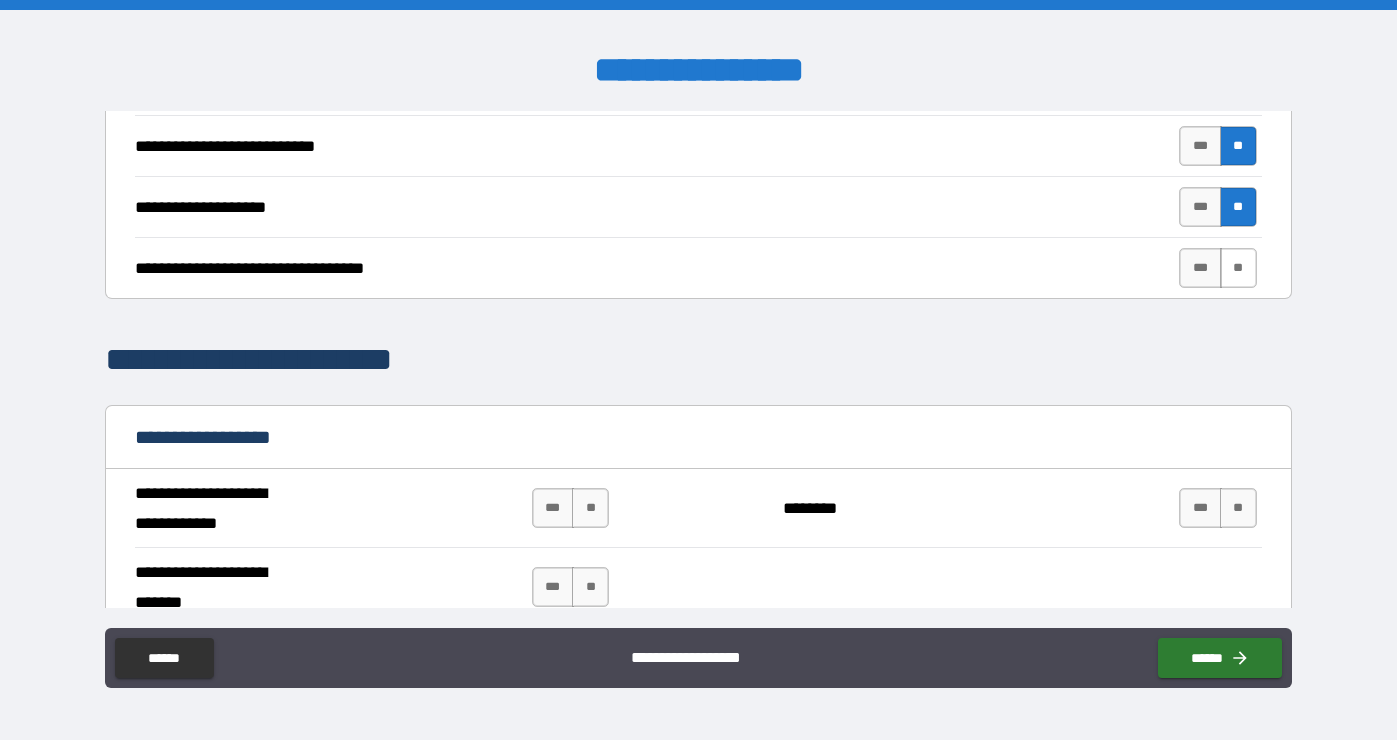 click on "**" at bounding box center [1238, 268] 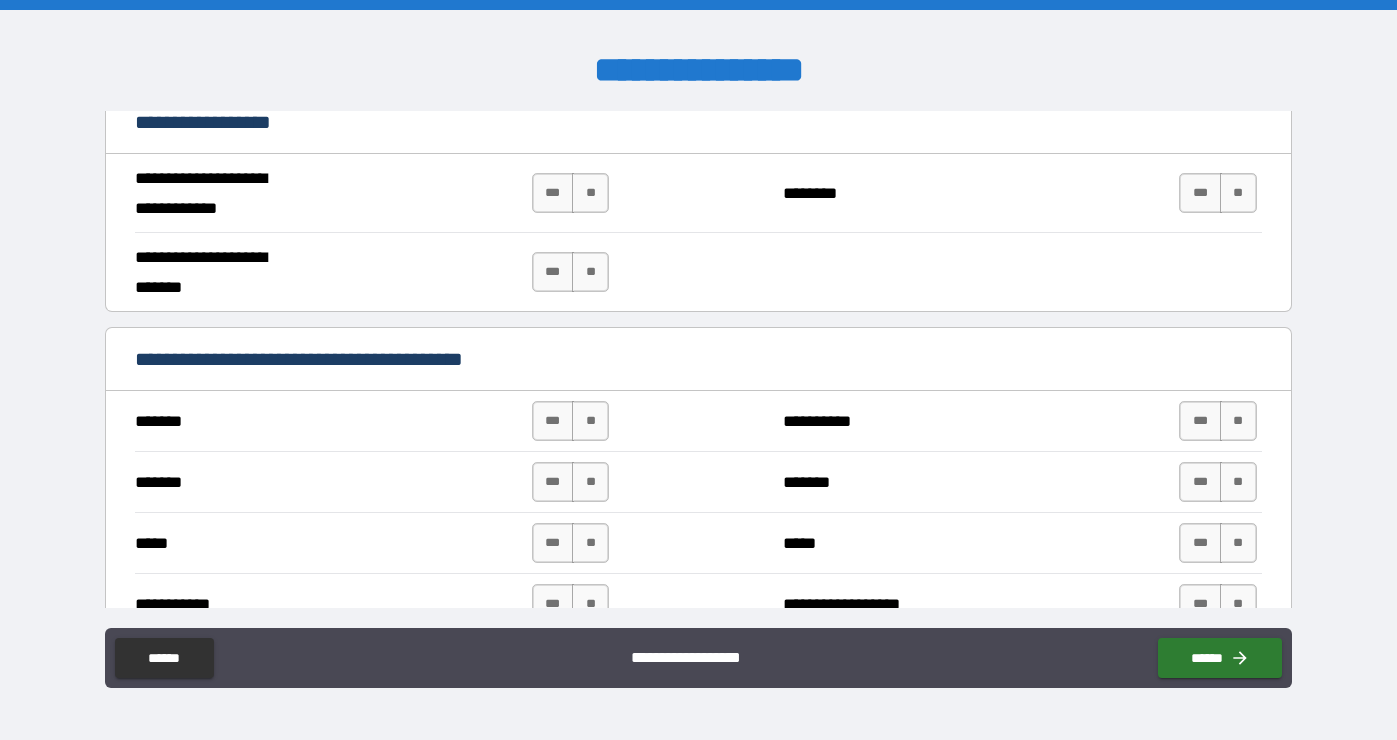 scroll, scrollTop: 1218, scrollLeft: 0, axis: vertical 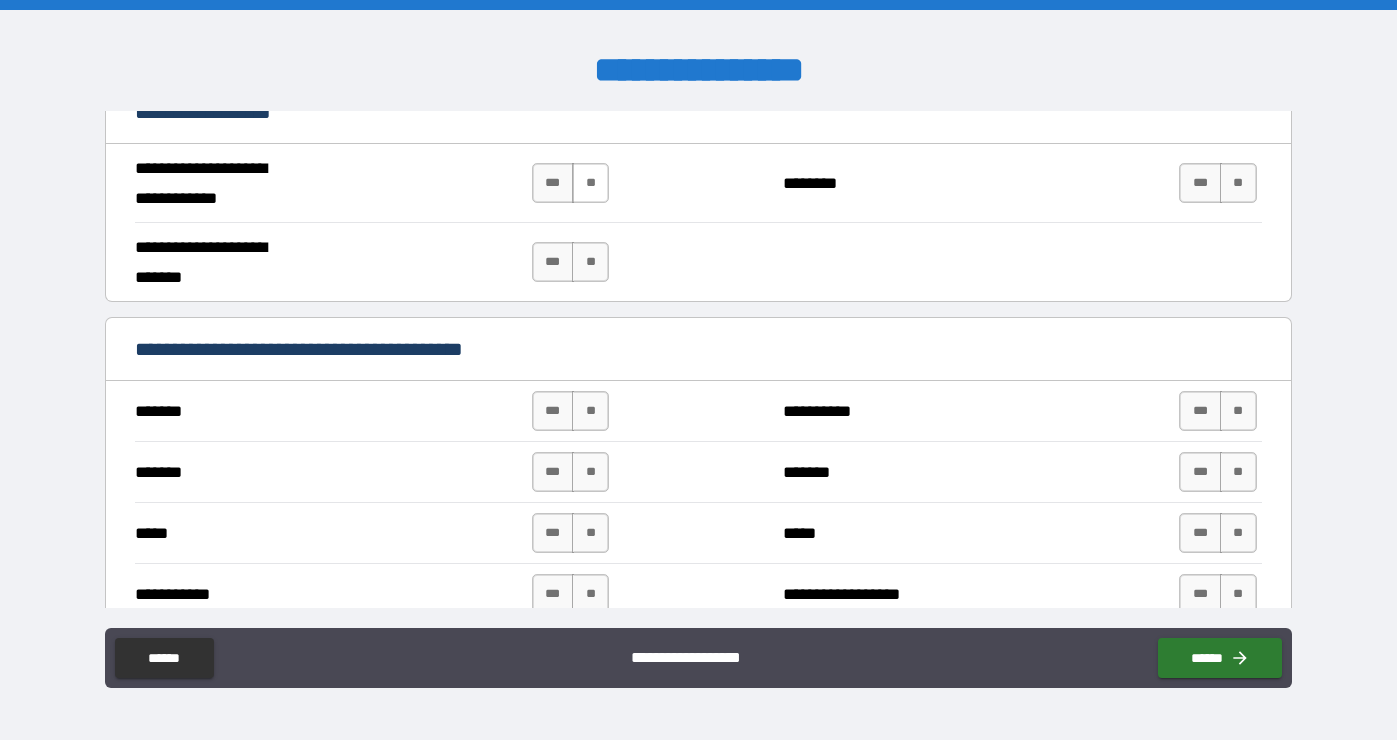 click on "**" at bounding box center [590, 183] 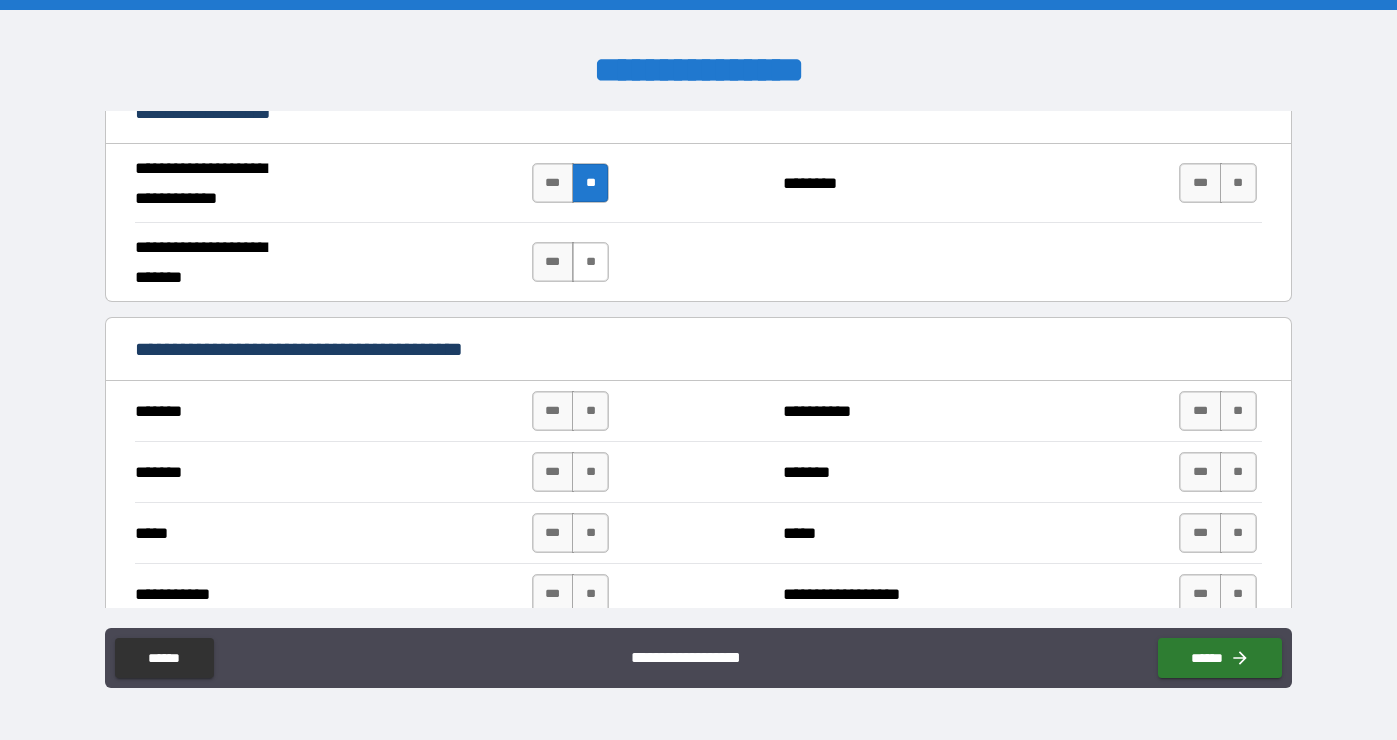 click on "**" at bounding box center [590, 262] 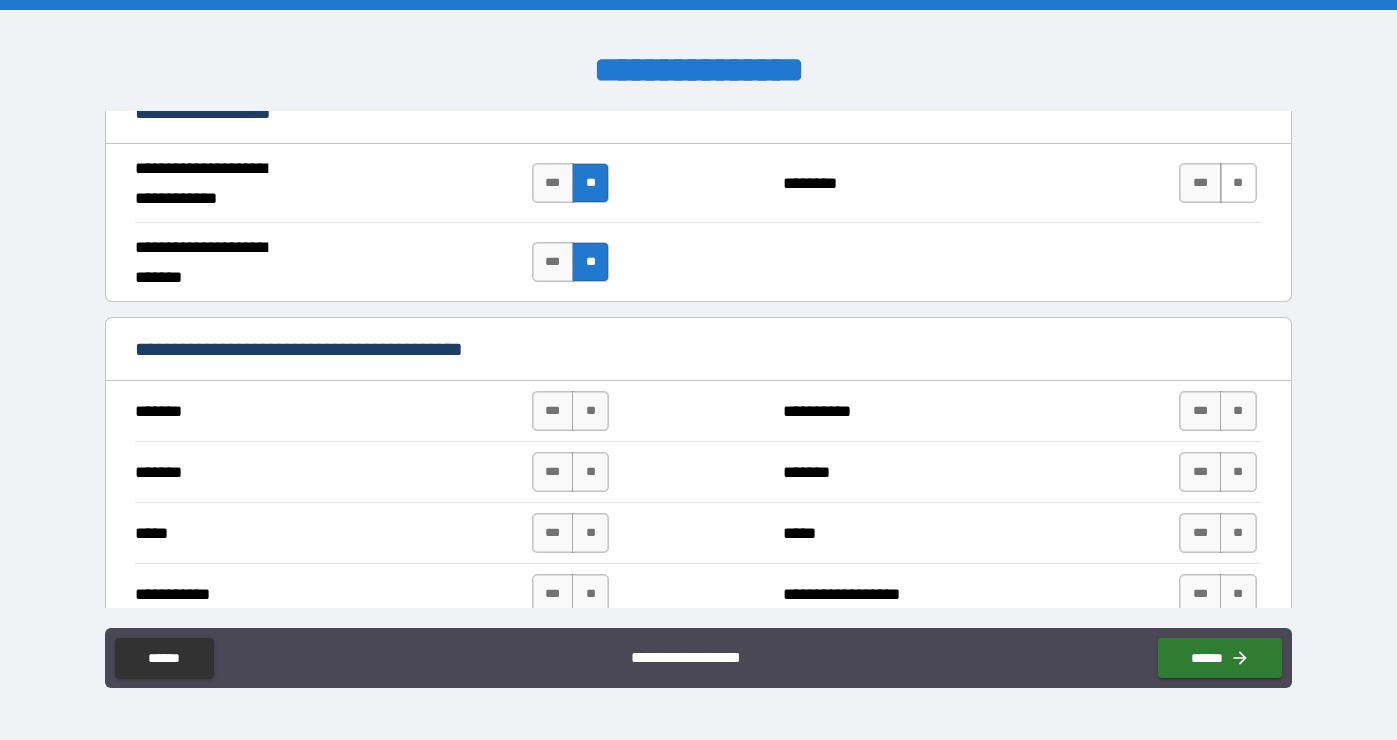 click on "**" at bounding box center [1238, 183] 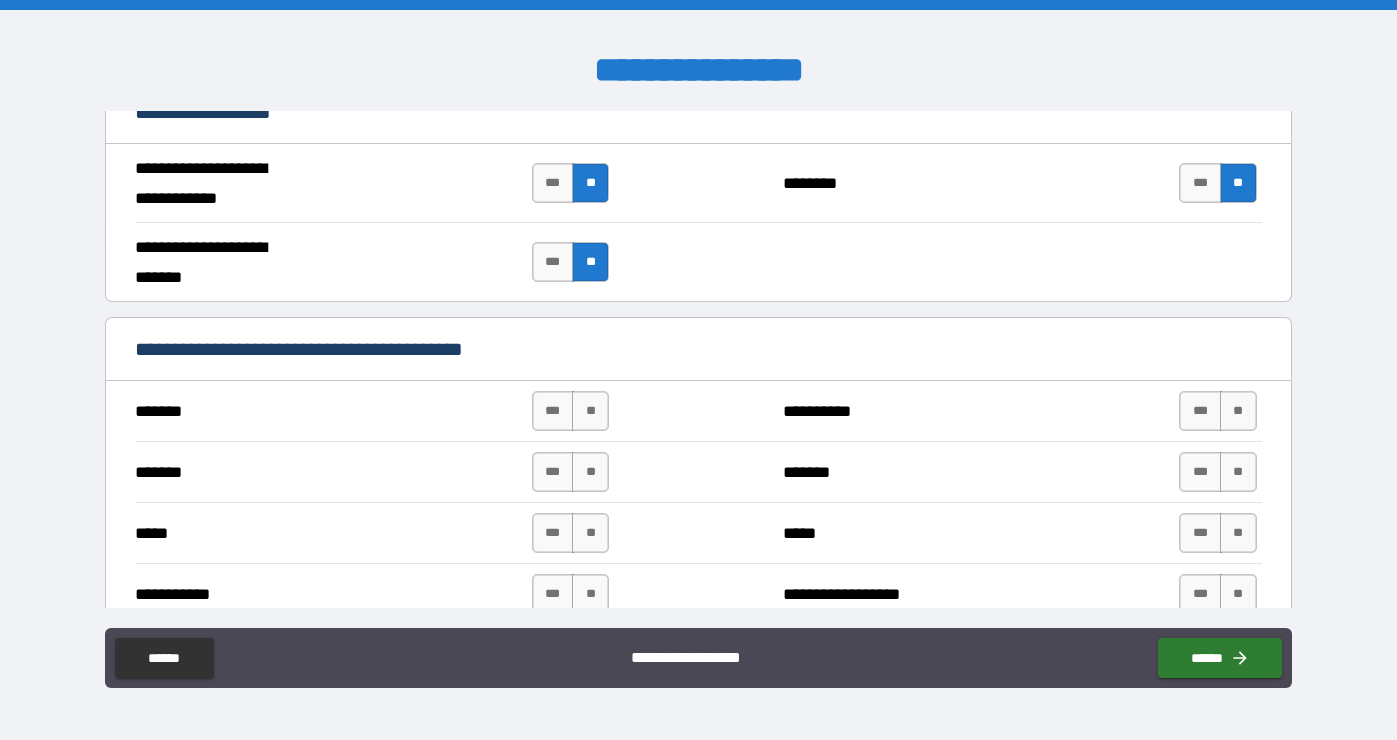 scroll, scrollTop: 1365, scrollLeft: 0, axis: vertical 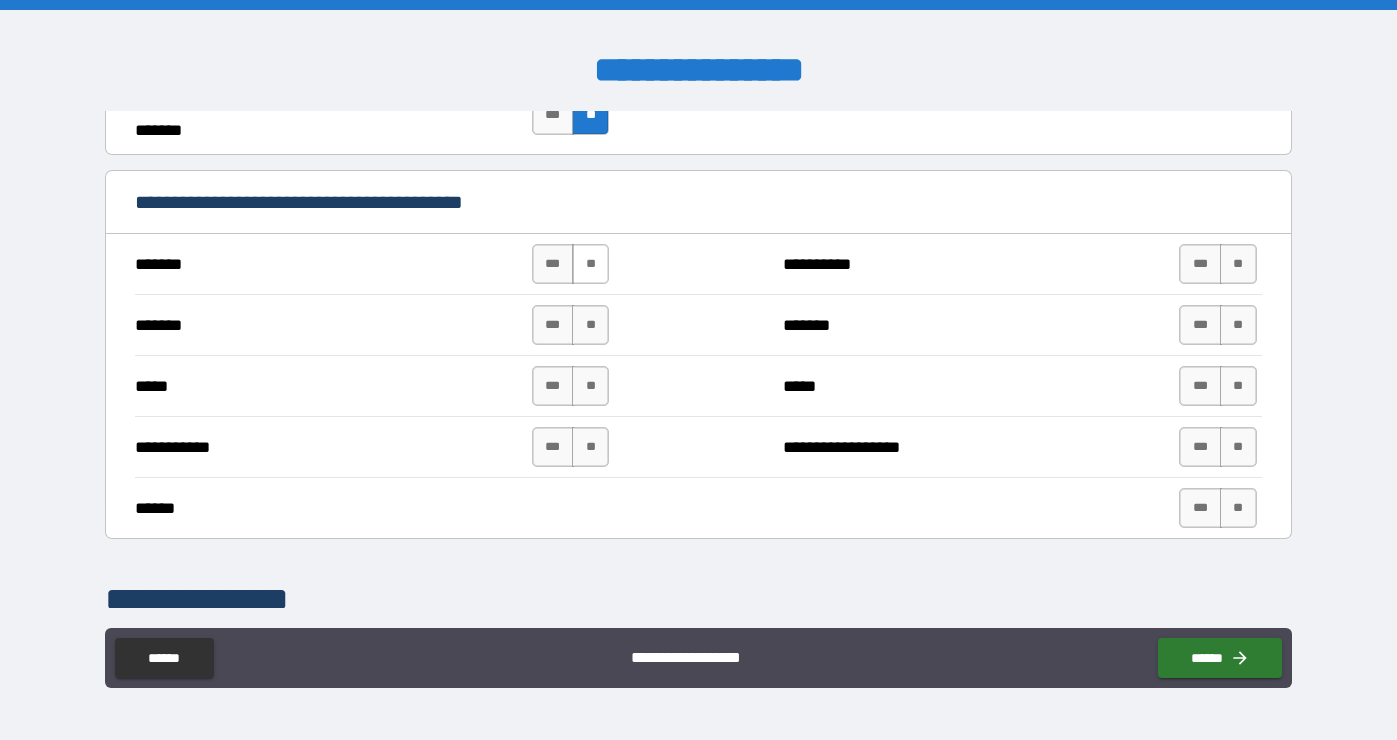 click on "**" at bounding box center [590, 264] 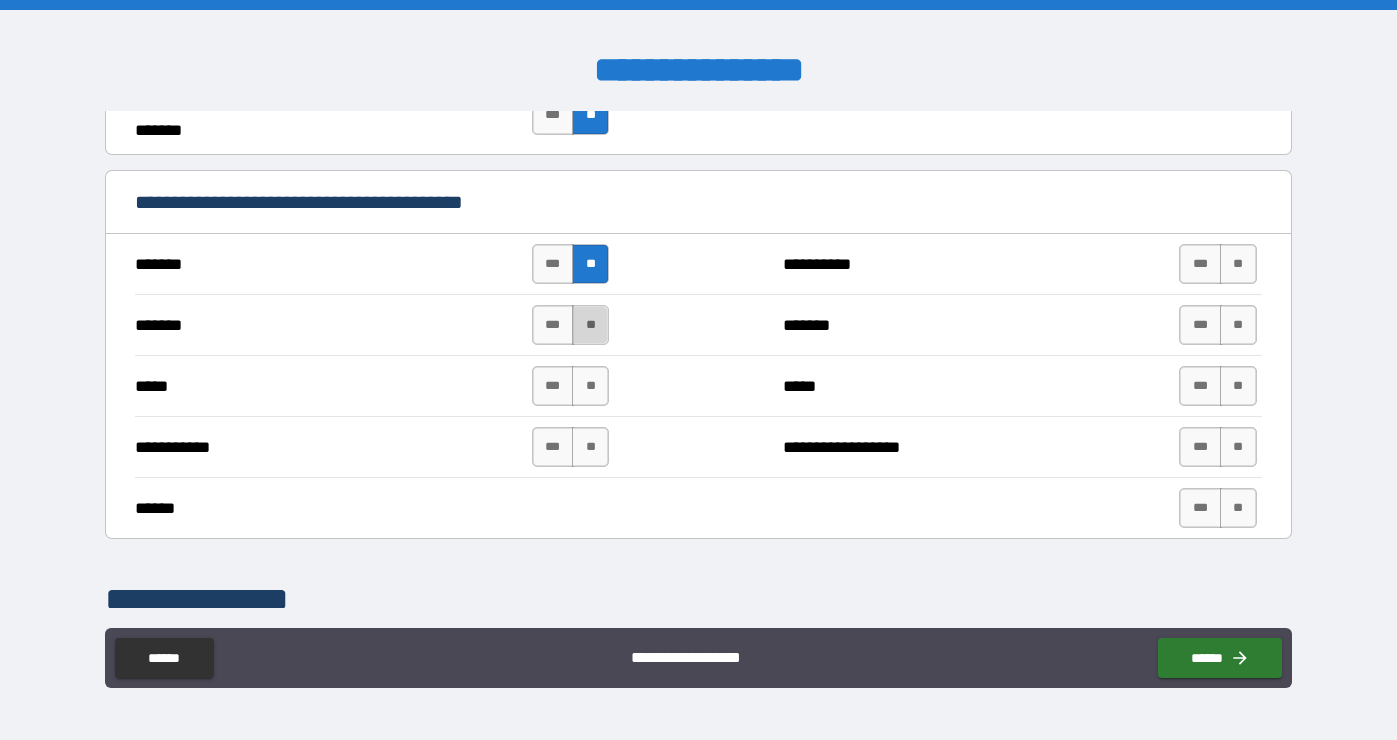 click on "**" at bounding box center [590, 325] 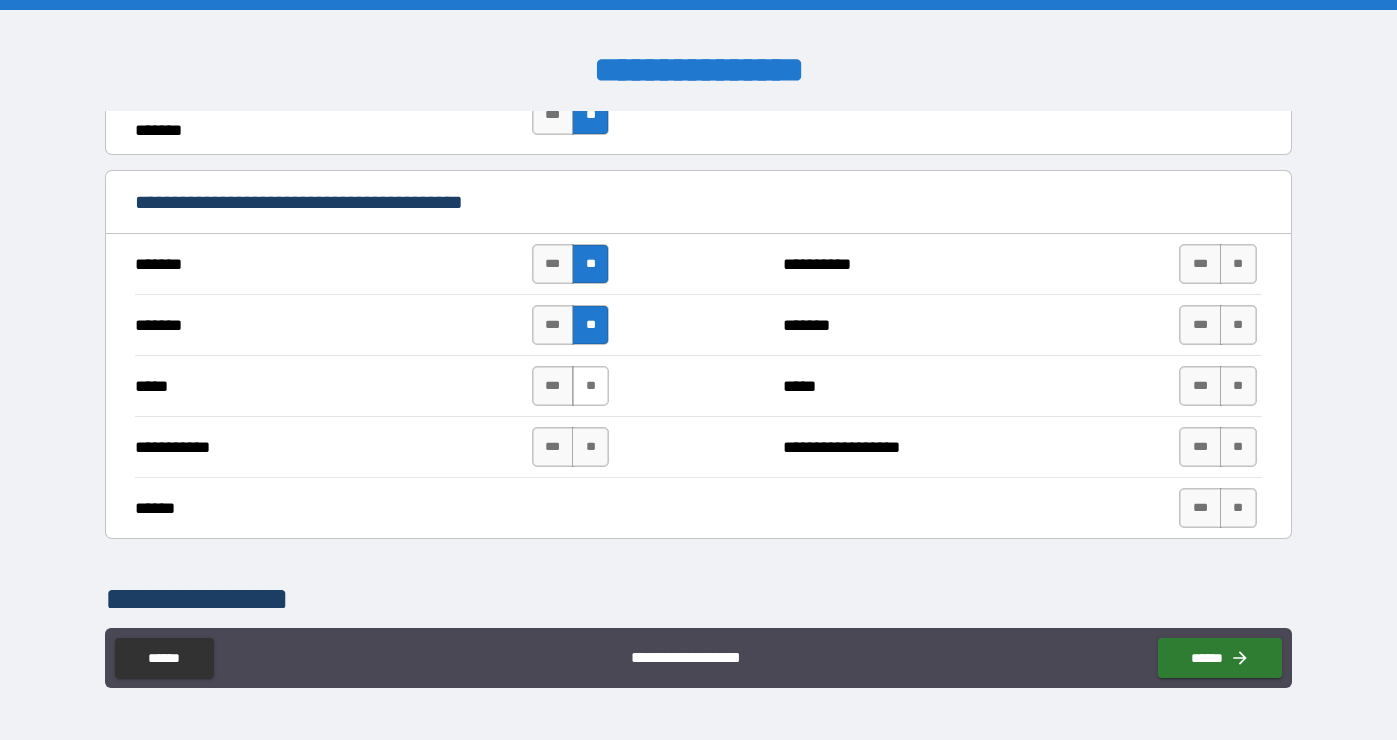 click on "**" at bounding box center (590, 386) 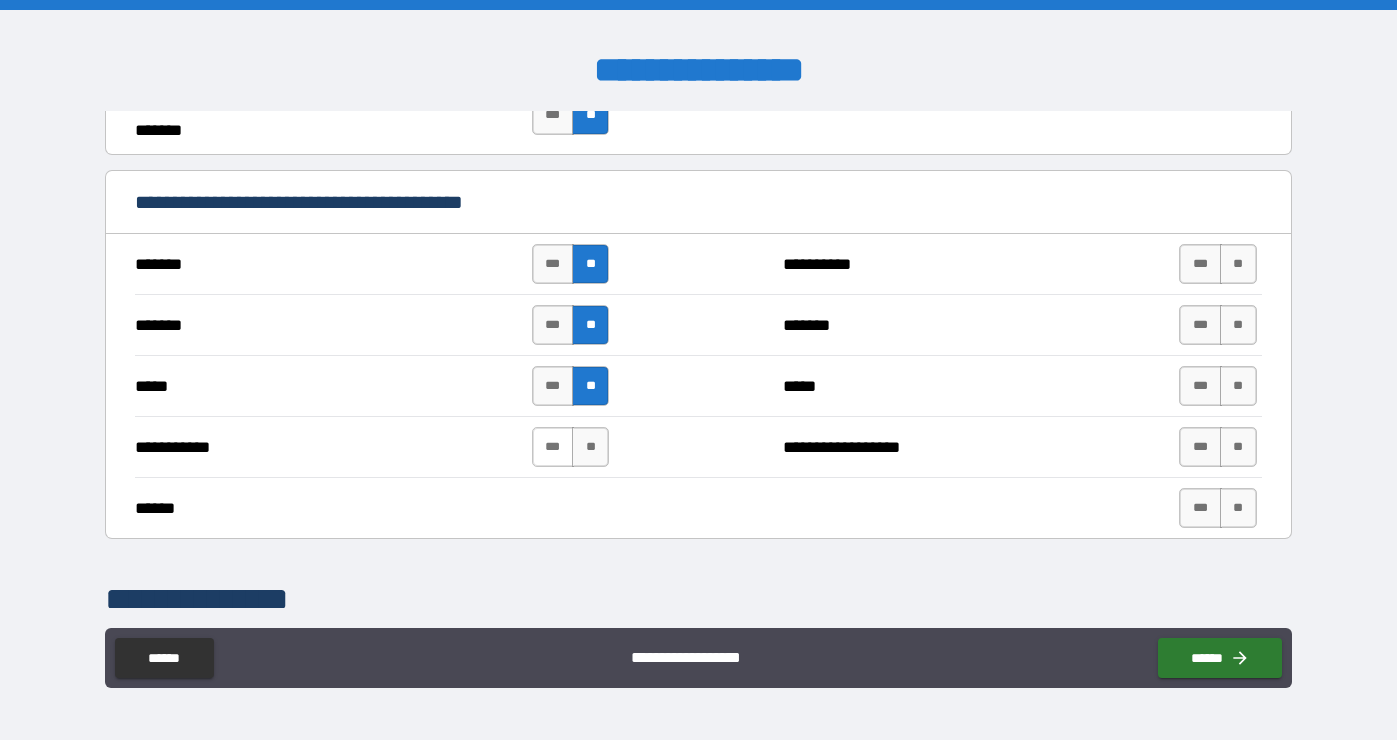 click on "***" at bounding box center [553, 447] 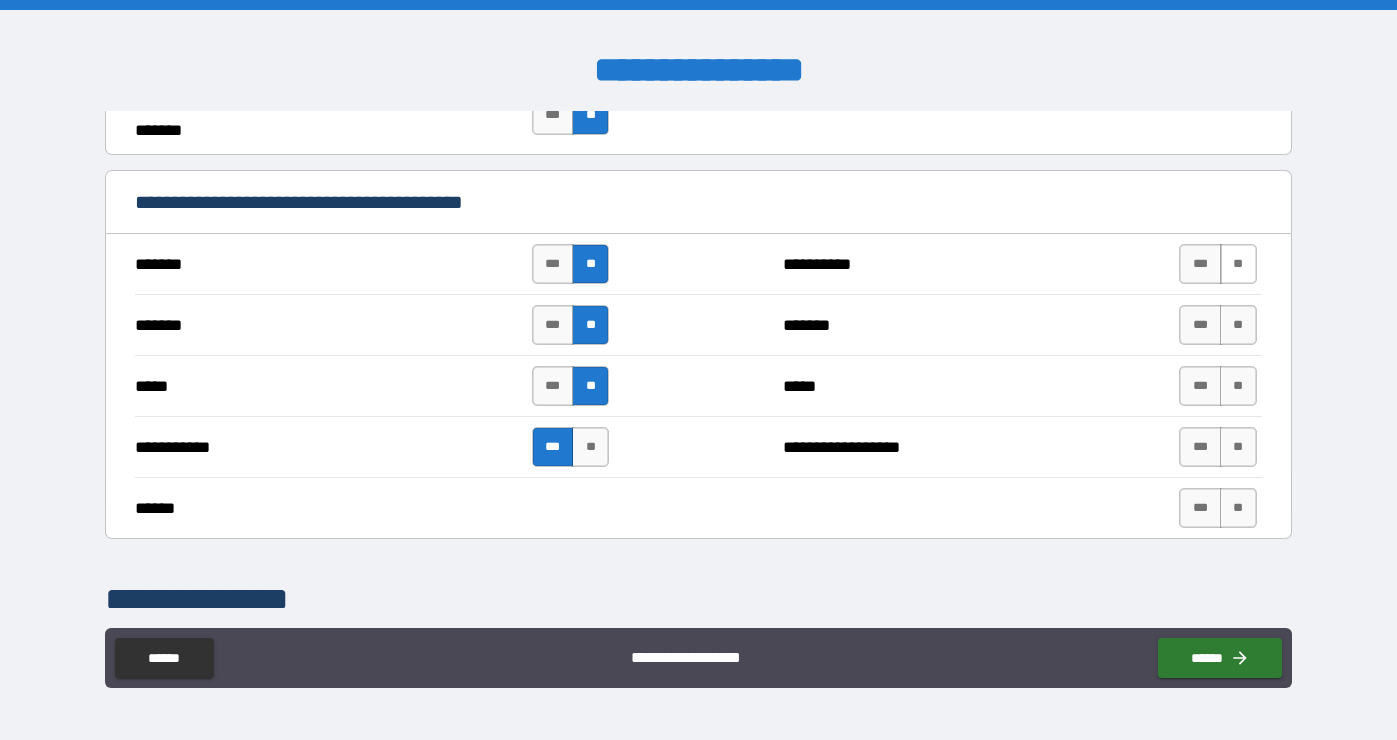 click on "**" at bounding box center [1238, 264] 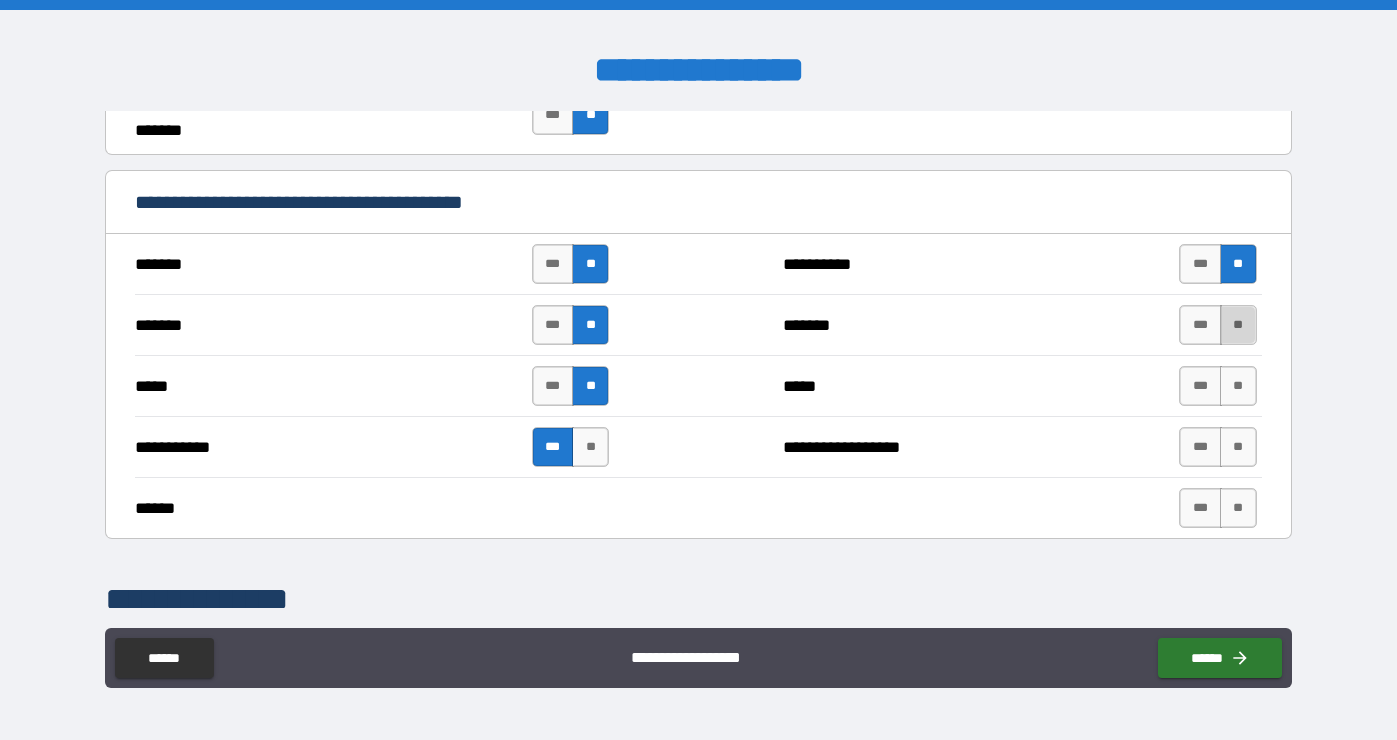 click on "**" at bounding box center [1238, 325] 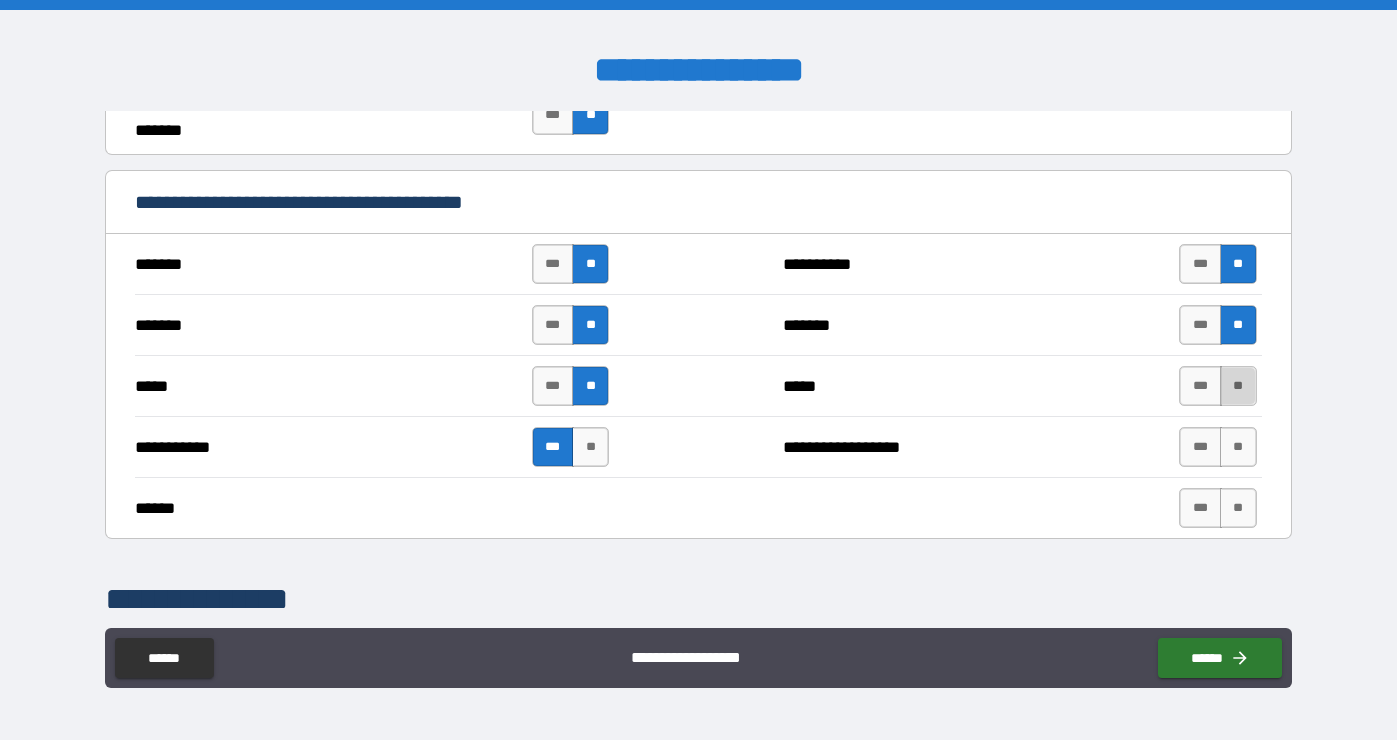 click on "**" at bounding box center (1238, 386) 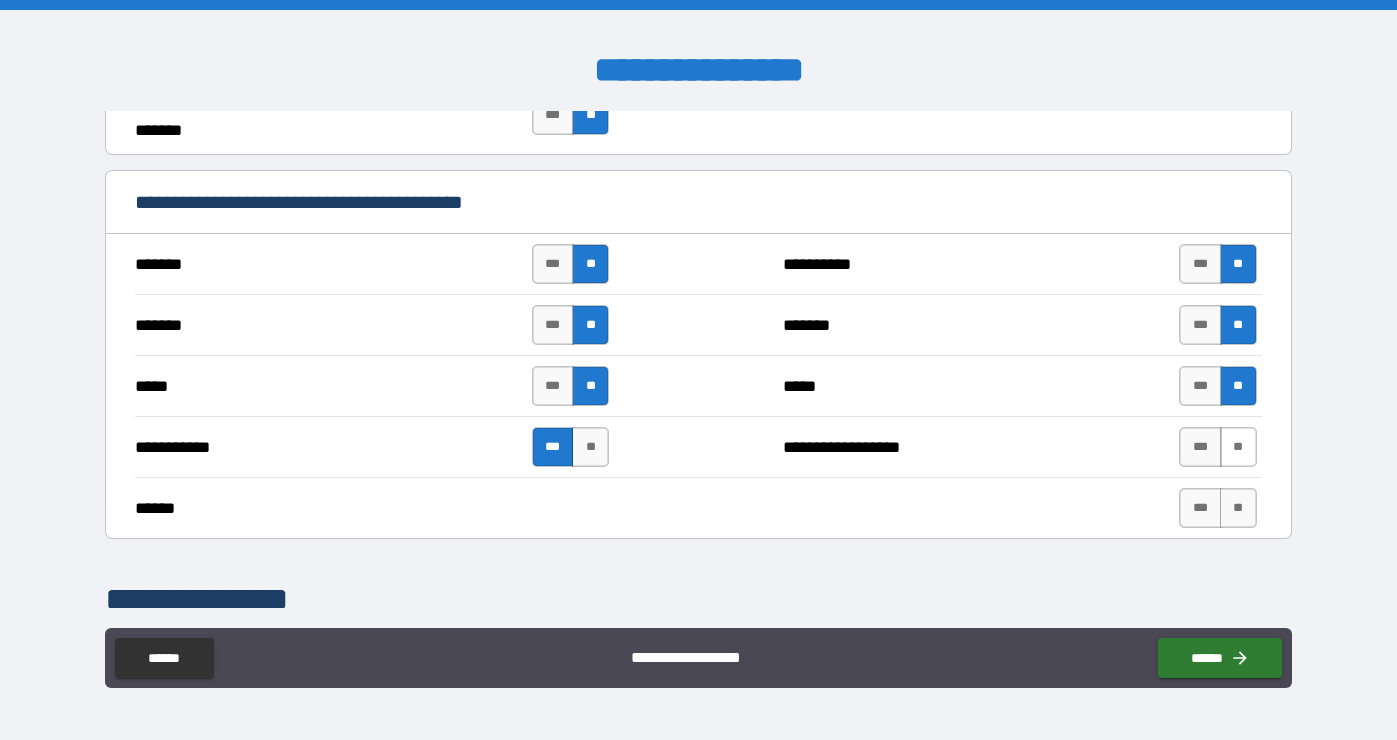 click on "**" at bounding box center [1238, 447] 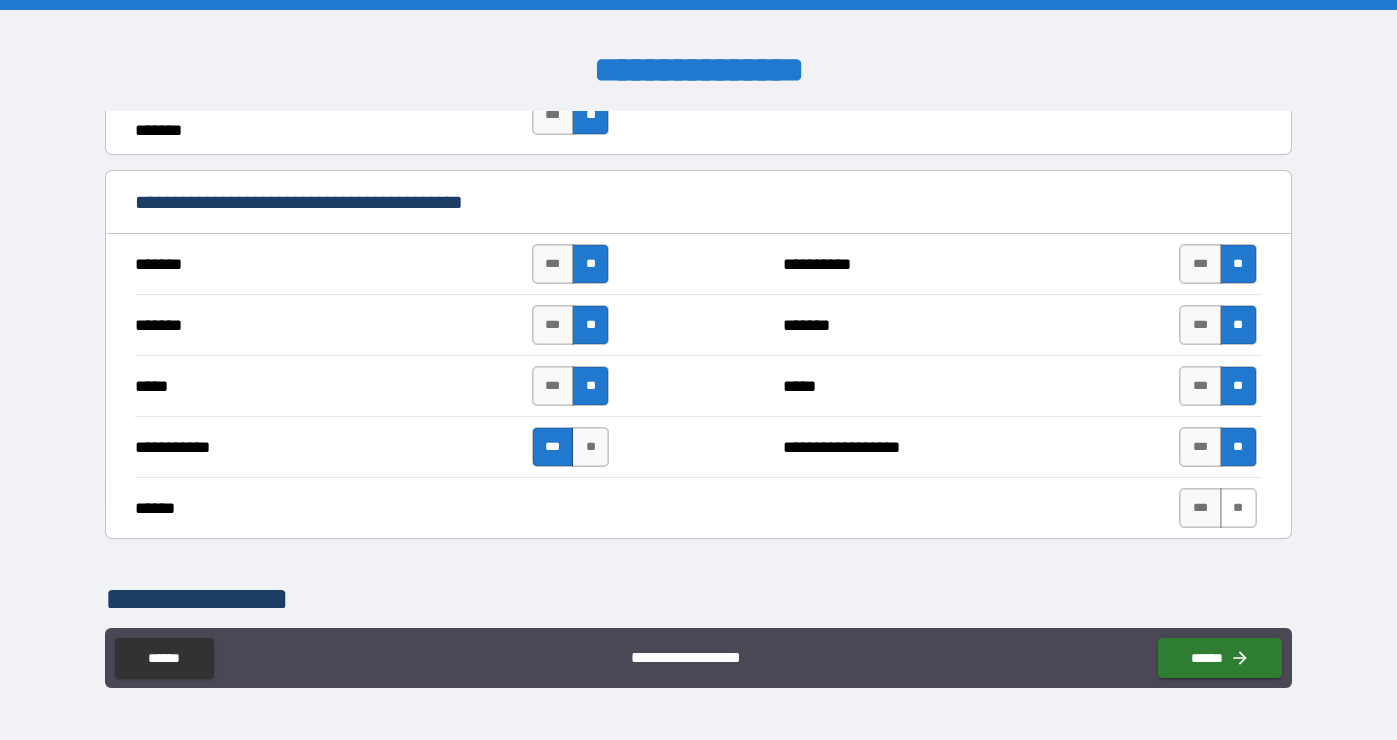click on "**" at bounding box center [1238, 508] 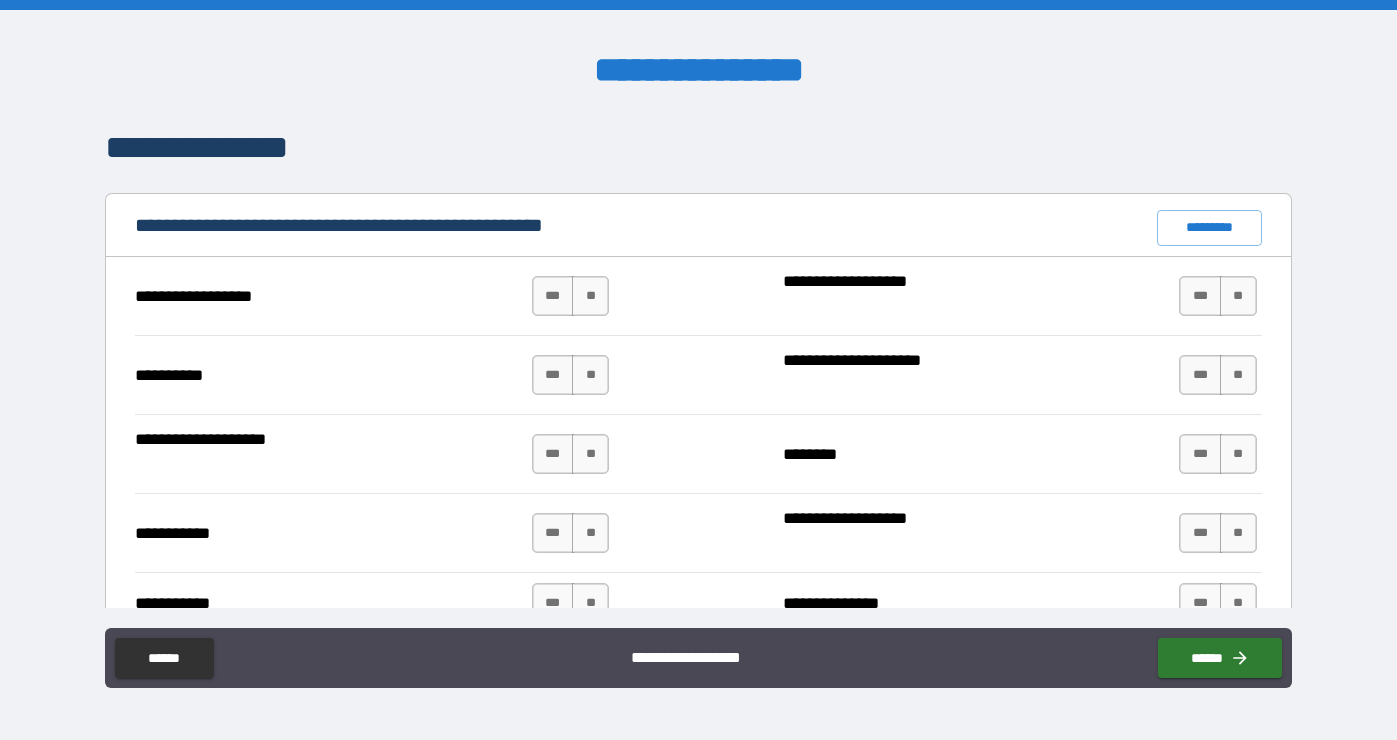 scroll, scrollTop: 1869, scrollLeft: 0, axis: vertical 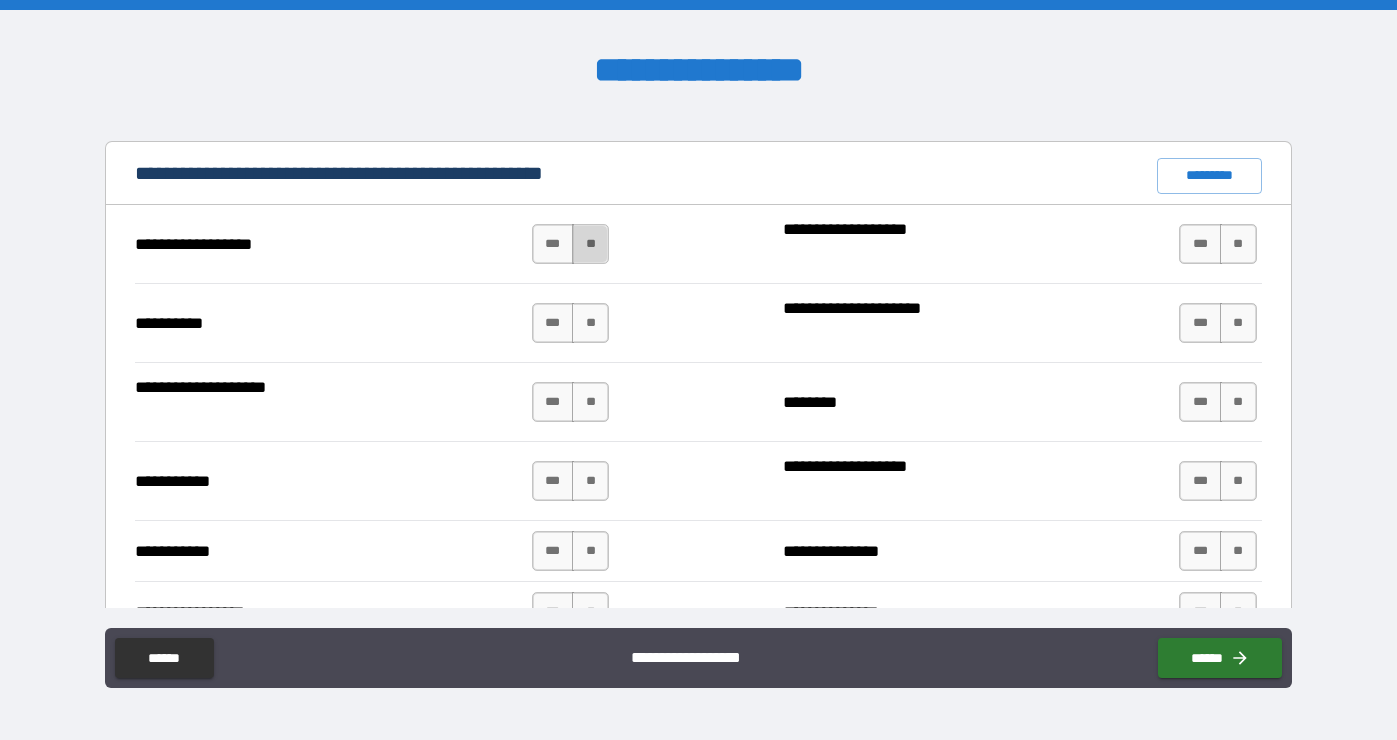 click on "**" at bounding box center (590, 244) 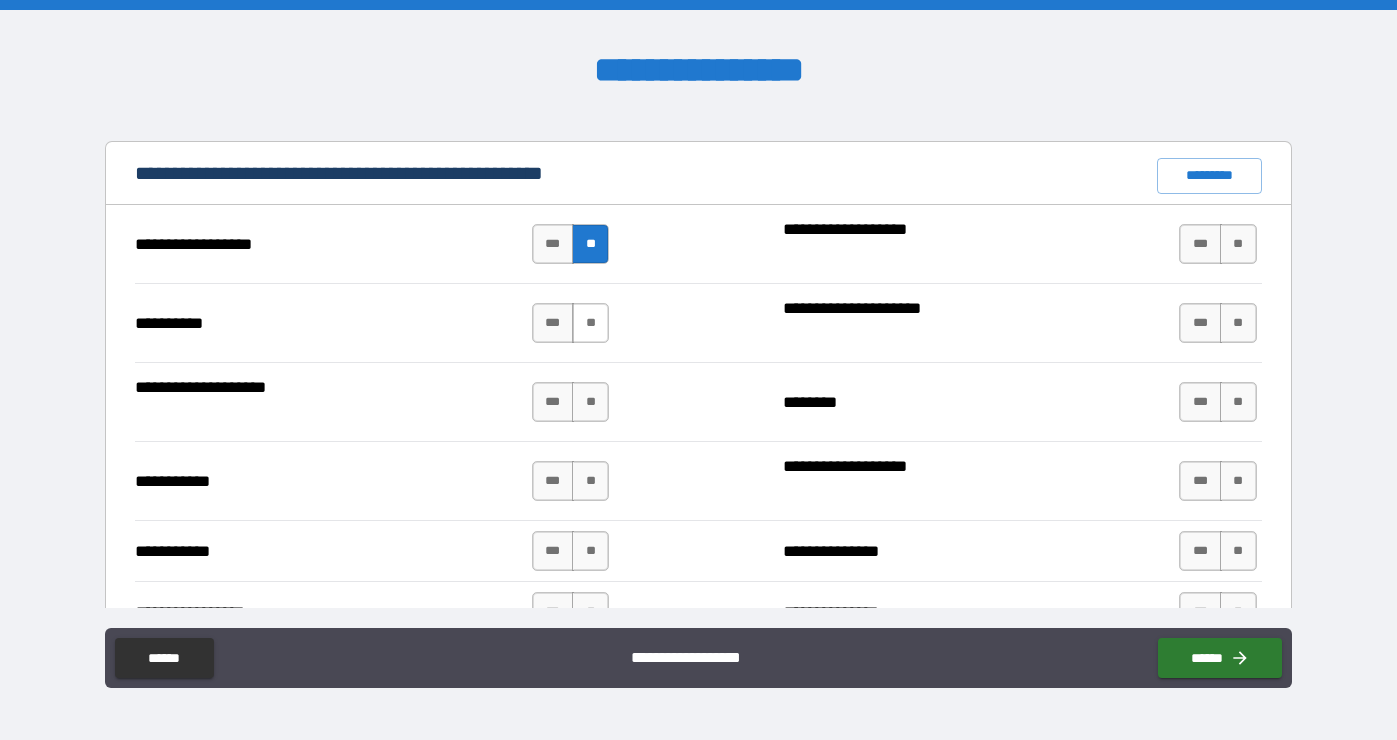 click on "**" at bounding box center (590, 323) 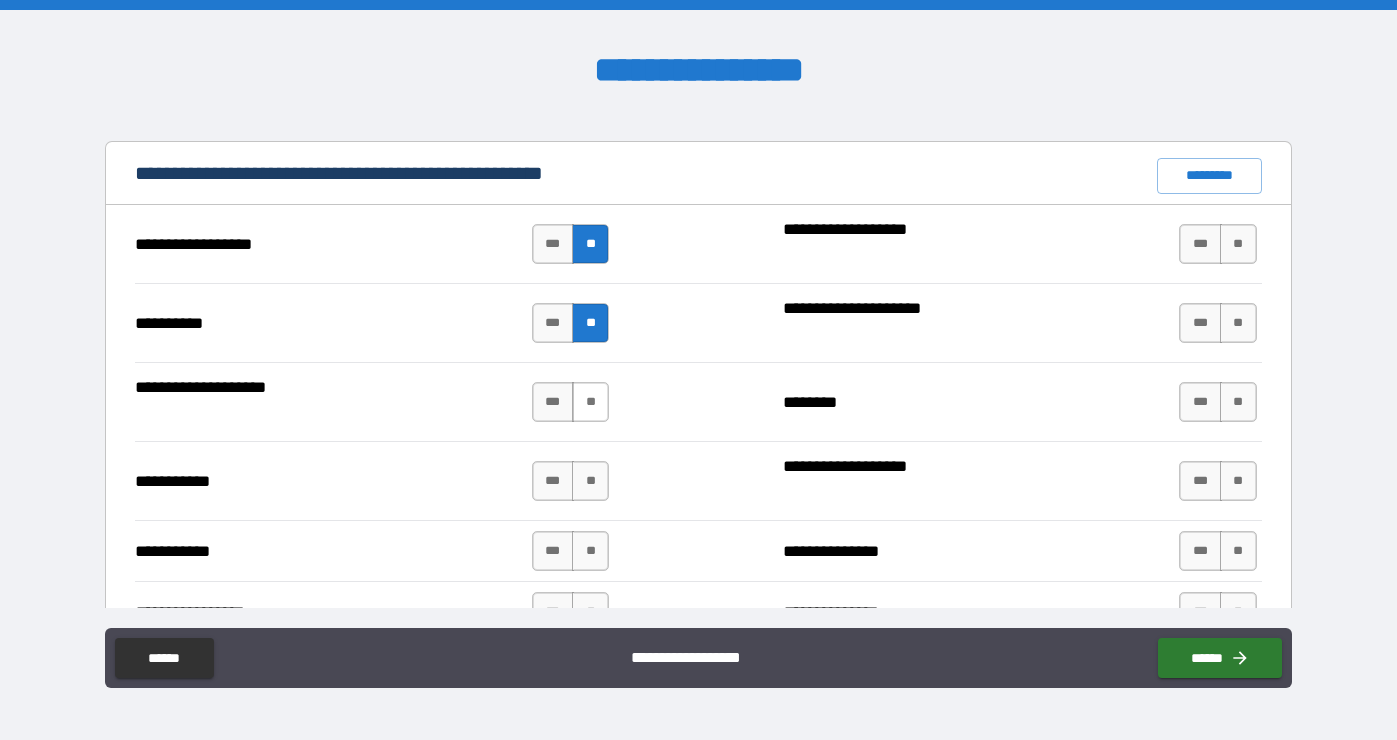 click on "**" at bounding box center (590, 402) 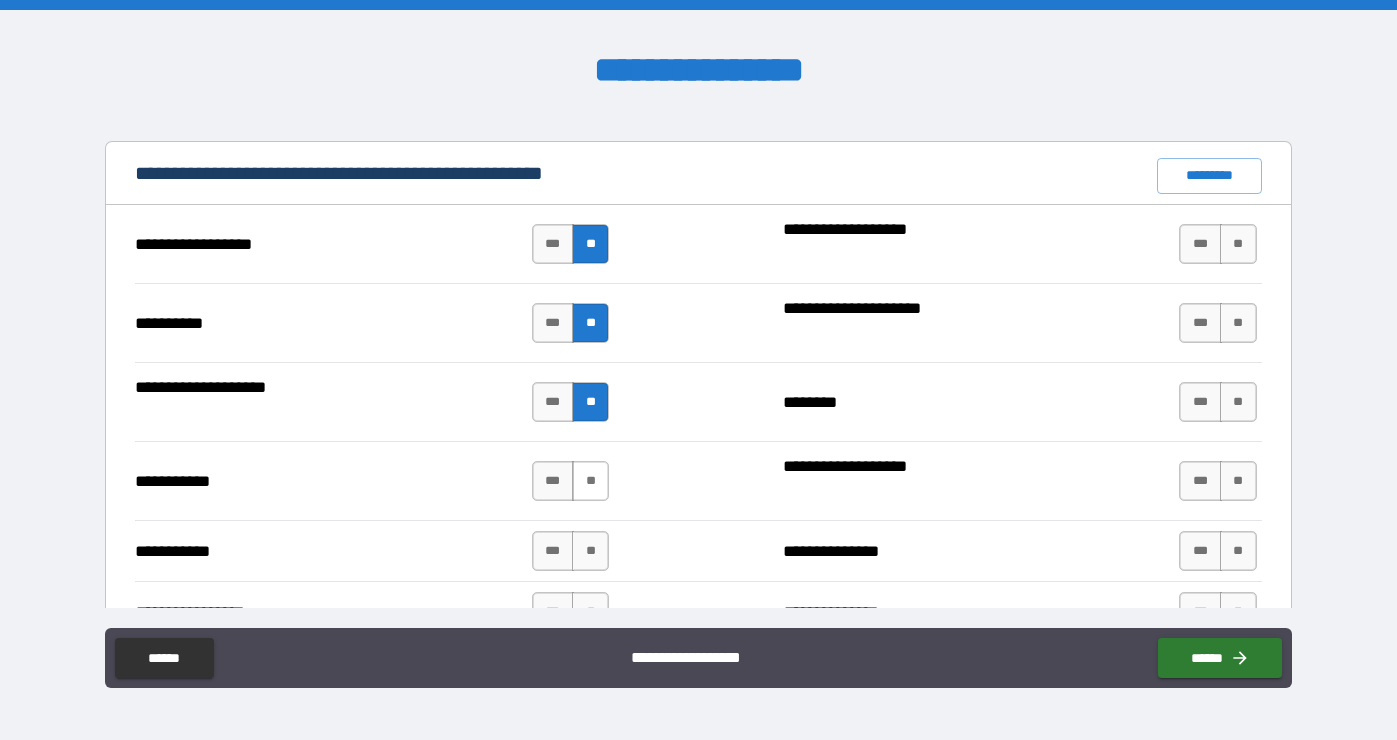click on "**" at bounding box center (590, 481) 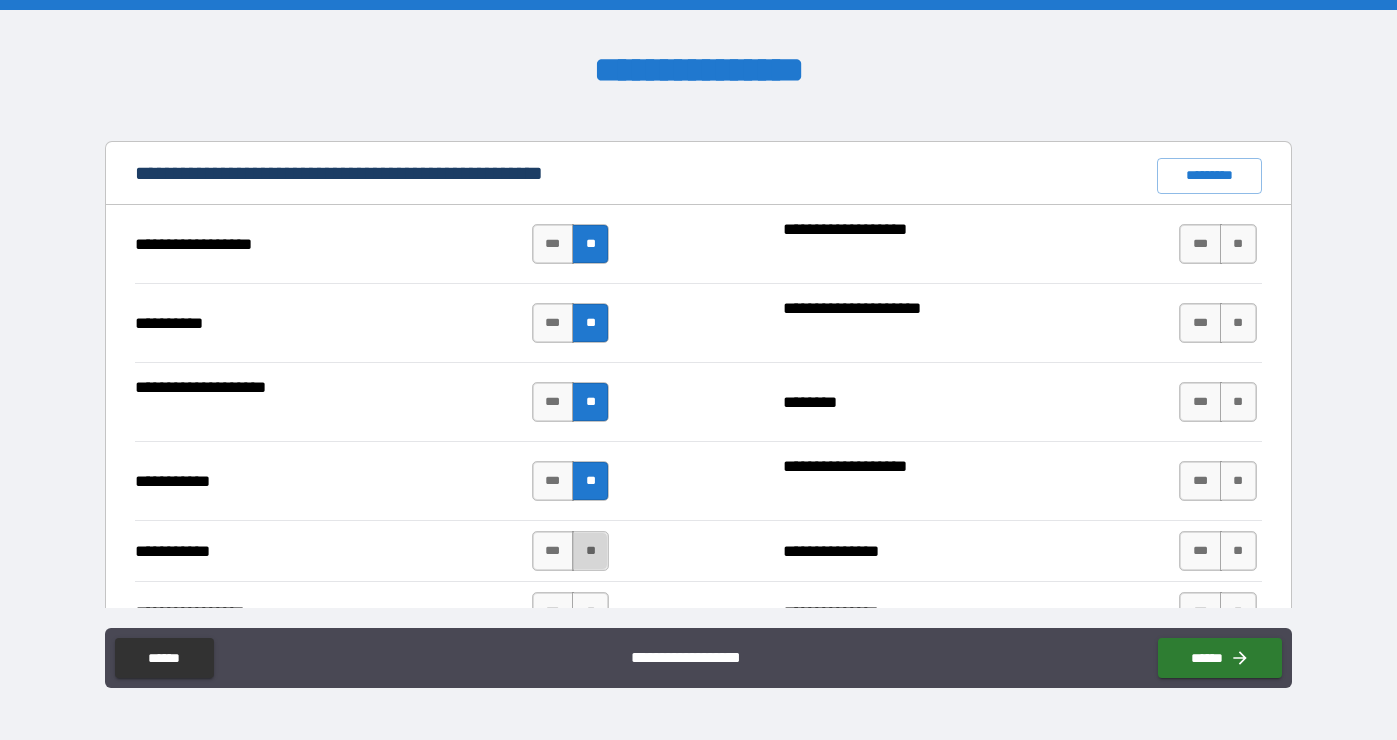 click on "**" at bounding box center [590, 551] 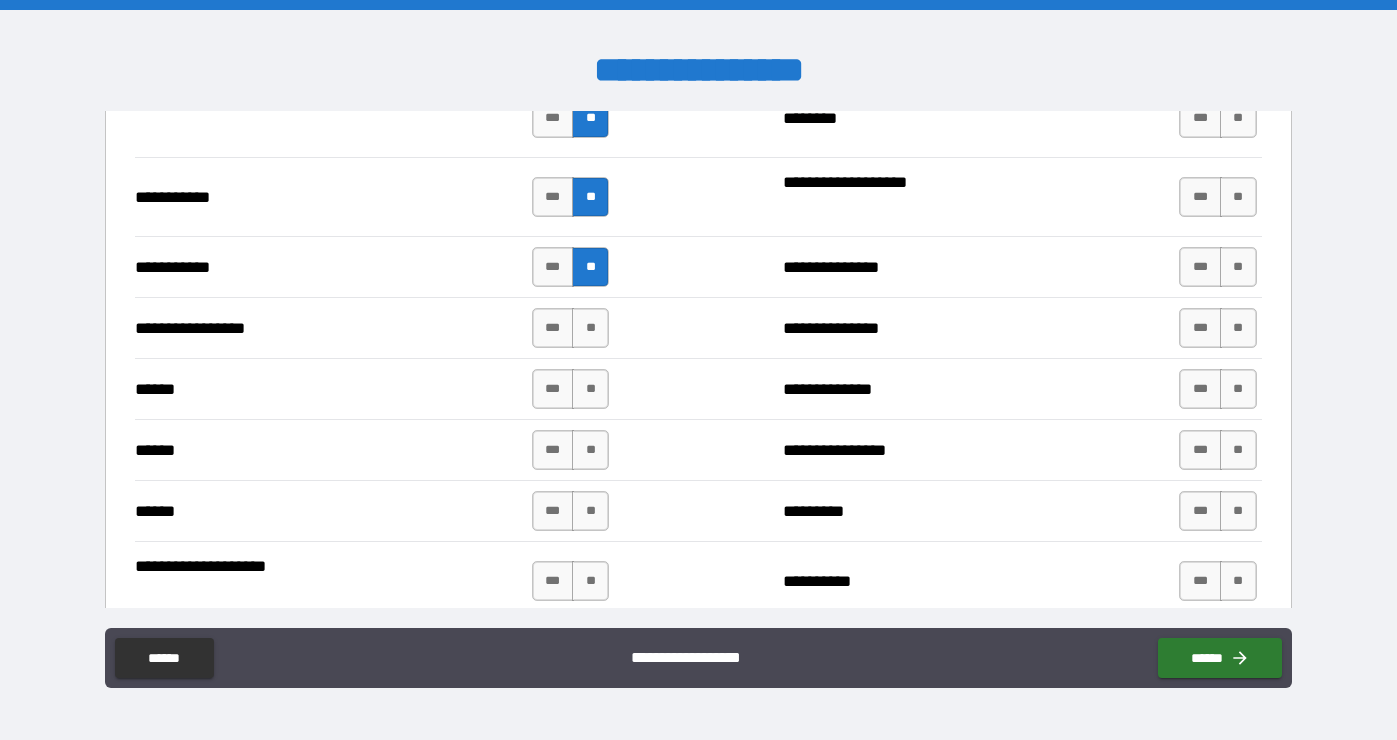 scroll, scrollTop: 2184, scrollLeft: 0, axis: vertical 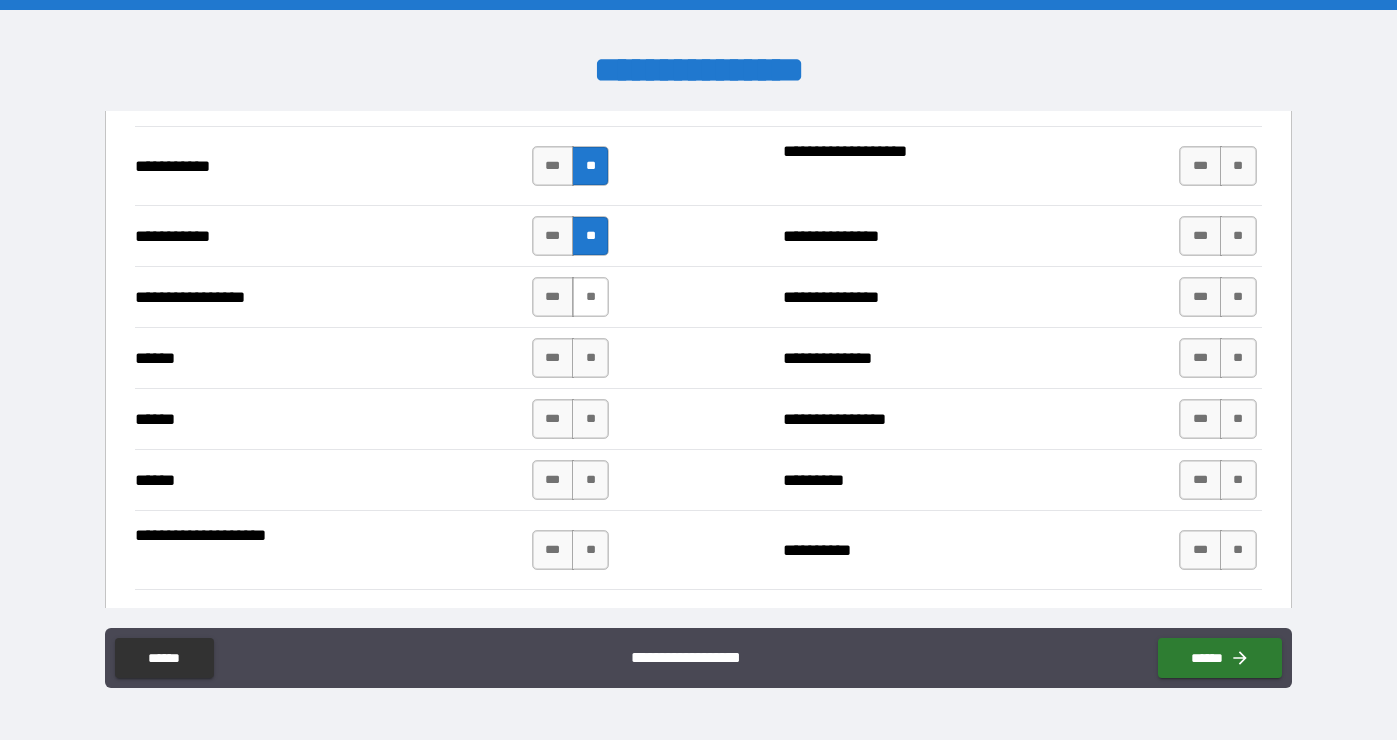 click on "**" at bounding box center (590, 297) 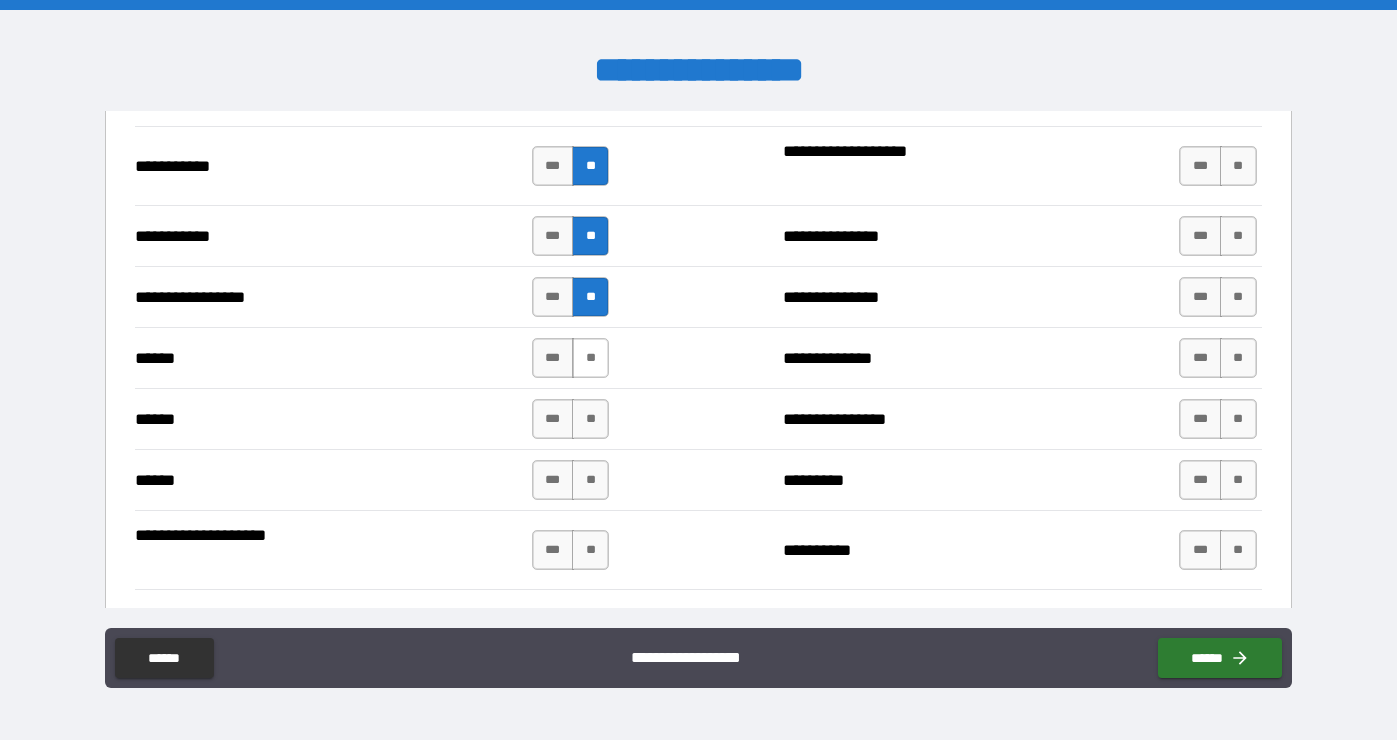 click on "**" at bounding box center [590, 358] 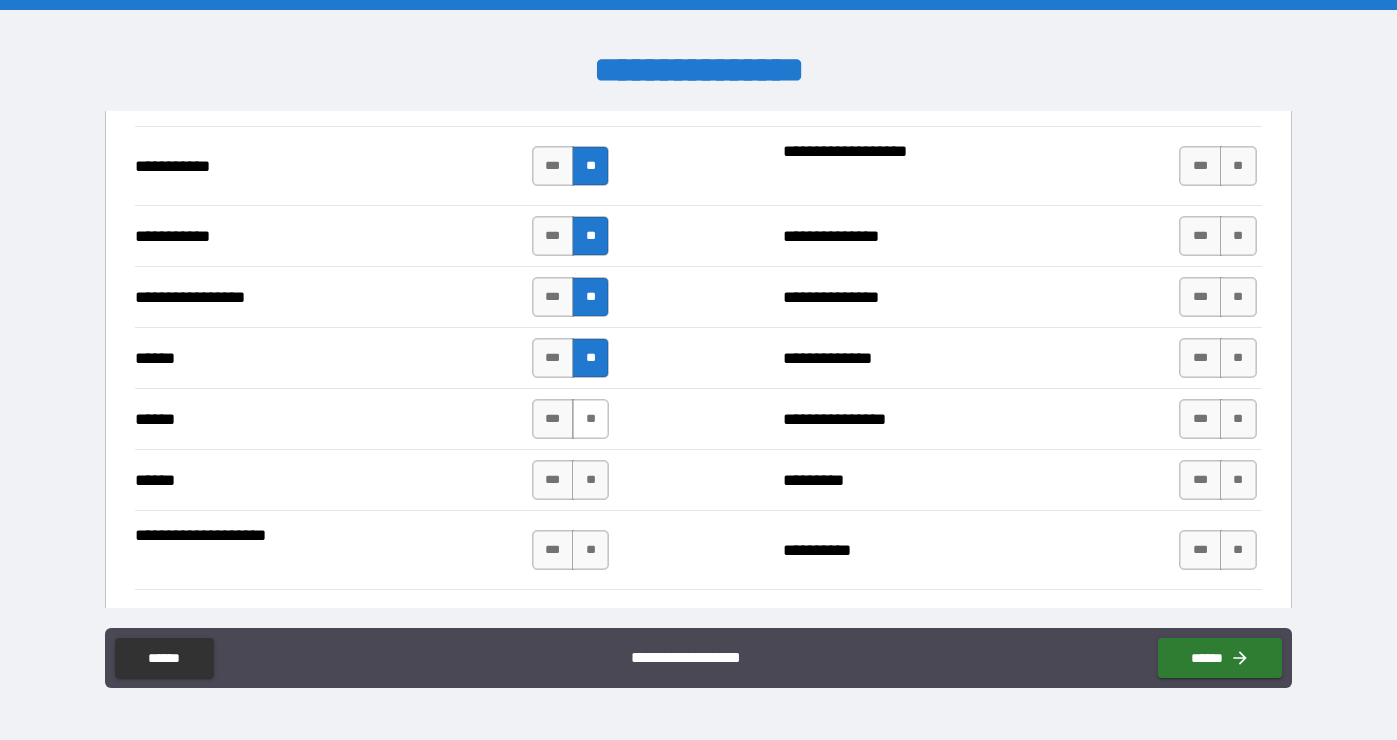 click on "**" at bounding box center (590, 419) 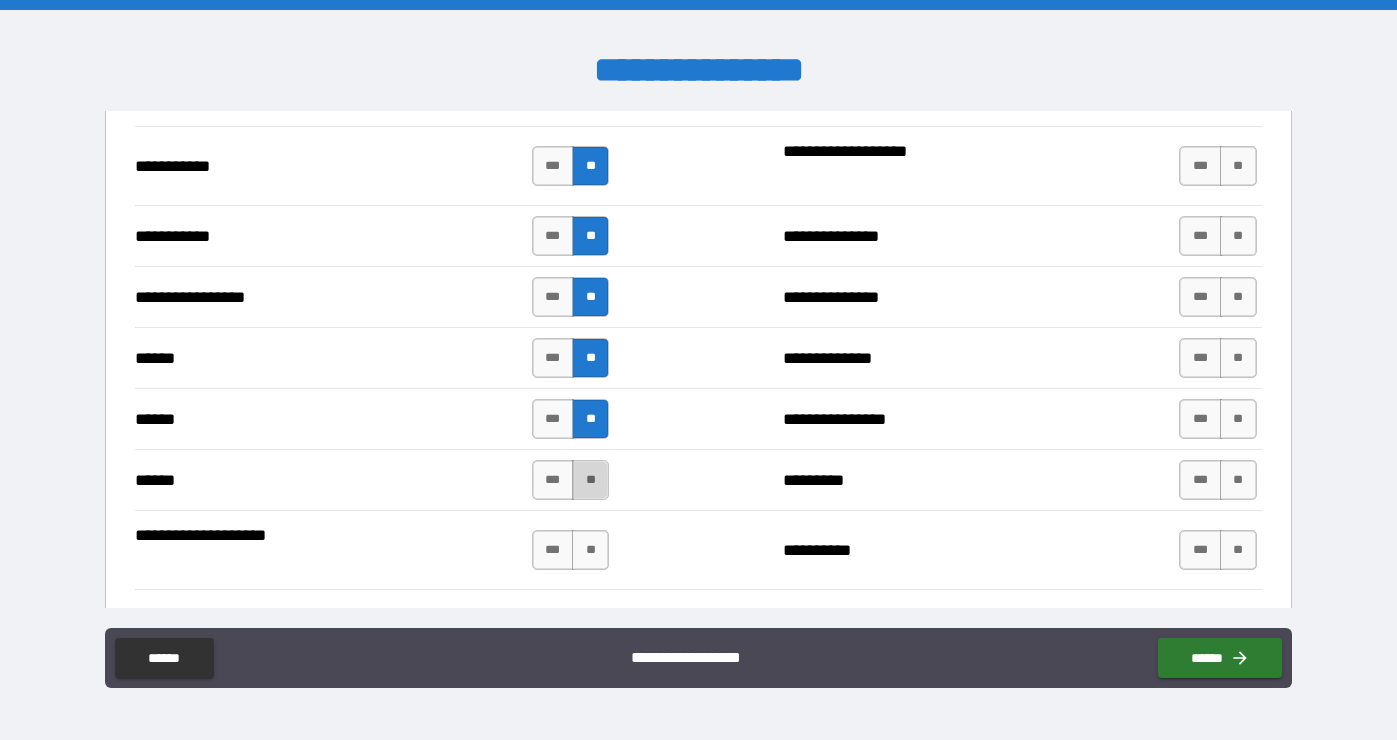 click on "**" at bounding box center (590, 480) 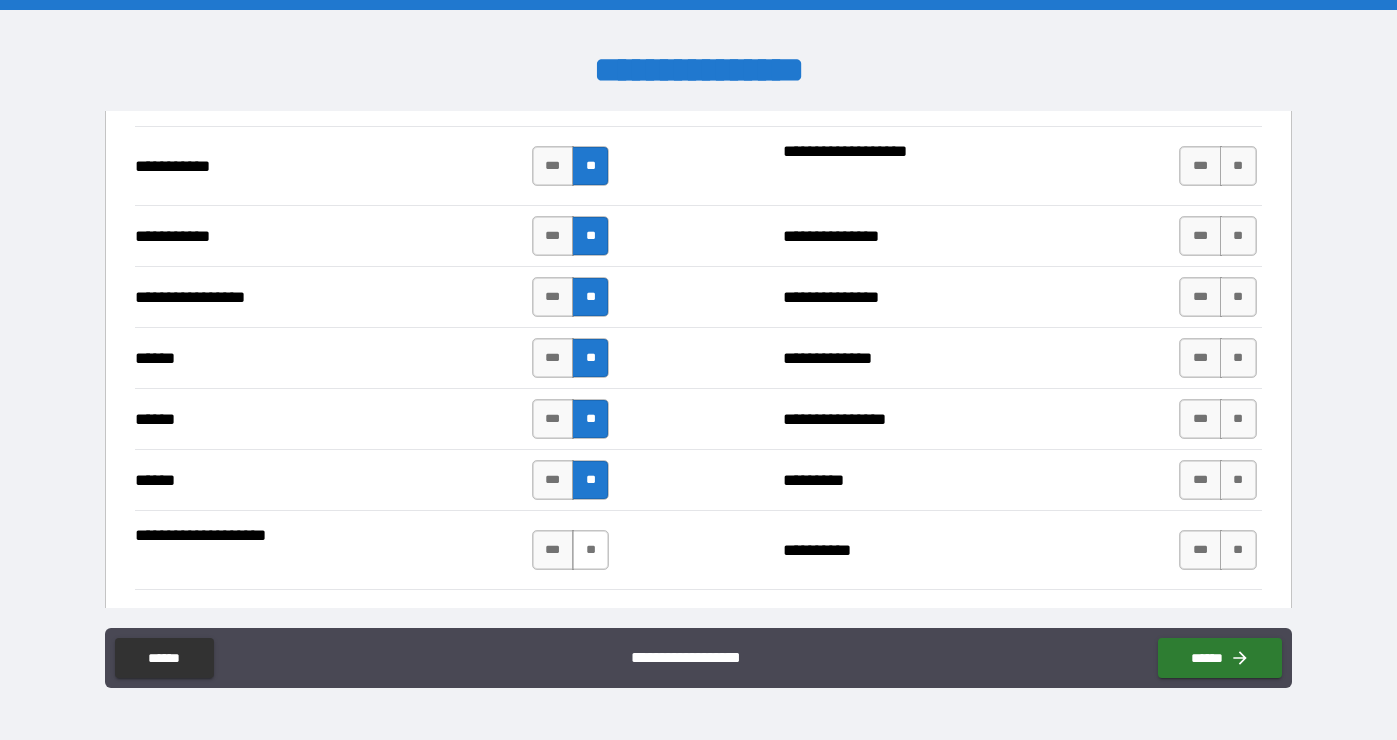 click on "**" at bounding box center [590, 550] 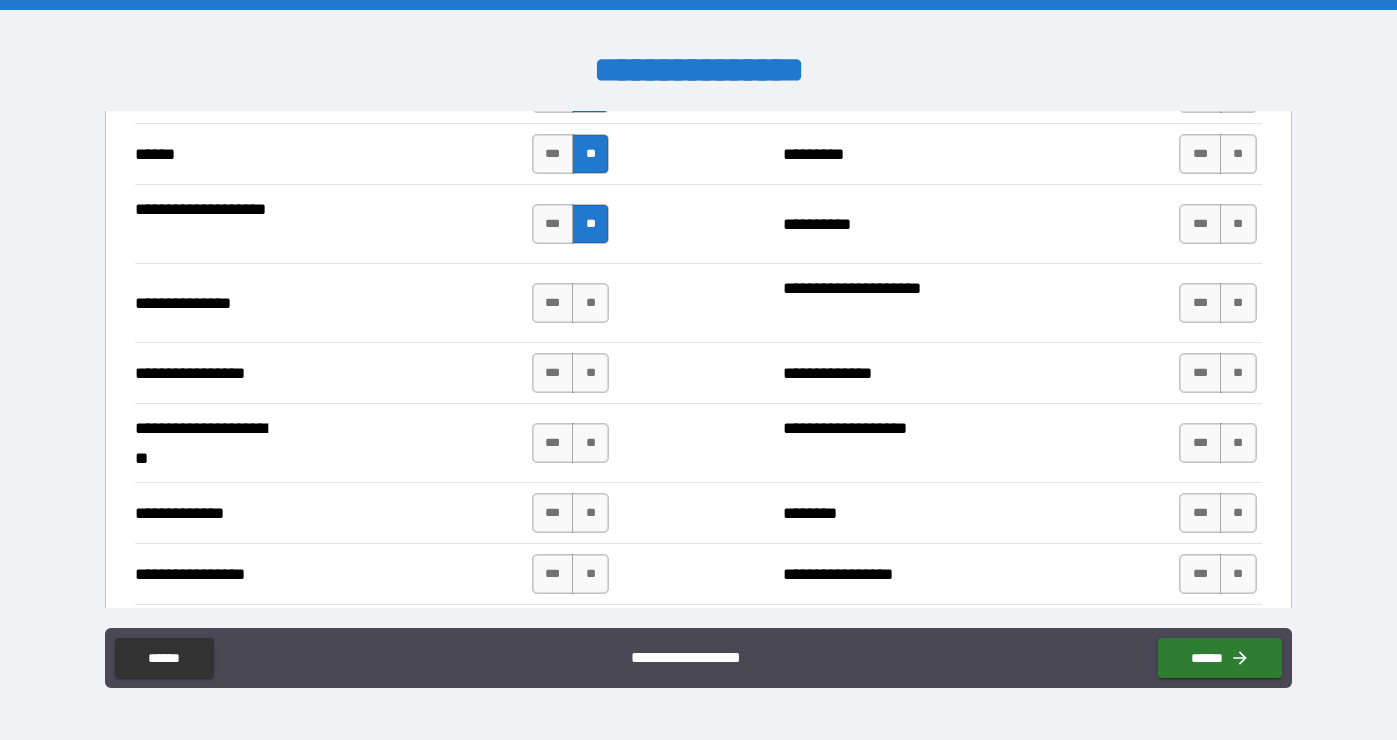 scroll, scrollTop: 2521, scrollLeft: 0, axis: vertical 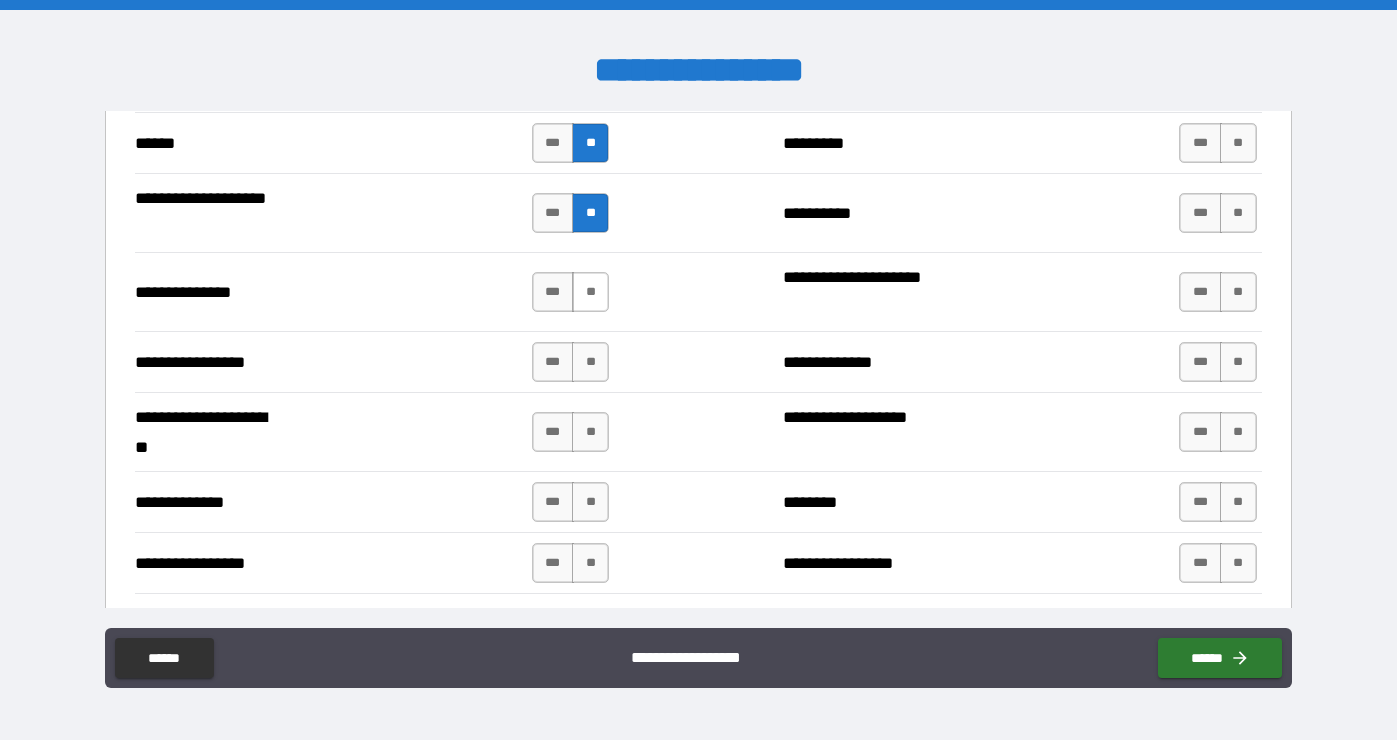 click on "**" at bounding box center [590, 292] 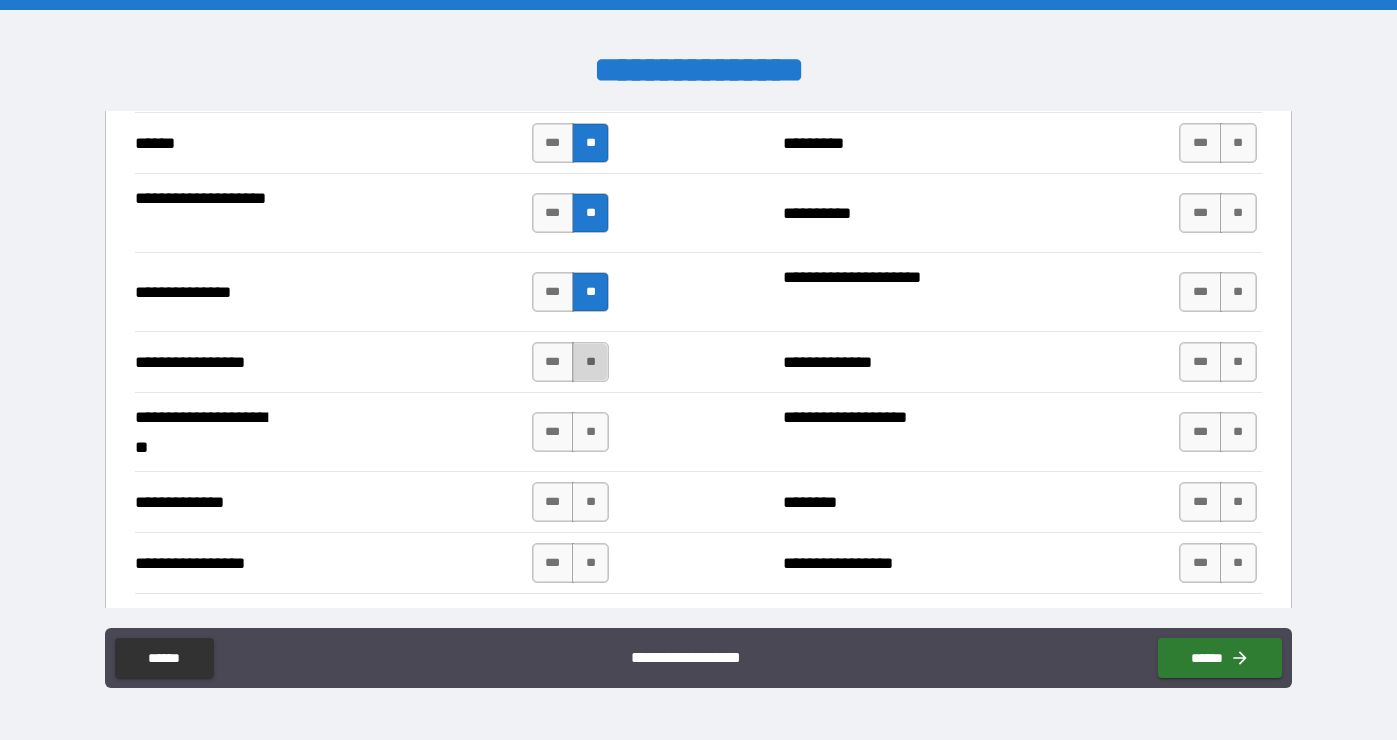 click on "**" at bounding box center (590, 362) 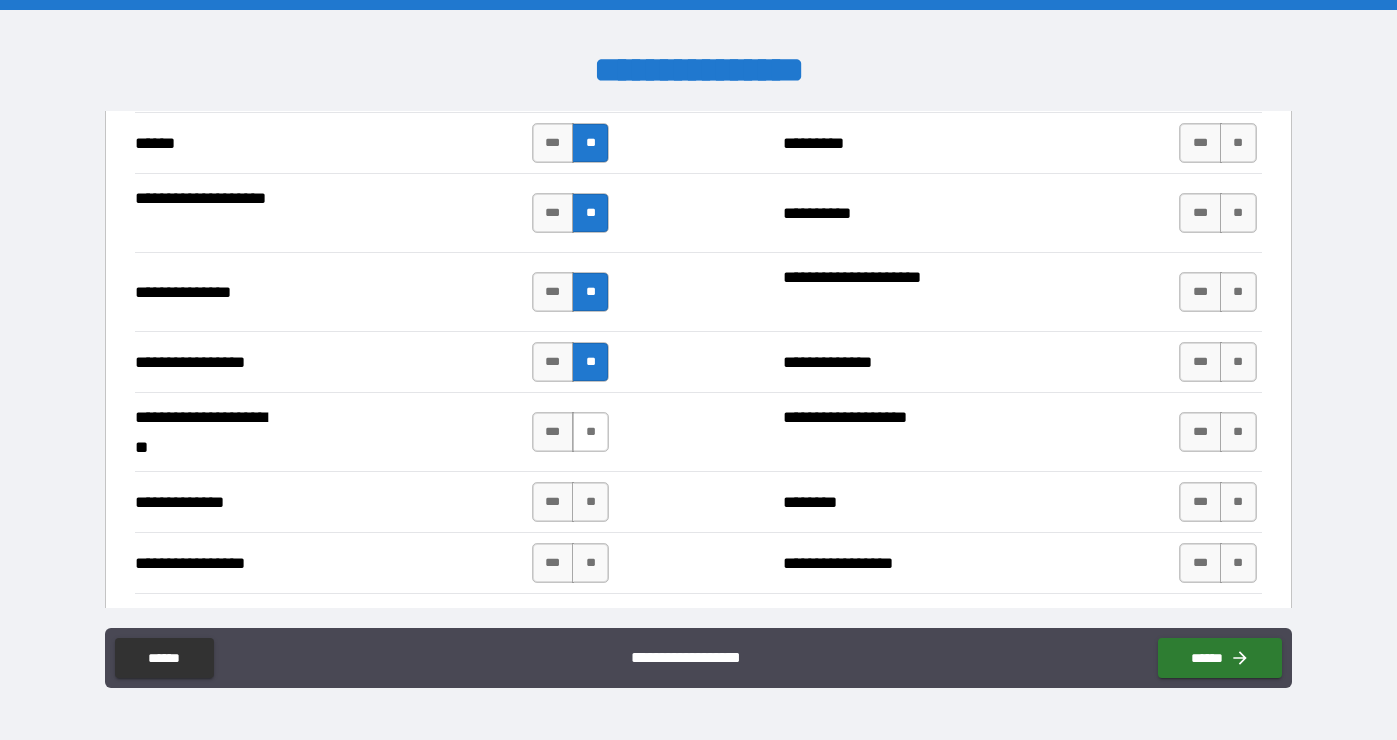 click on "**" at bounding box center [590, 432] 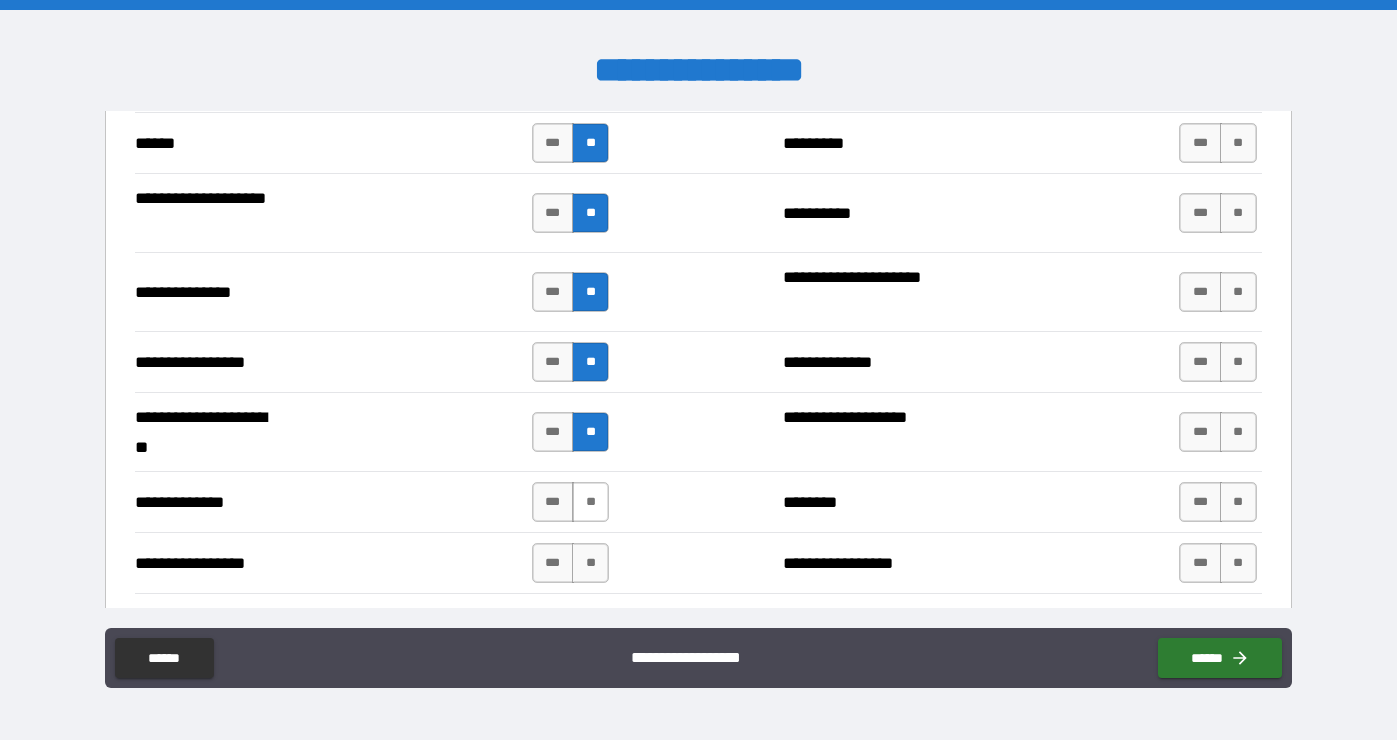 click on "**" at bounding box center [590, 502] 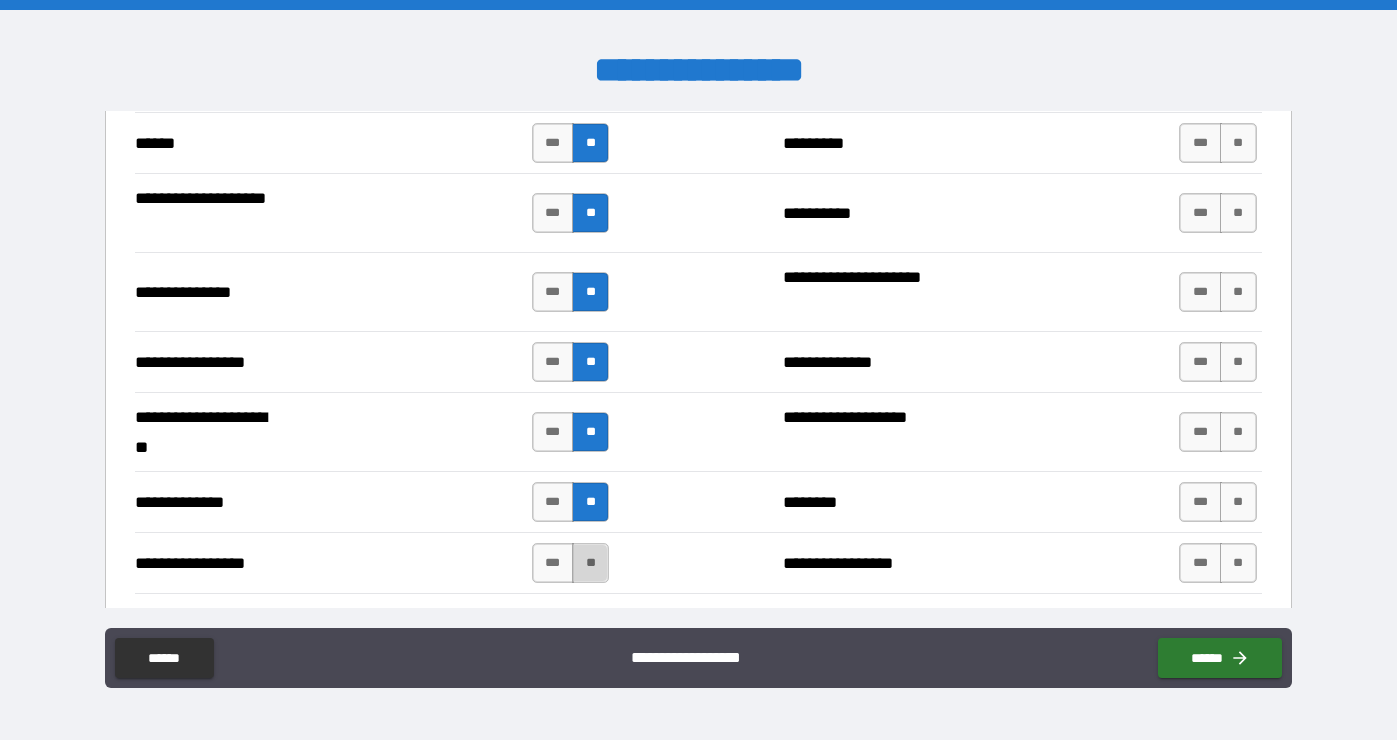 click on "**" at bounding box center [590, 563] 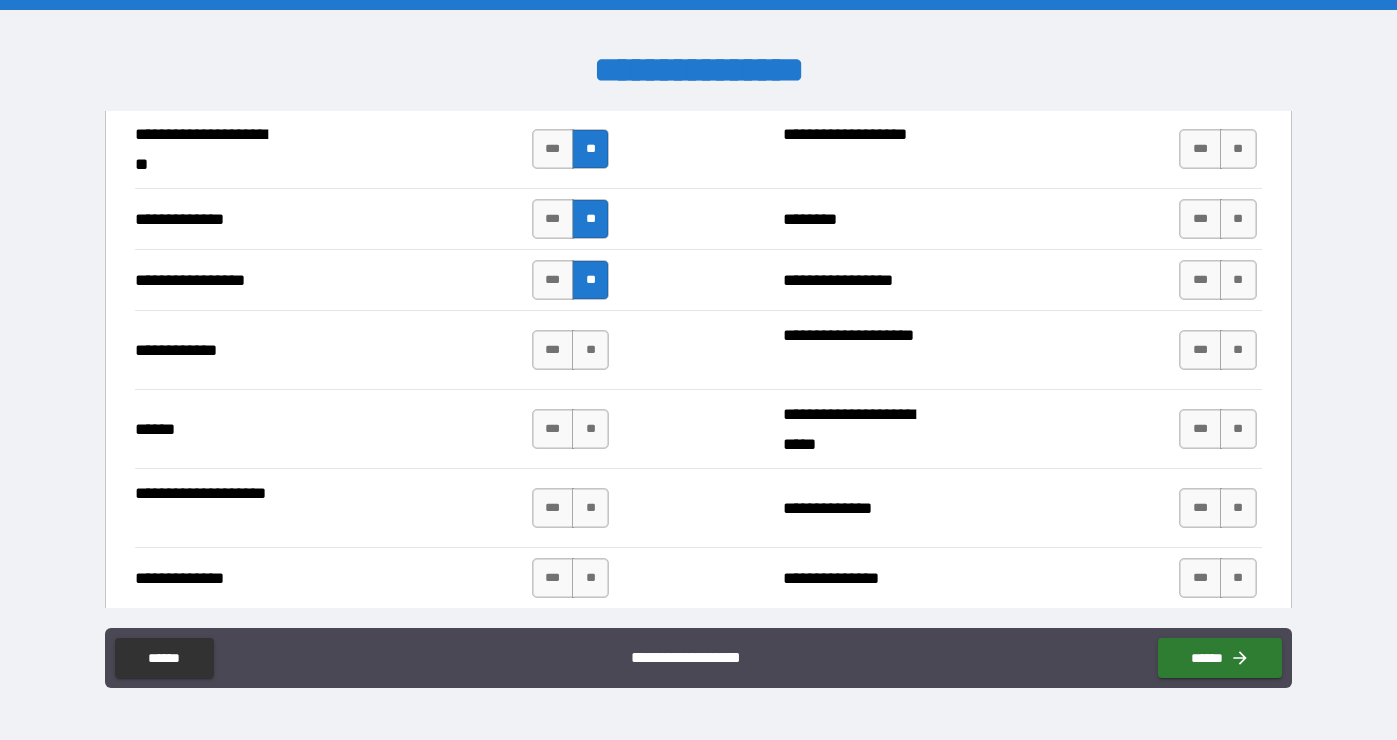 scroll, scrollTop: 2878, scrollLeft: 0, axis: vertical 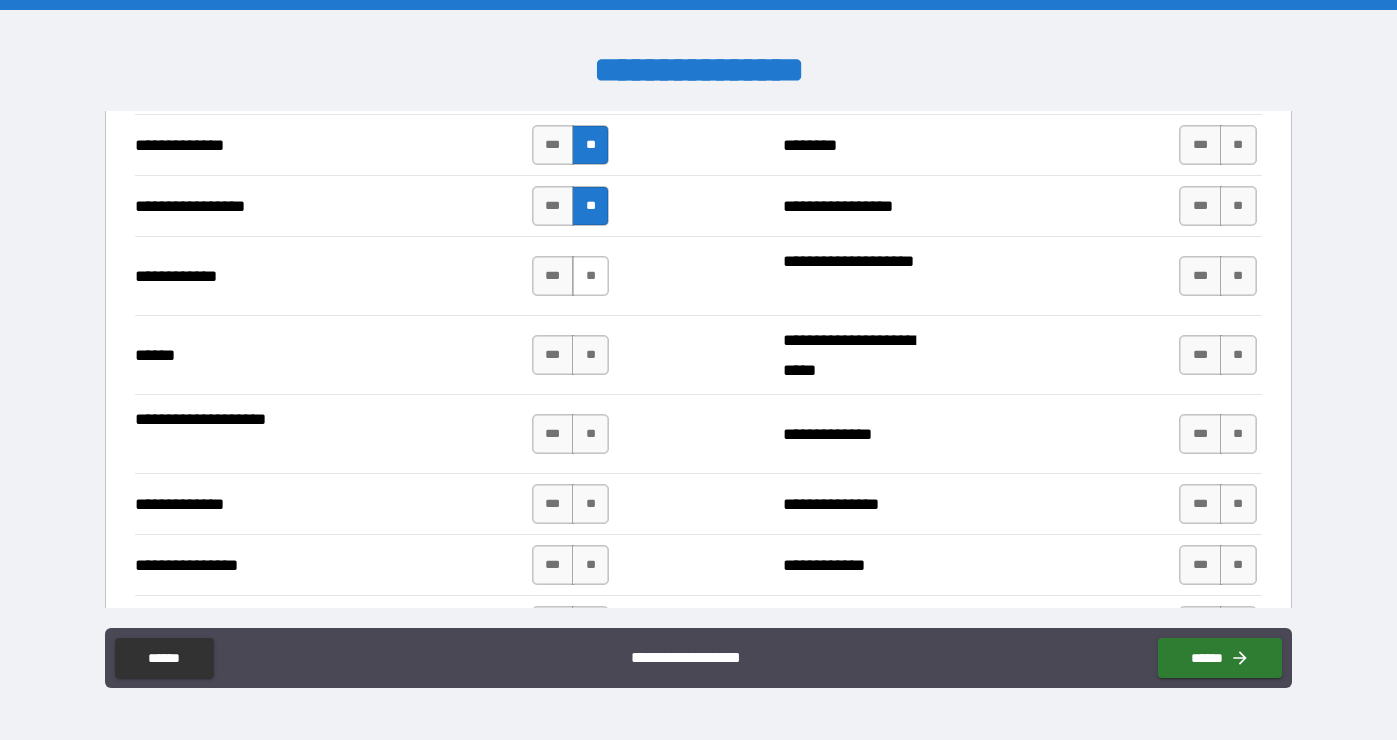 click on "**" at bounding box center [590, 276] 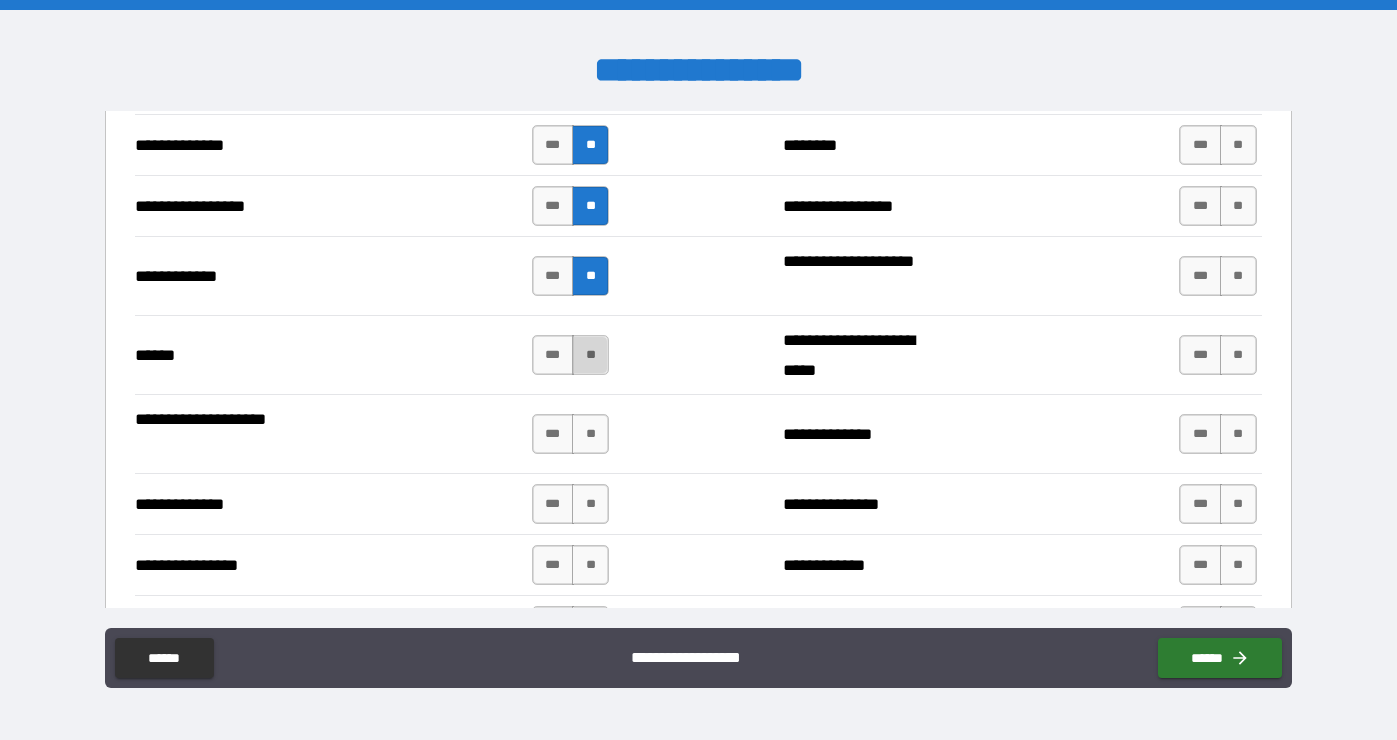 click on "**" at bounding box center (590, 355) 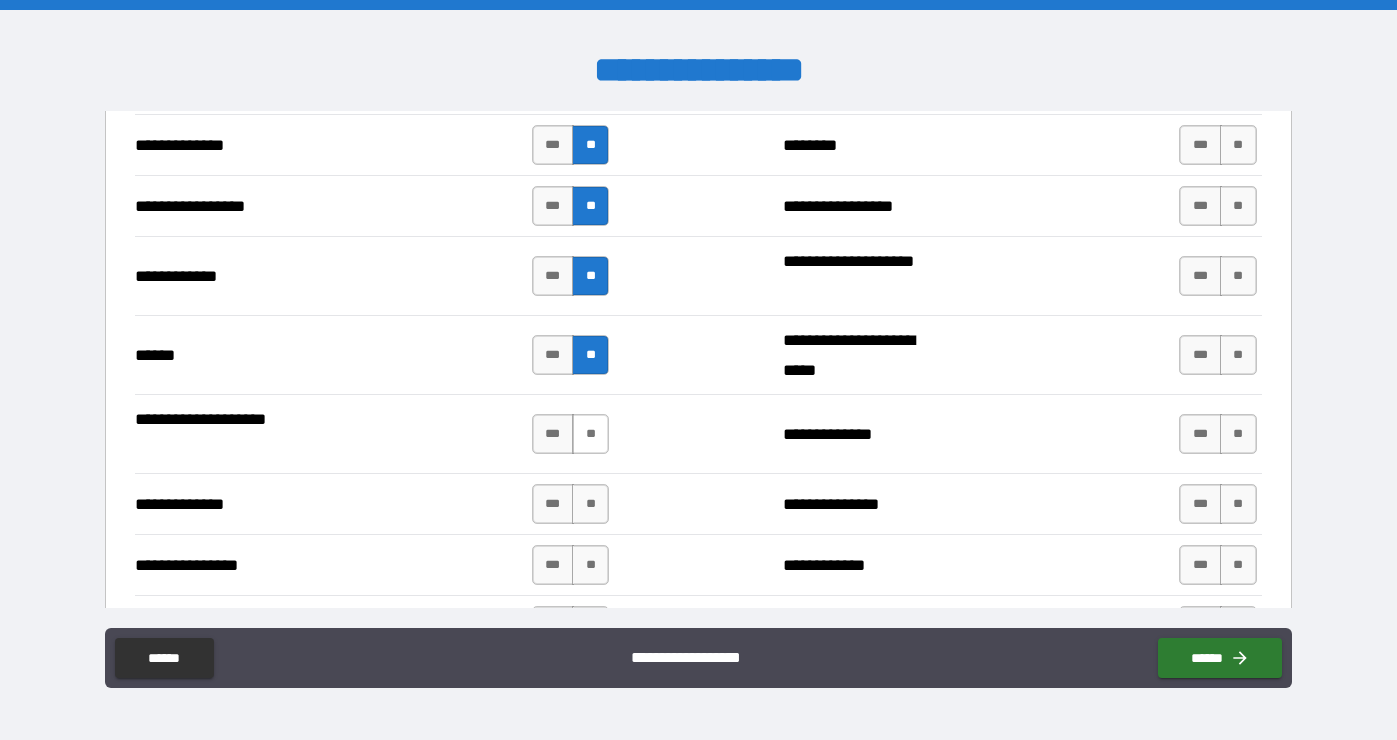 click on "**" at bounding box center (590, 434) 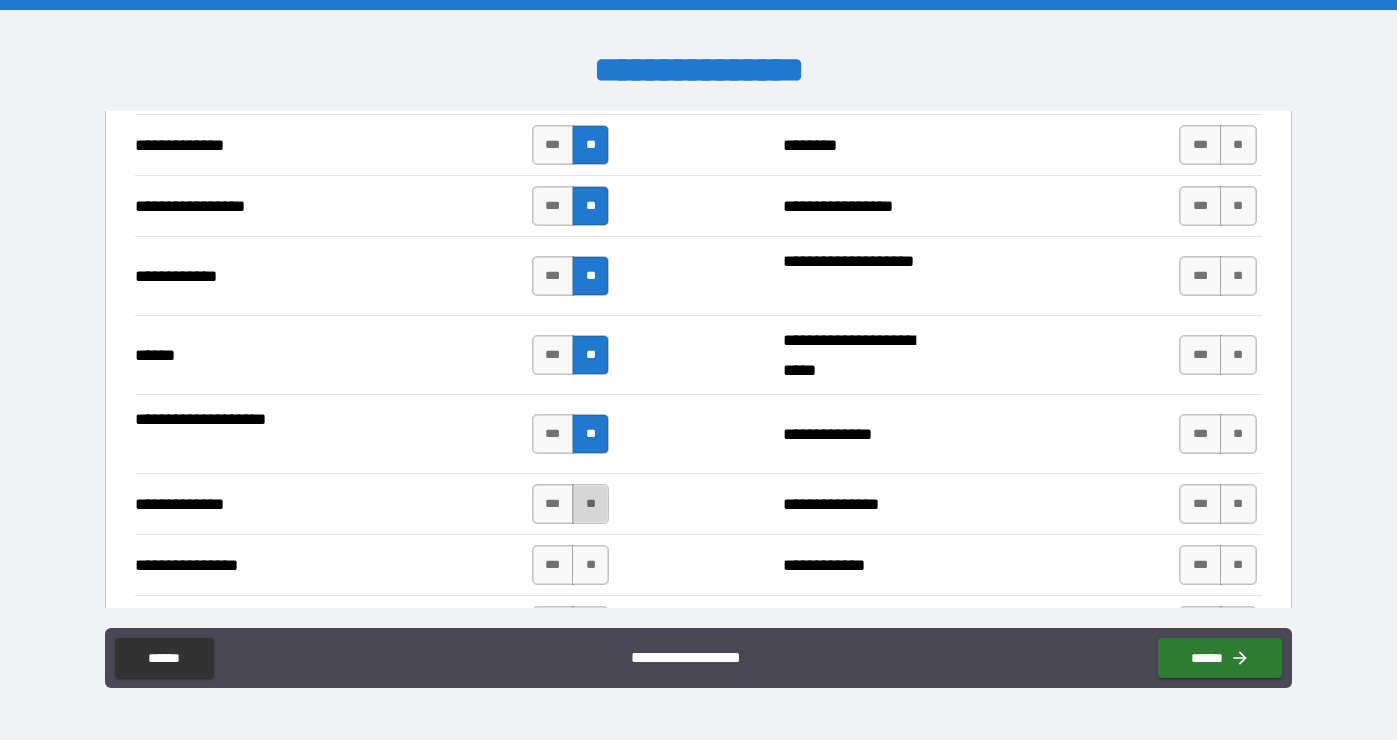 click on "**" at bounding box center [590, 504] 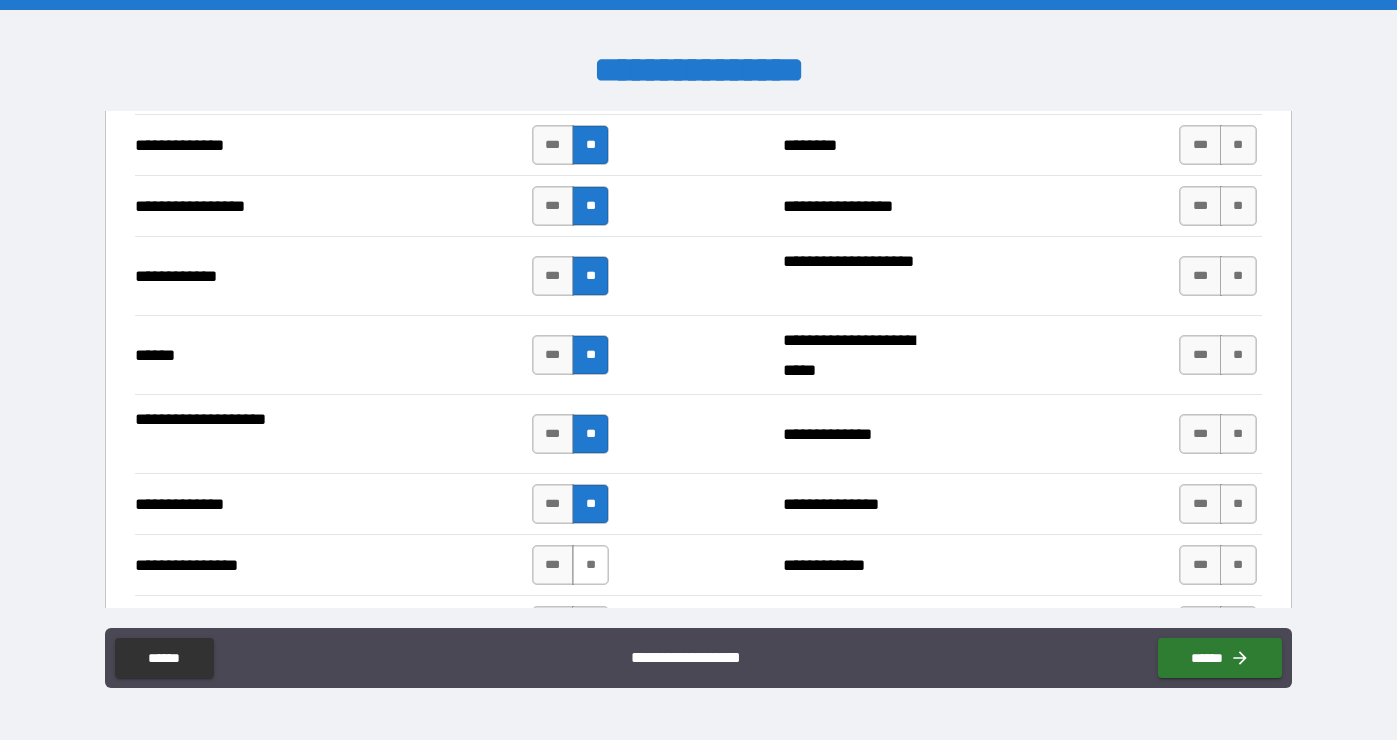 click on "**" at bounding box center (590, 565) 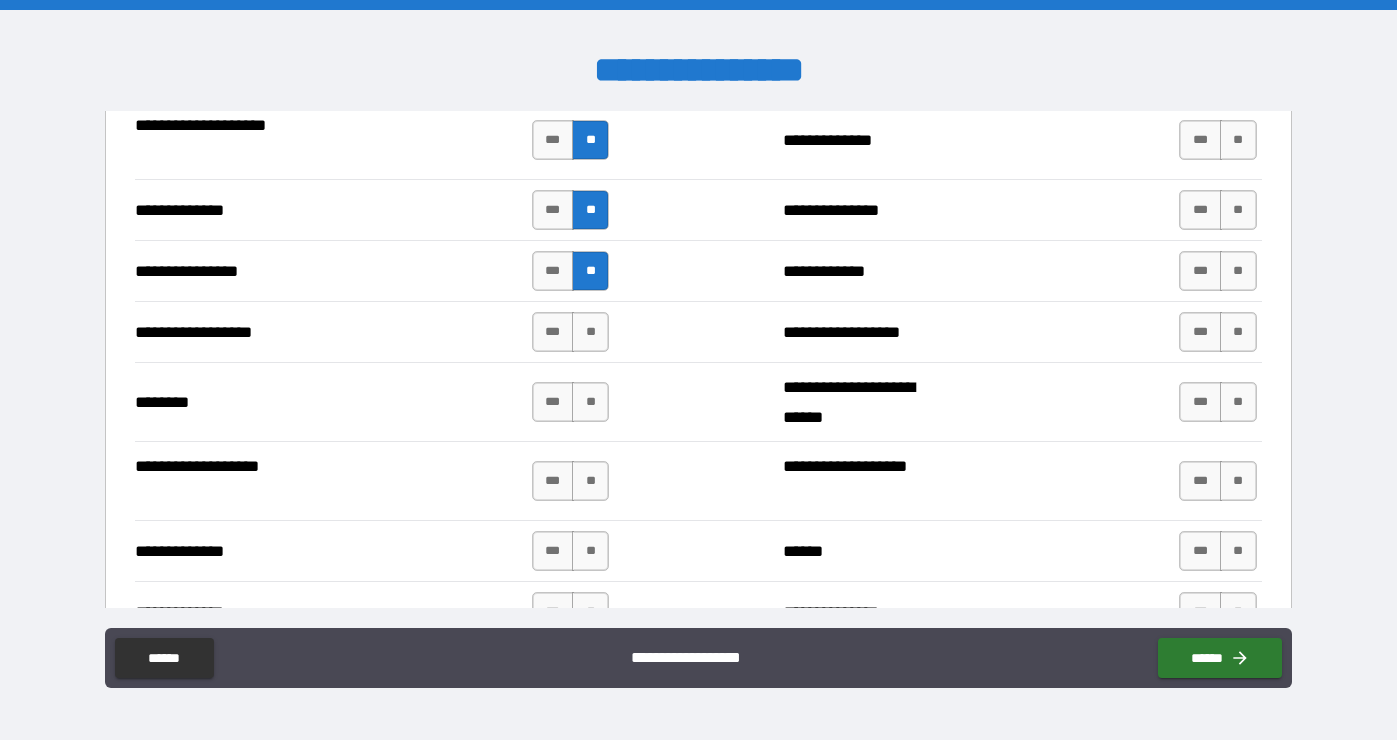 scroll, scrollTop: 3235, scrollLeft: 0, axis: vertical 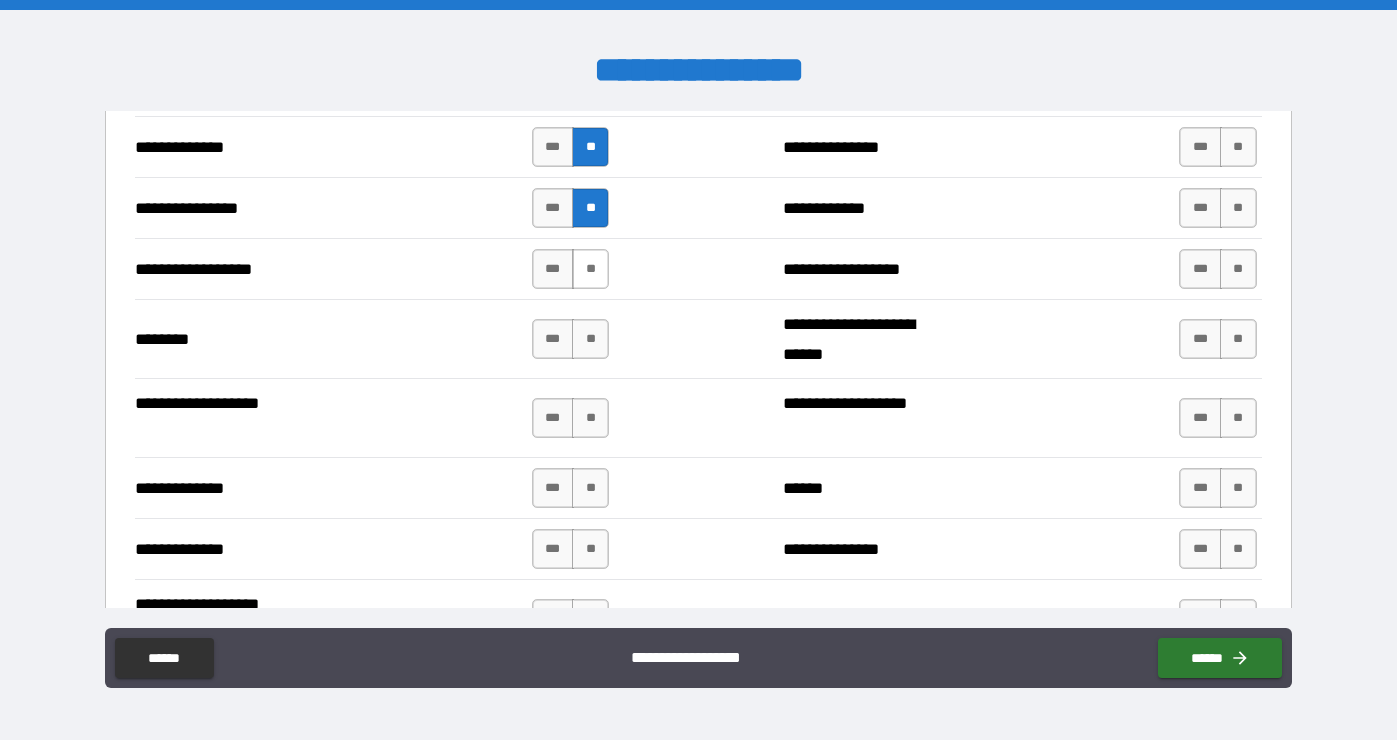 click on "**" at bounding box center (590, 269) 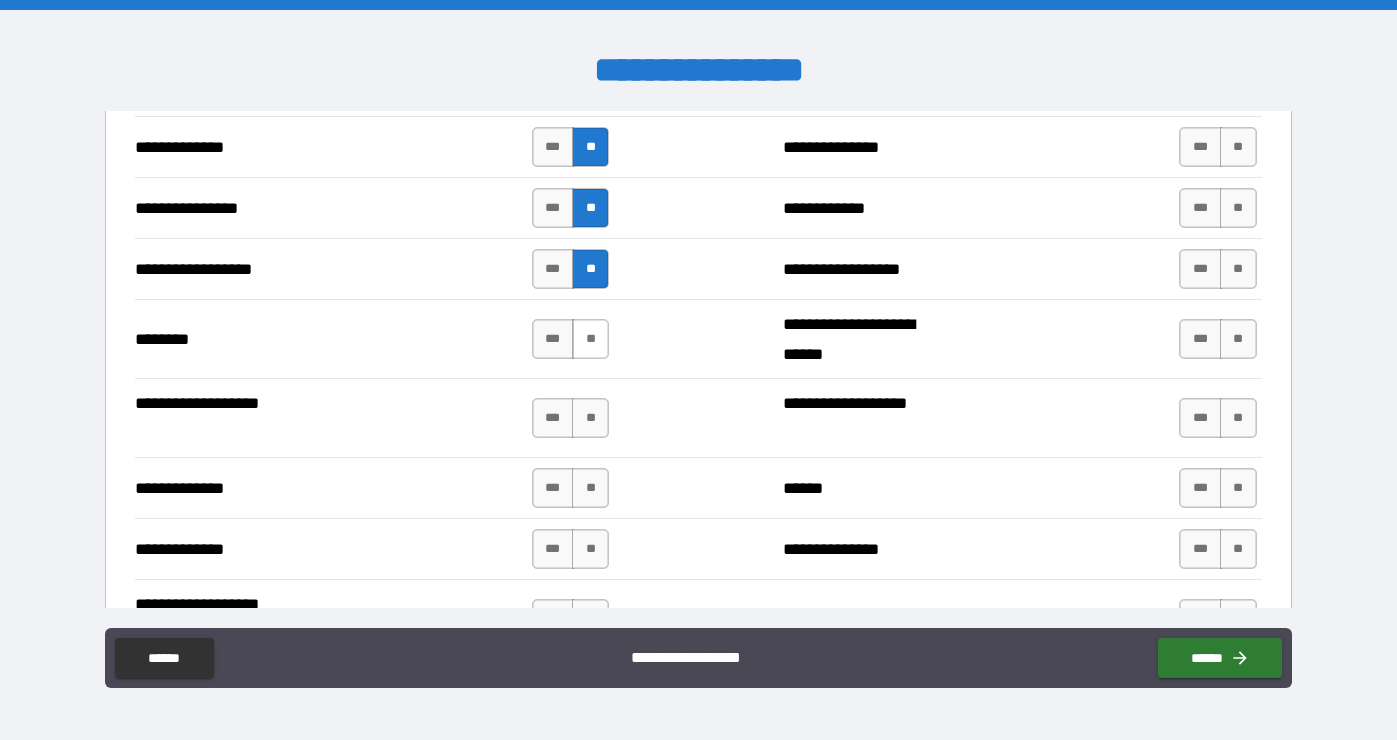 click on "**" at bounding box center [590, 339] 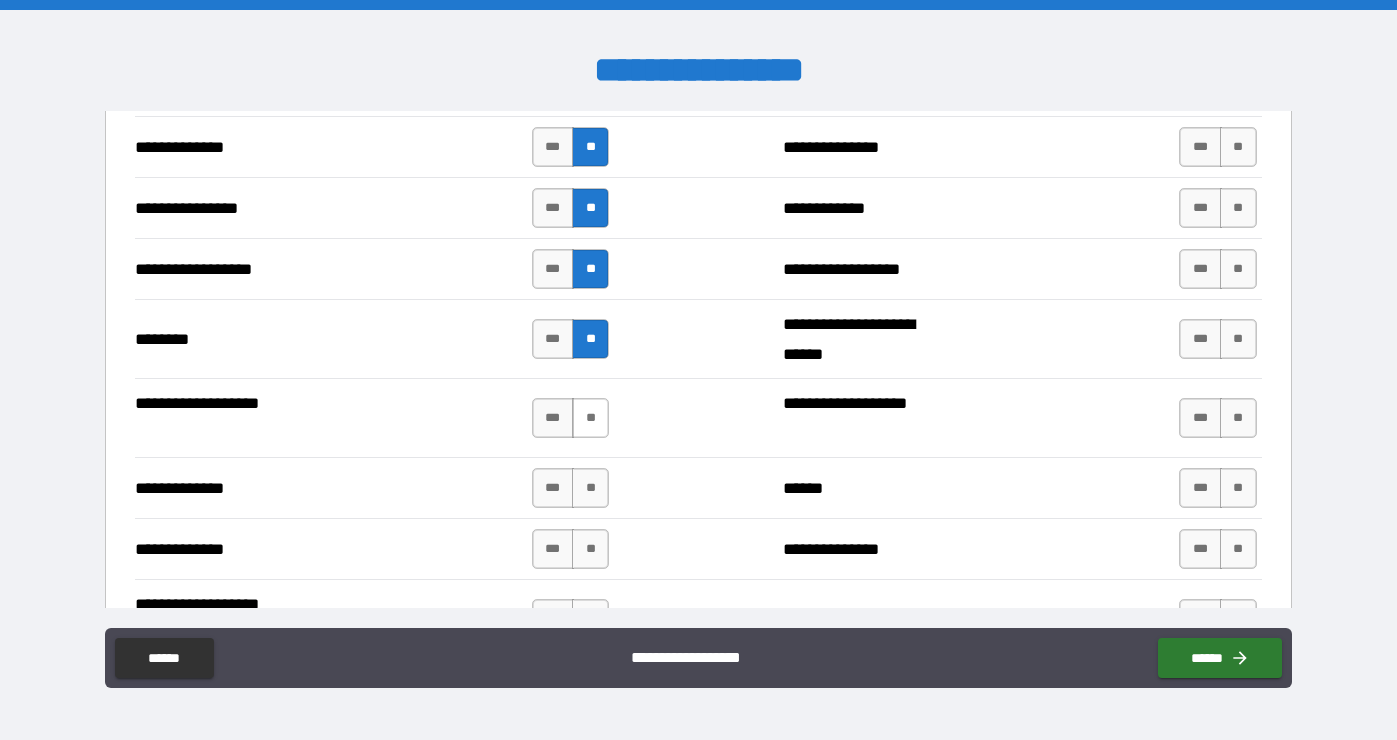 click on "**" at bounding box center [590, 418] 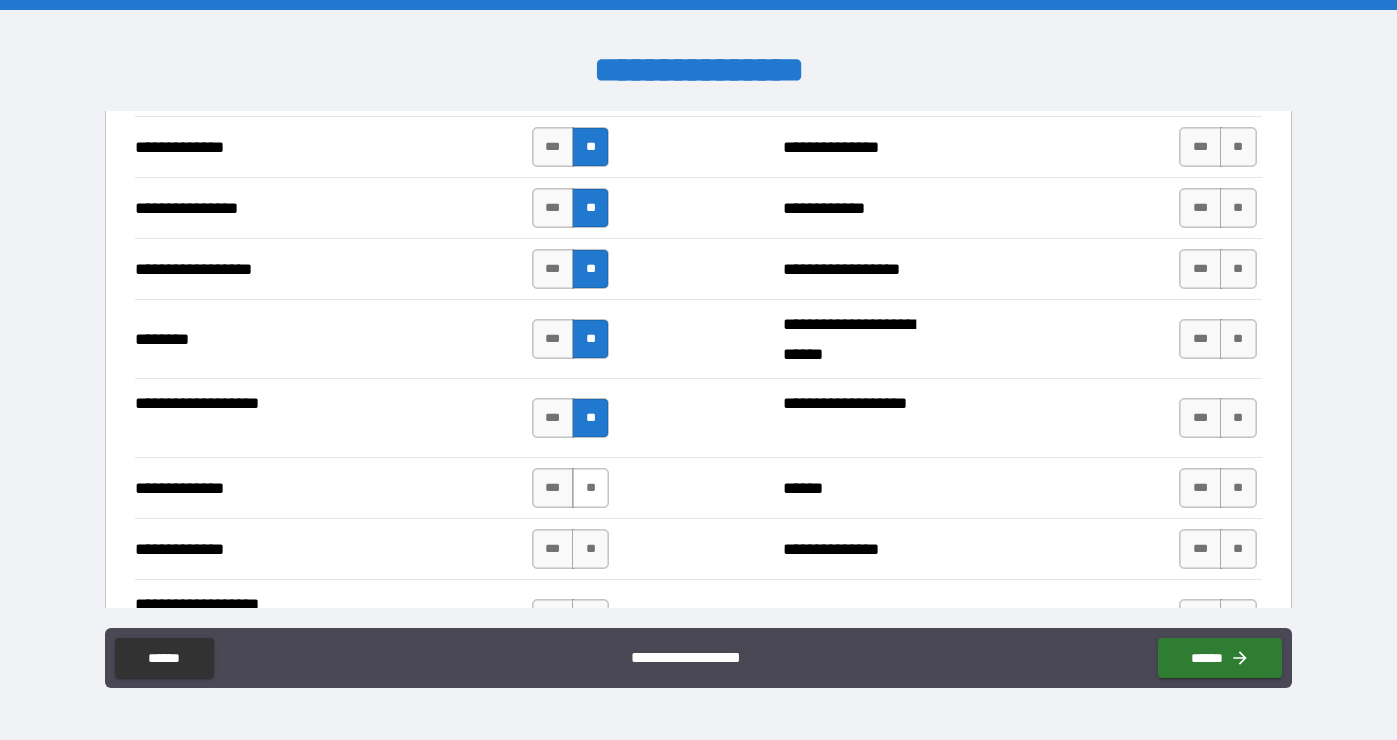 click on "**" at bounding box center [590, 488] 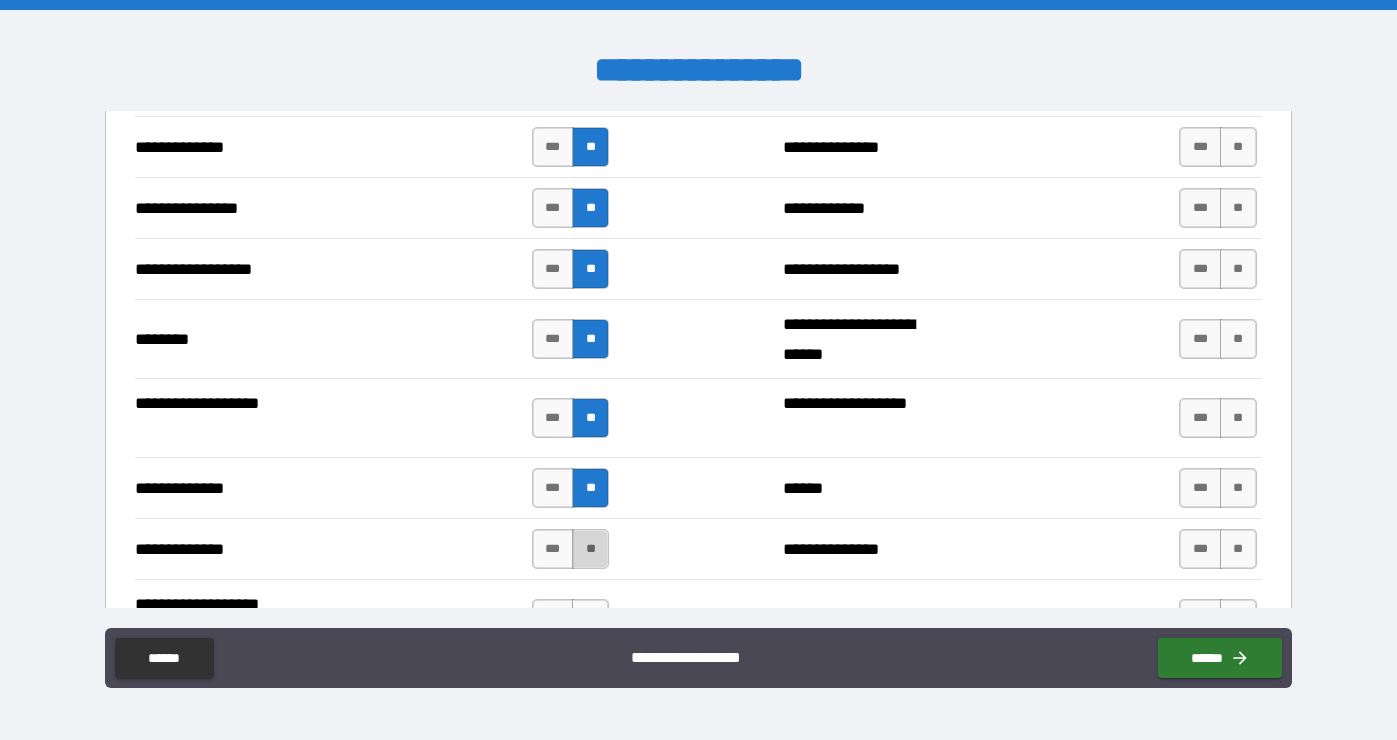 click on "**" at bounding box center (590, 549) 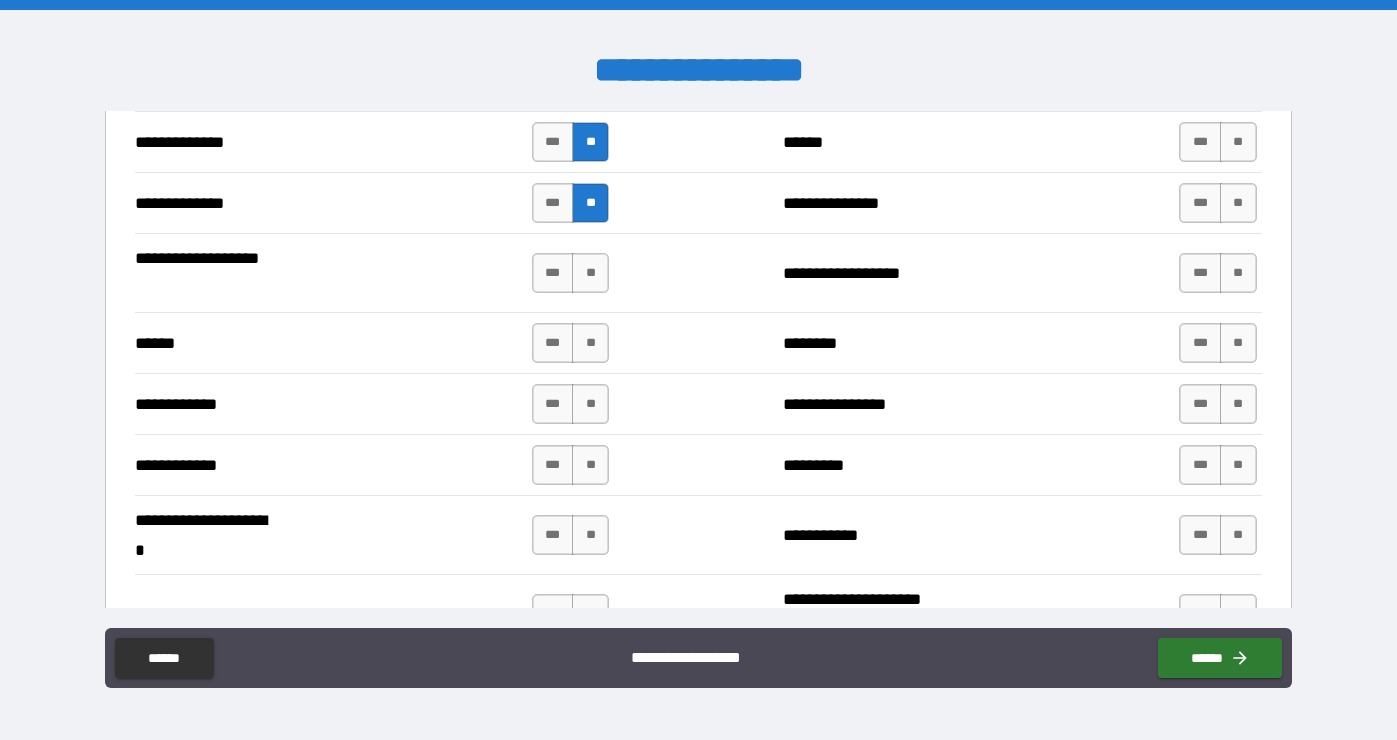 scroll, scrollTop: 3592, scrollLeft: 0, axis: vertical 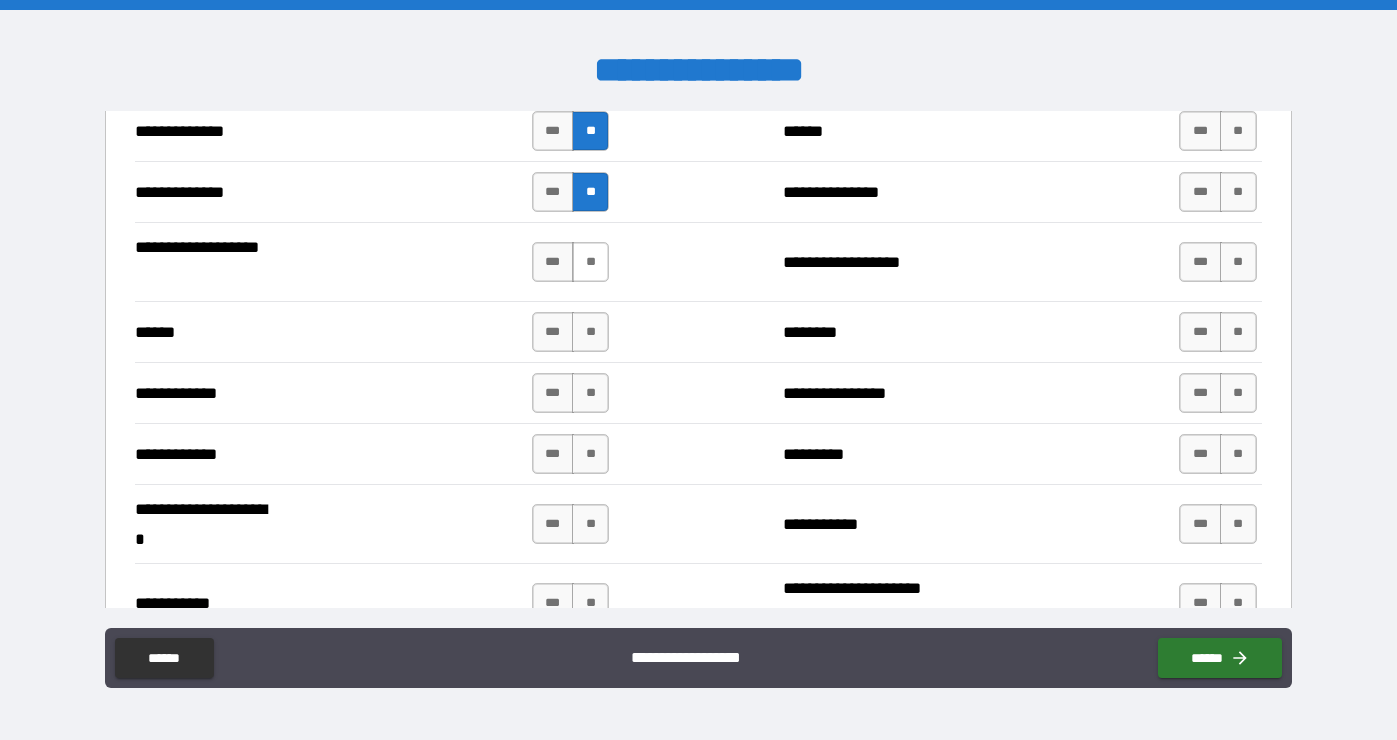 click on "**" at bounding box center (590, 262) 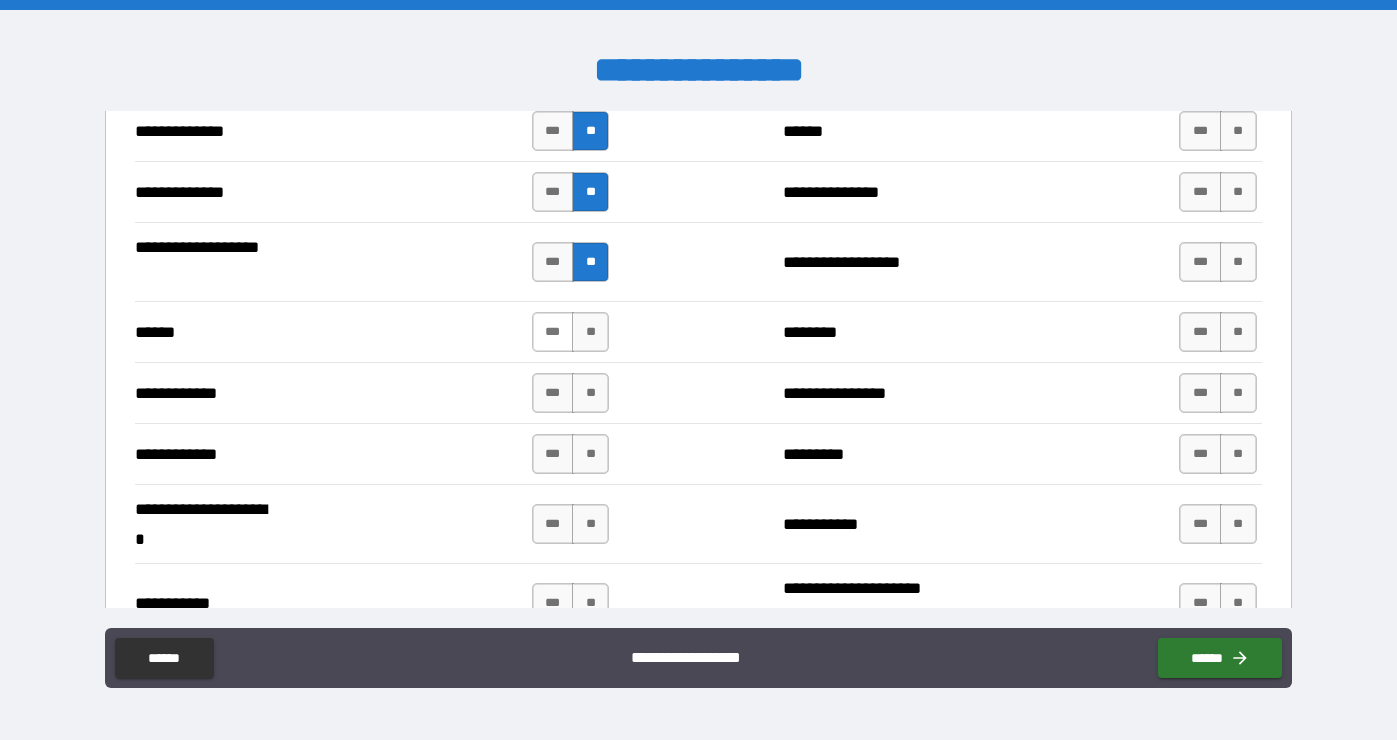 click on "***" at bounding box center (553, 332) 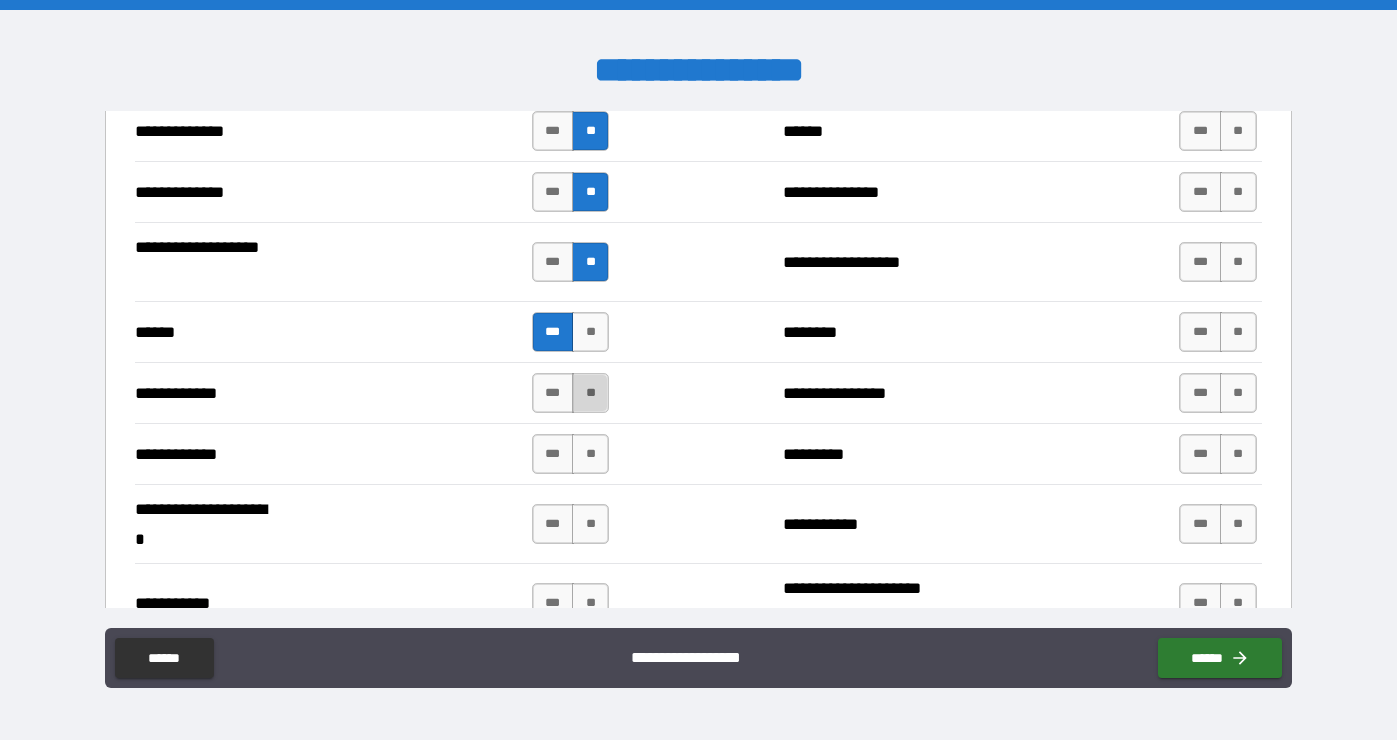 click on "**" at bounding box center [590, 393] 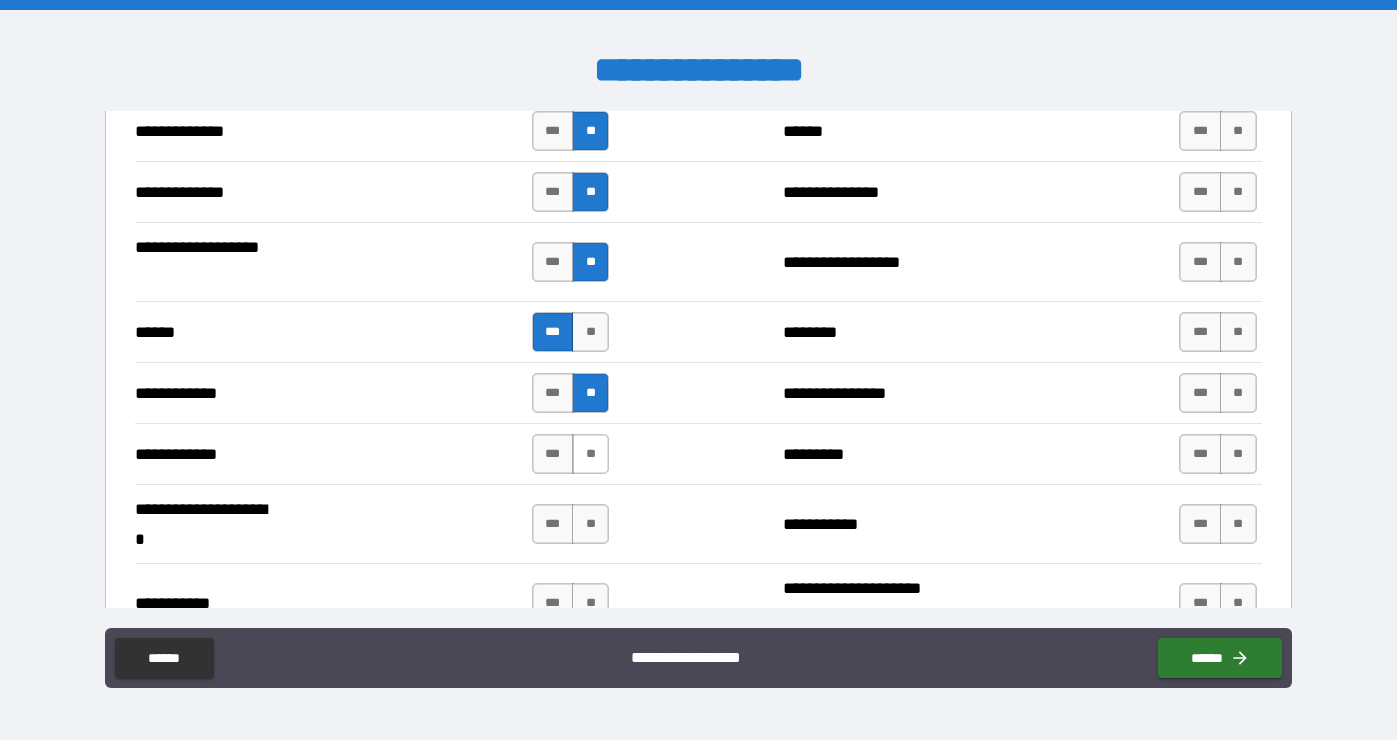 click on "**" at bounding box center [590, 454] 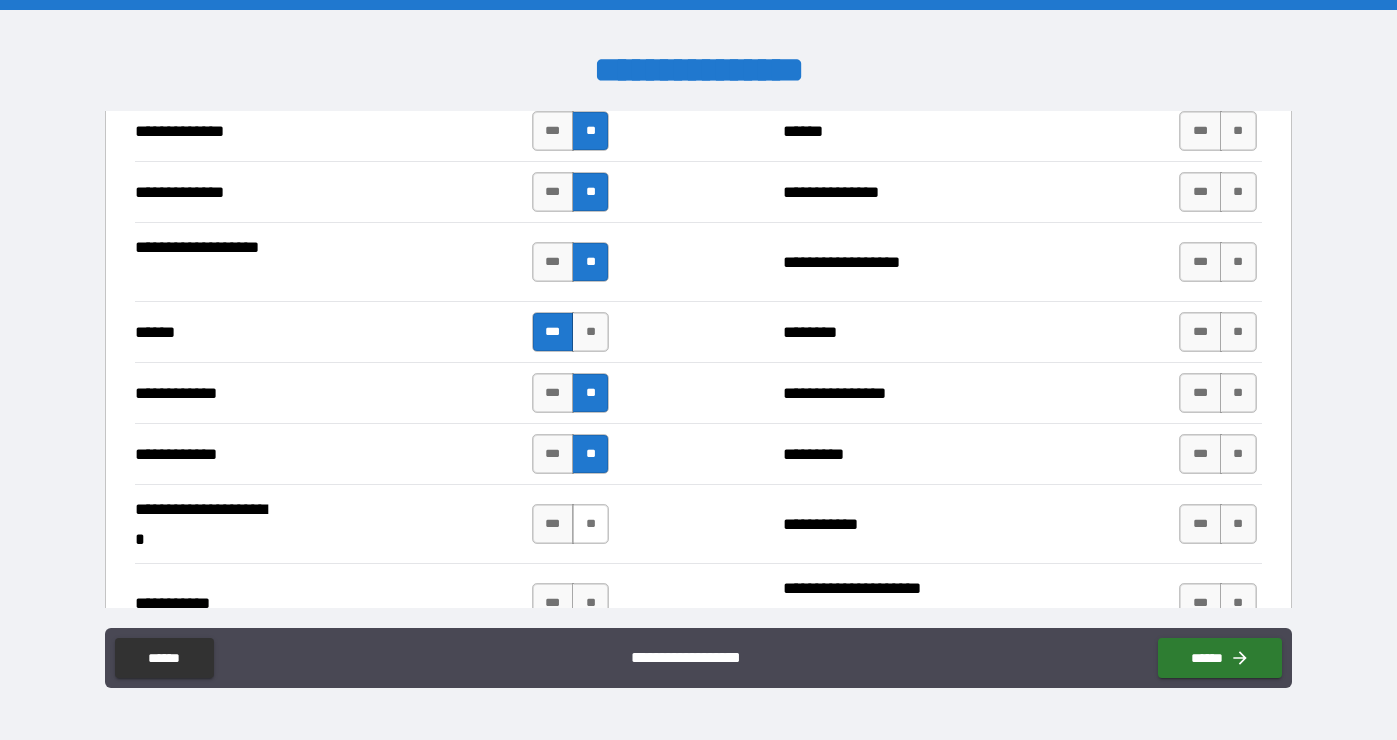 click on "**" at bounding box center (590, 524) 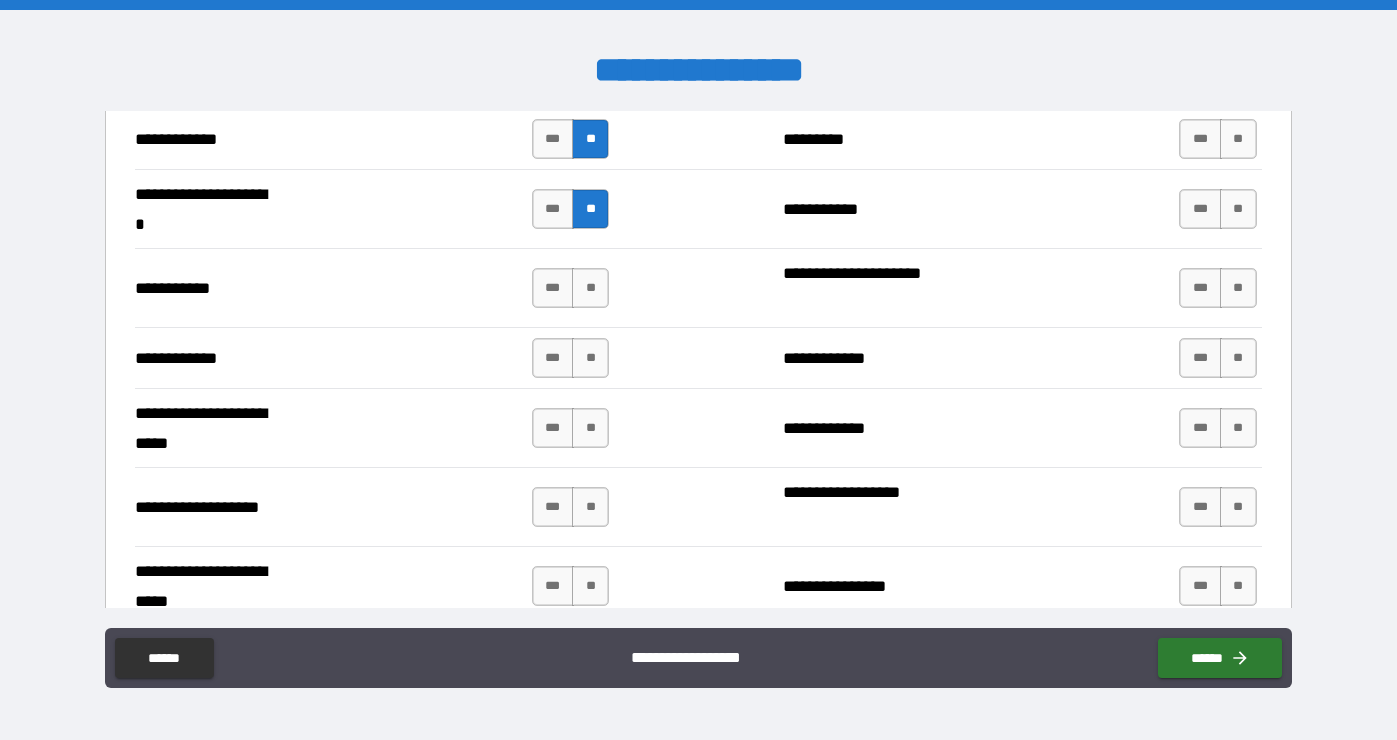 scroll, scrollTop: 3938, scrollLeft: 0, axis: vertical 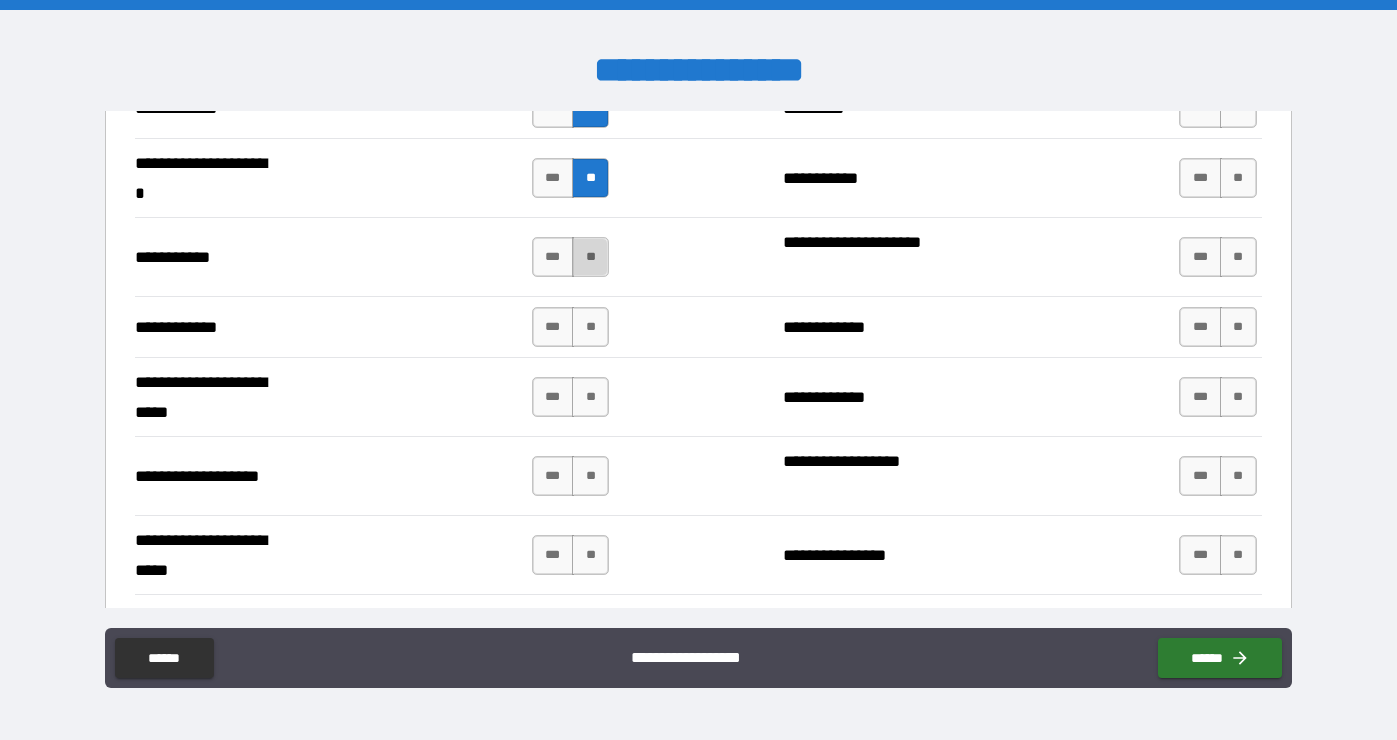 click on "**" at bounding box center [590, 257] 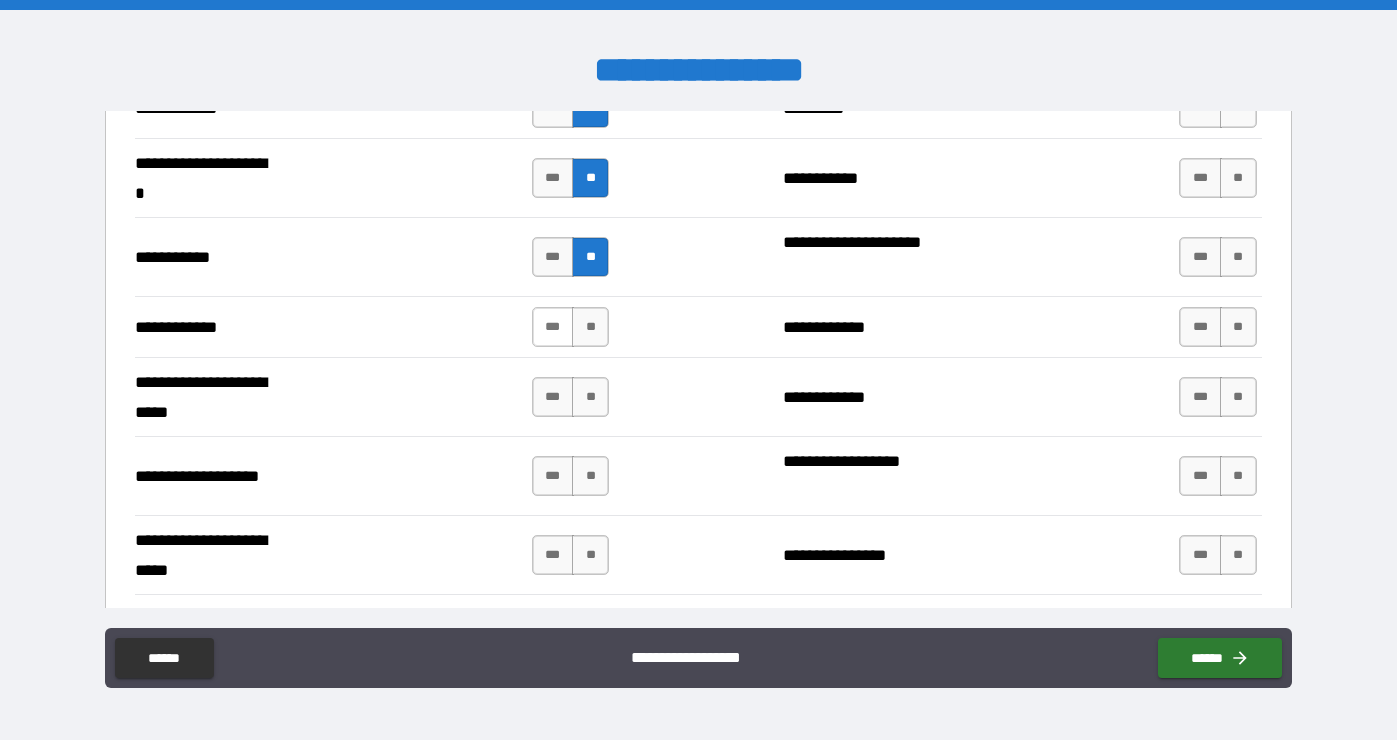 click on "***" at bounding box center [553, 327] 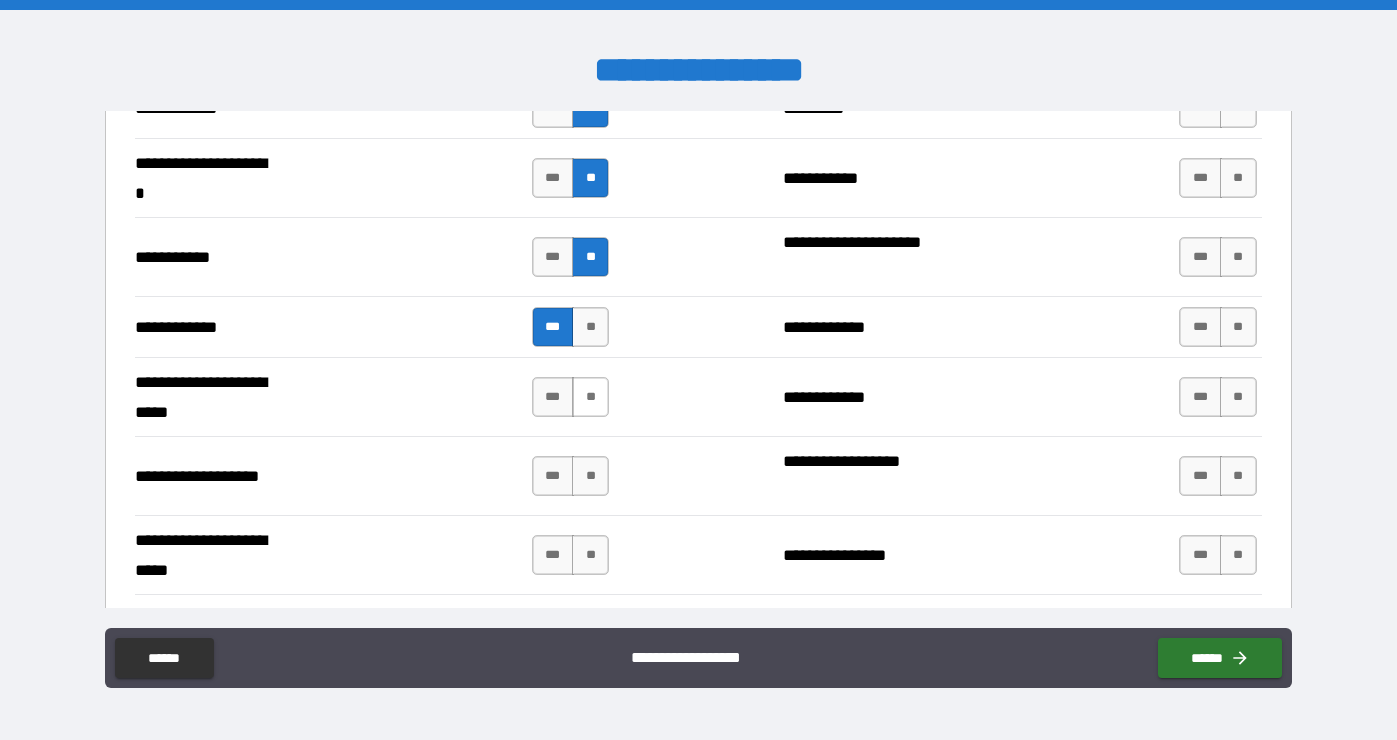 click on "**" at bounding box center (590, 397) 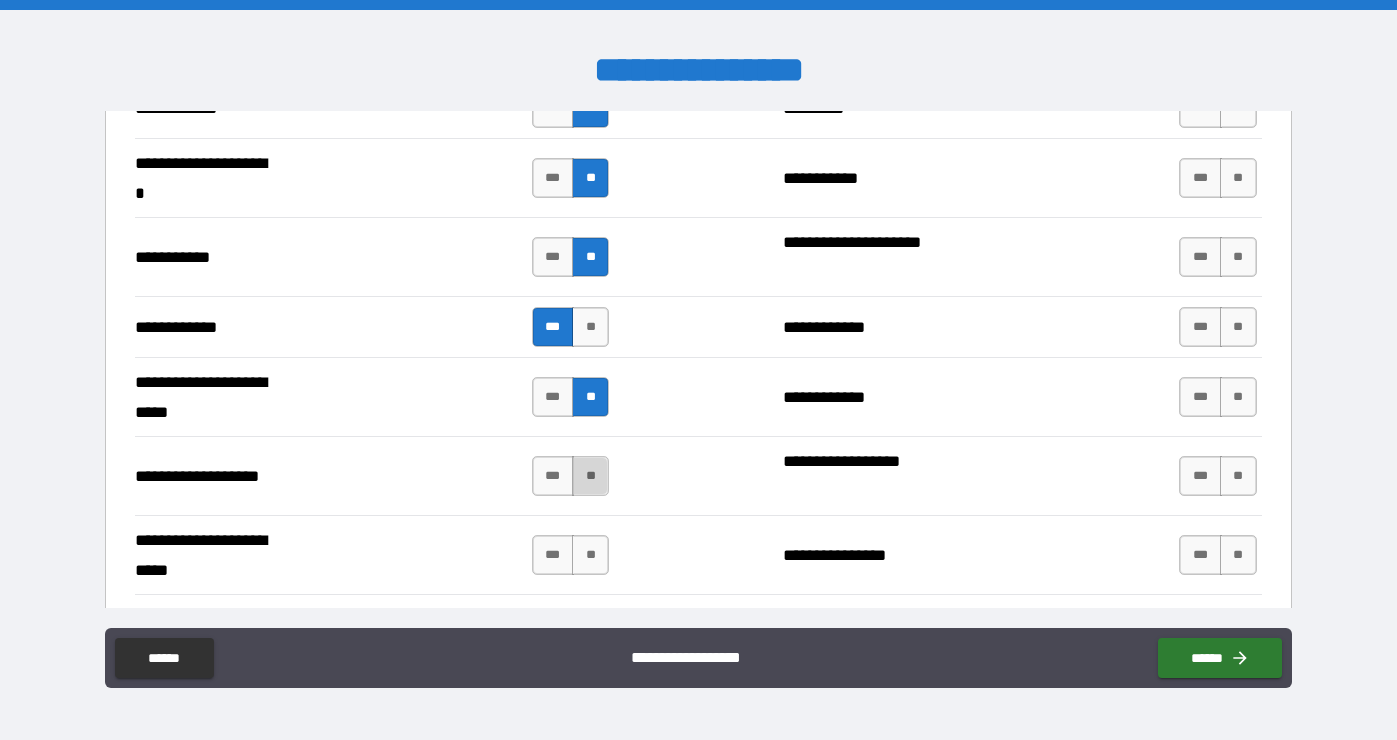 click on "**" at bounding box center [590, 476] 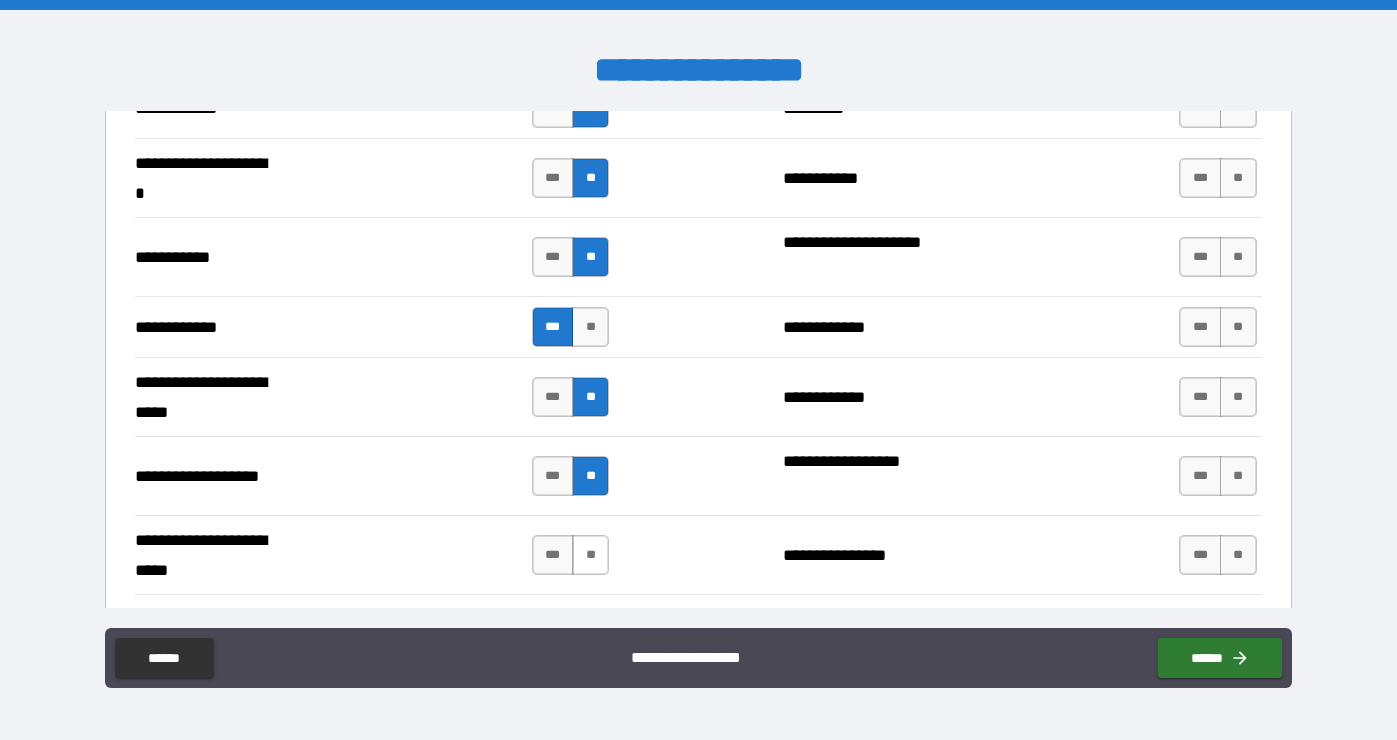 click on "**" at bounding box center [590, 555] 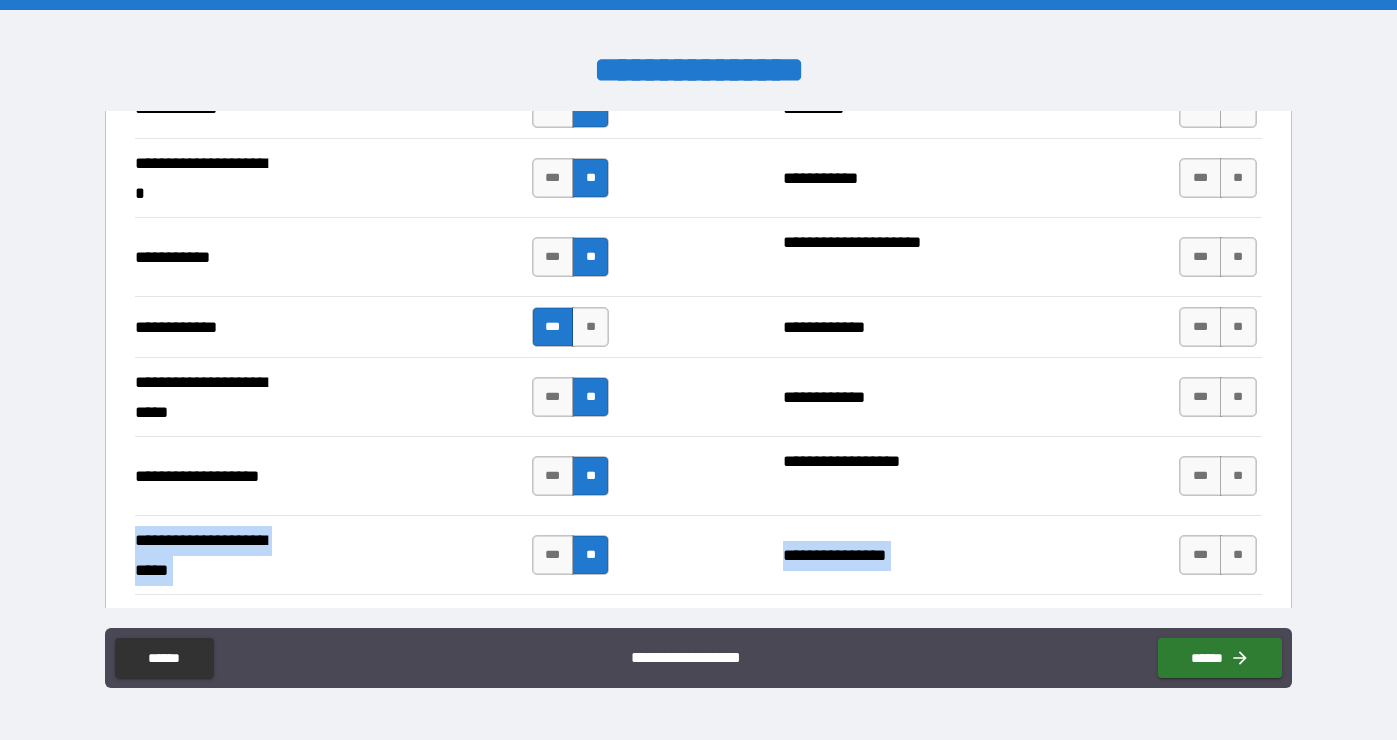 drag, startPoint x: 1278, startPoint y: 505, endPoint x: 1282, endPoint y: 534, distance: 29.274563 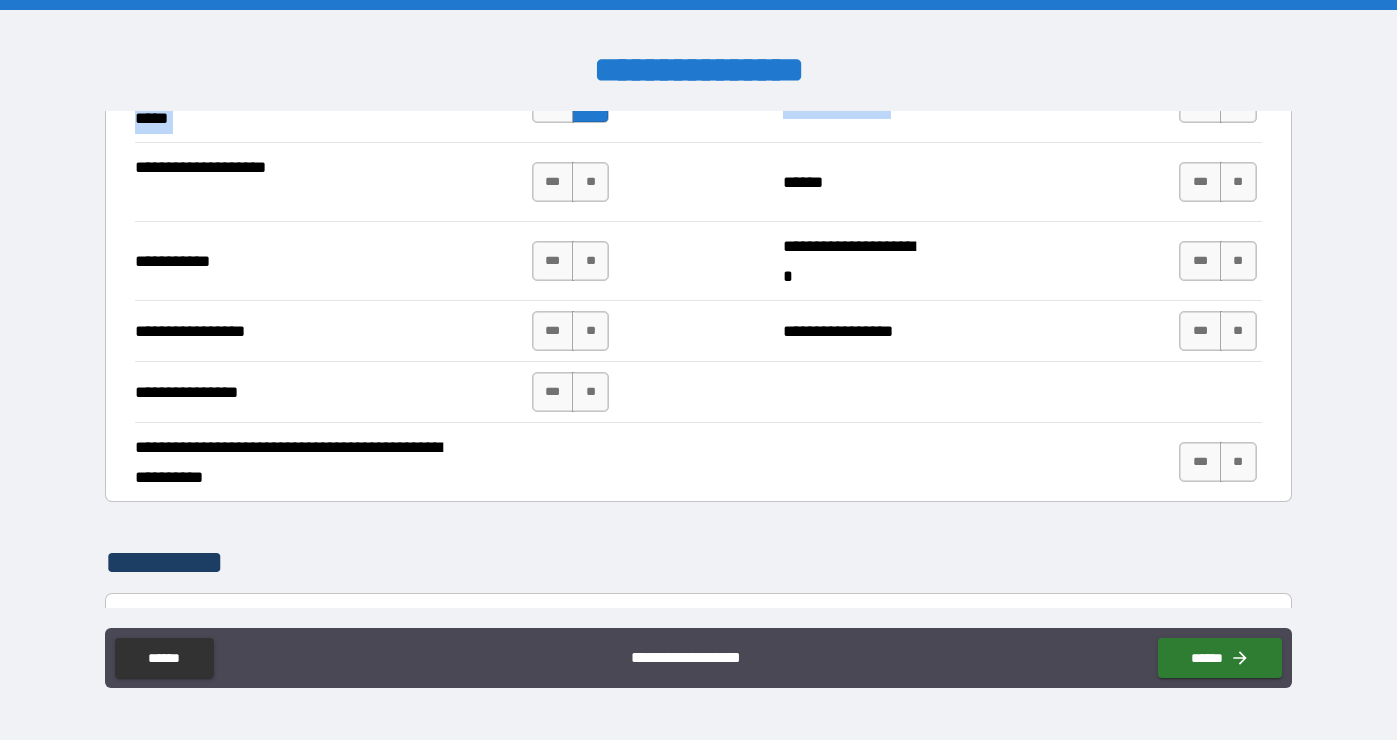 scroll, scrollTop: 4379, scrollLeft: 0, axis: vertical 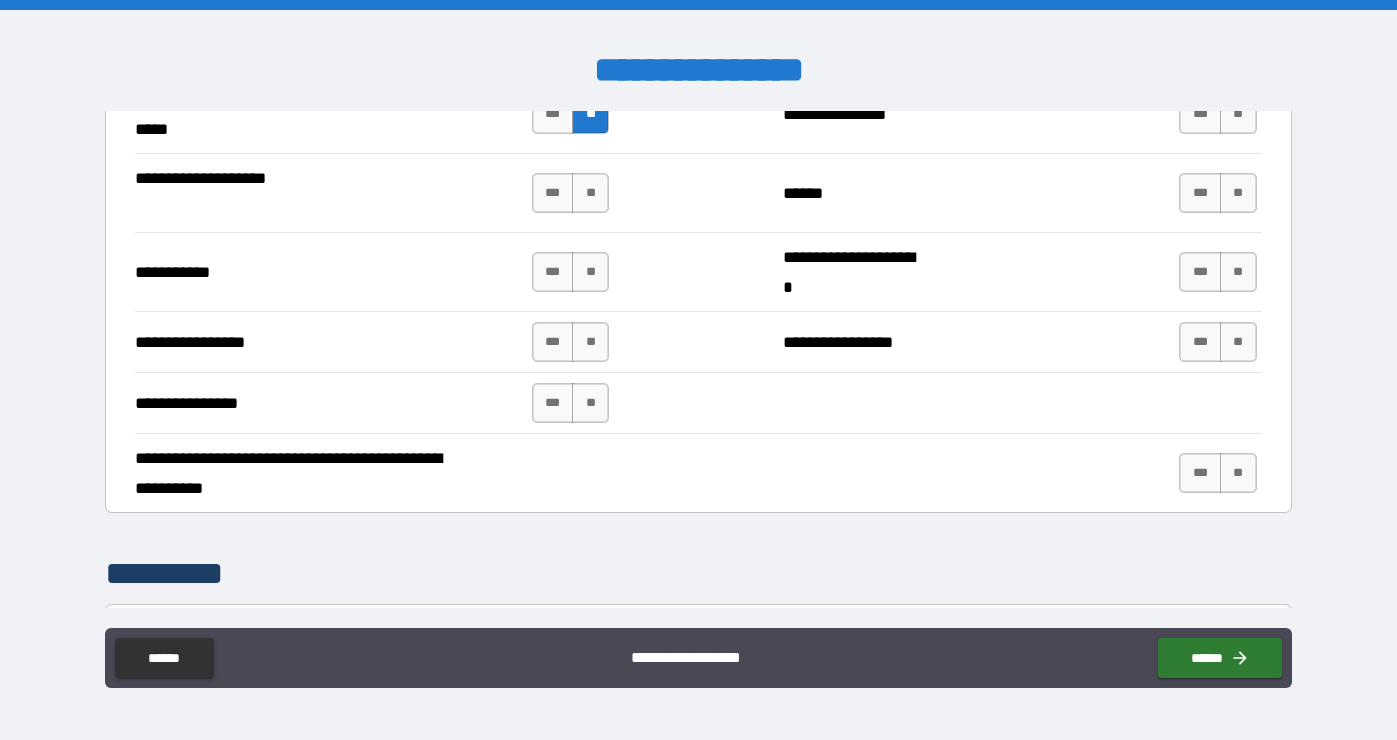 click on "**********" at bounding box center [698, 271] 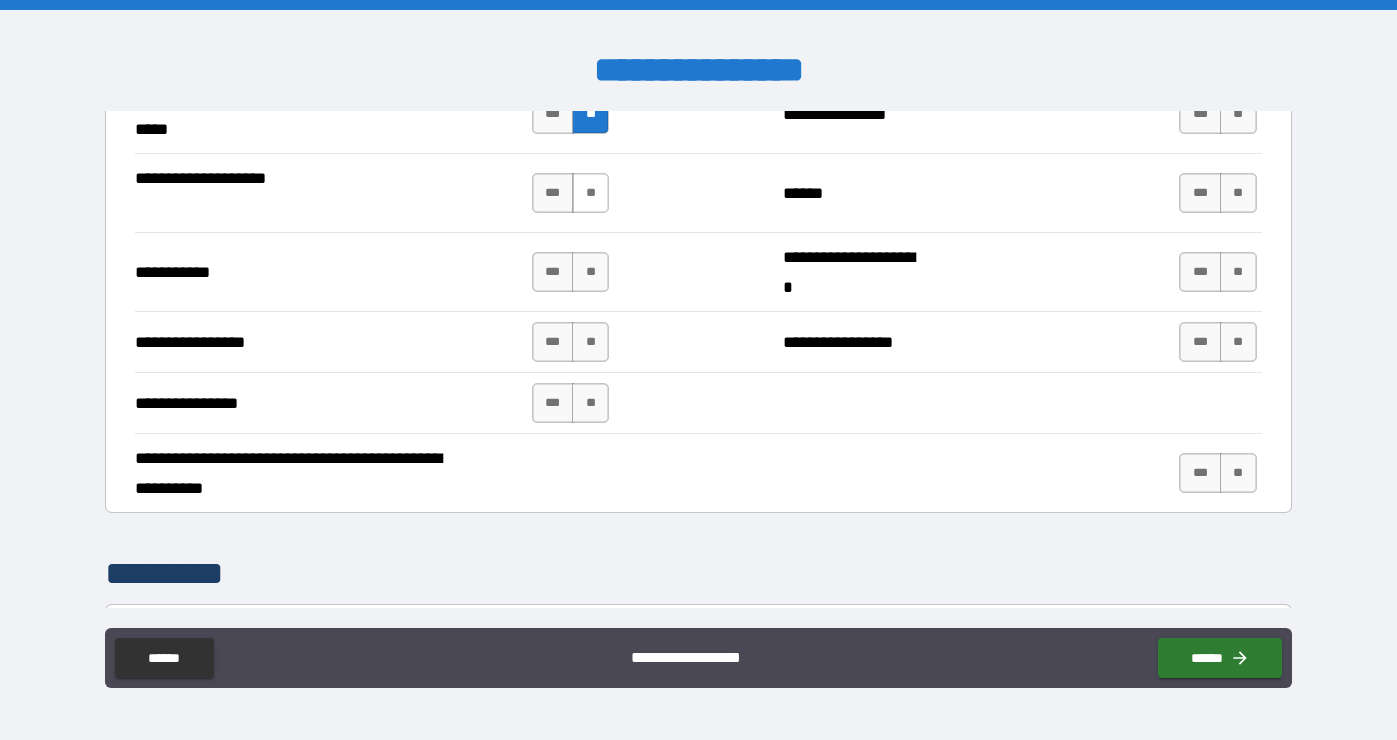 click on "**" at bounding box center [590, 193] 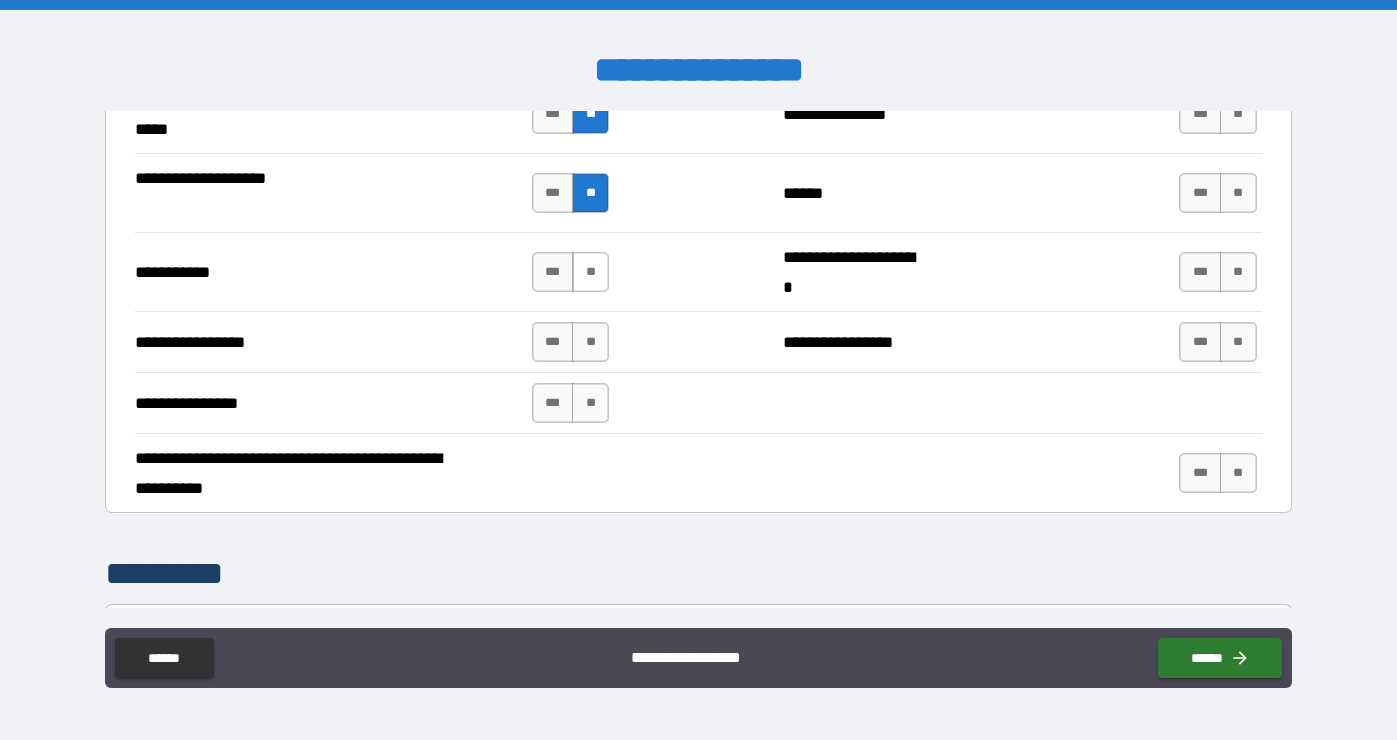 click on "**" at bounding box center (590, 272) 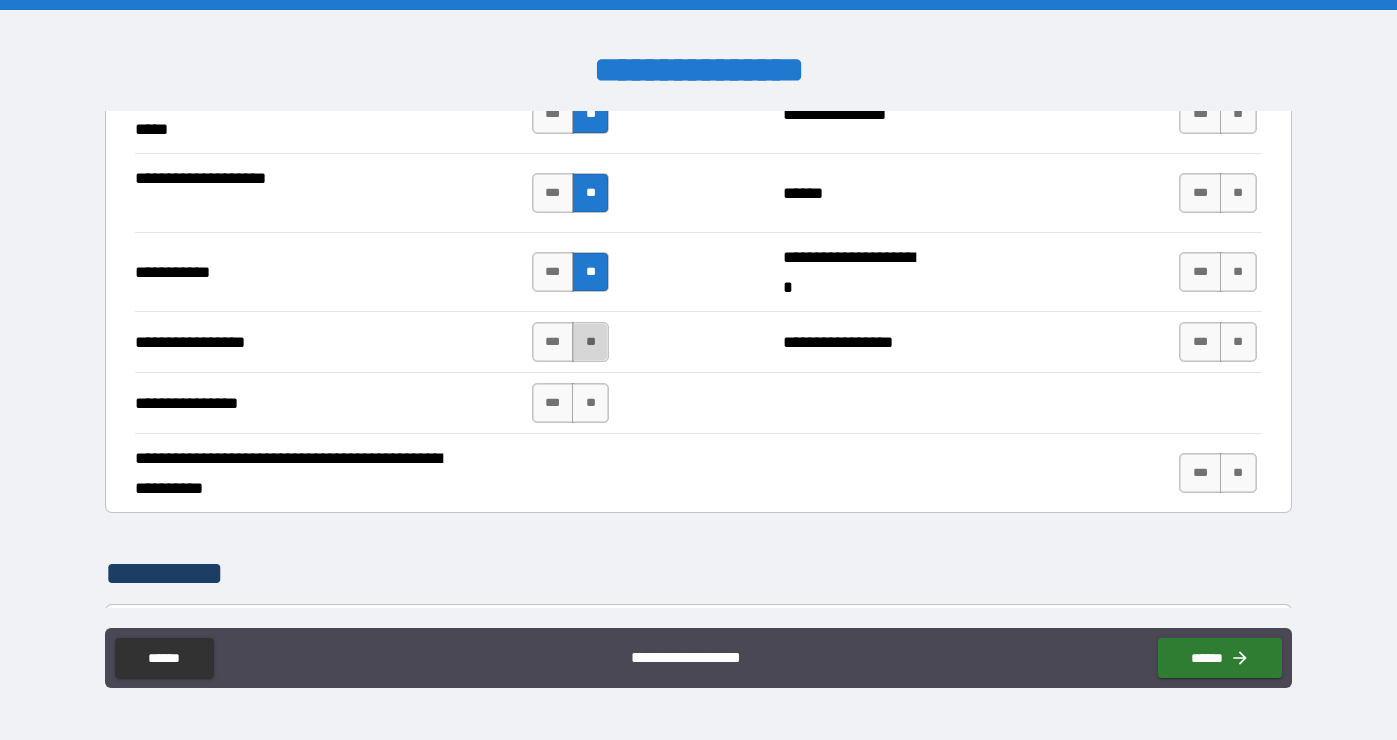 click on "**" at bounding box center (590, 342) 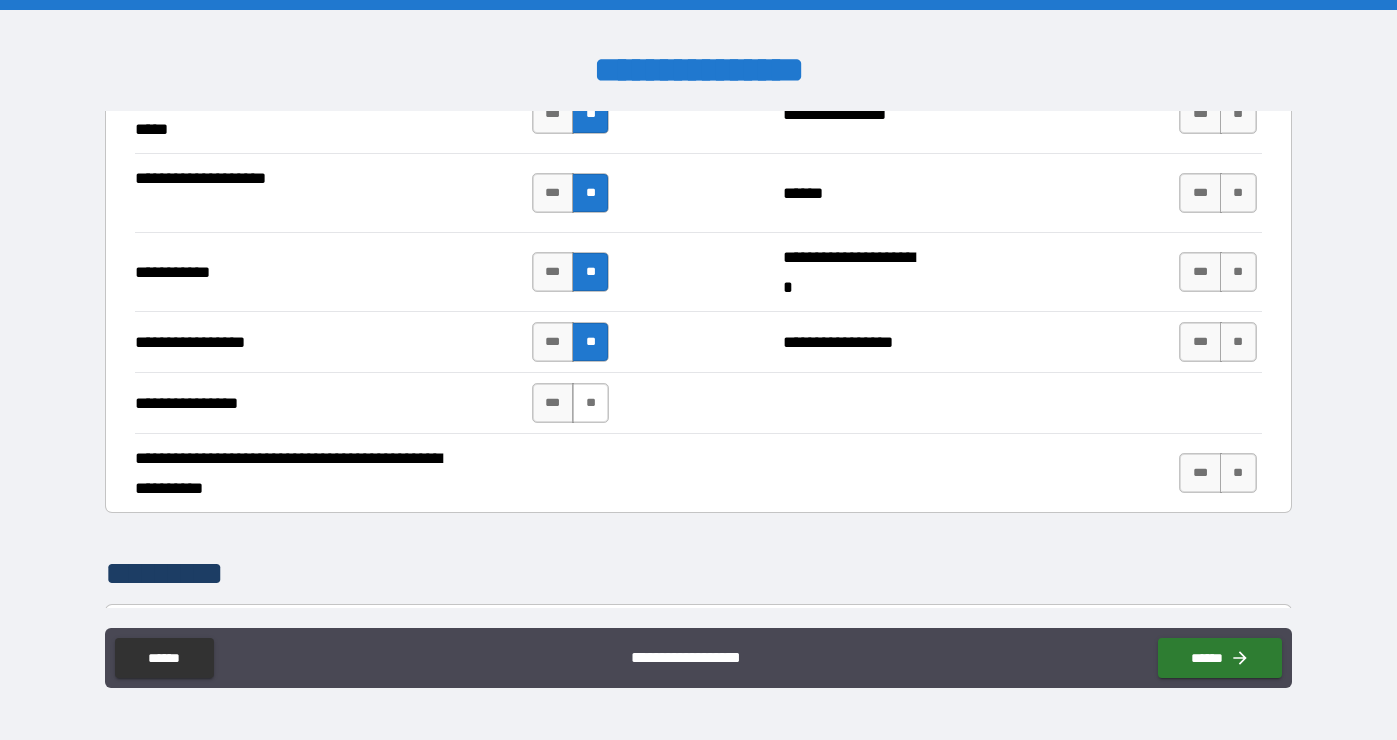 click on "**" at bounding box center (590, 403) 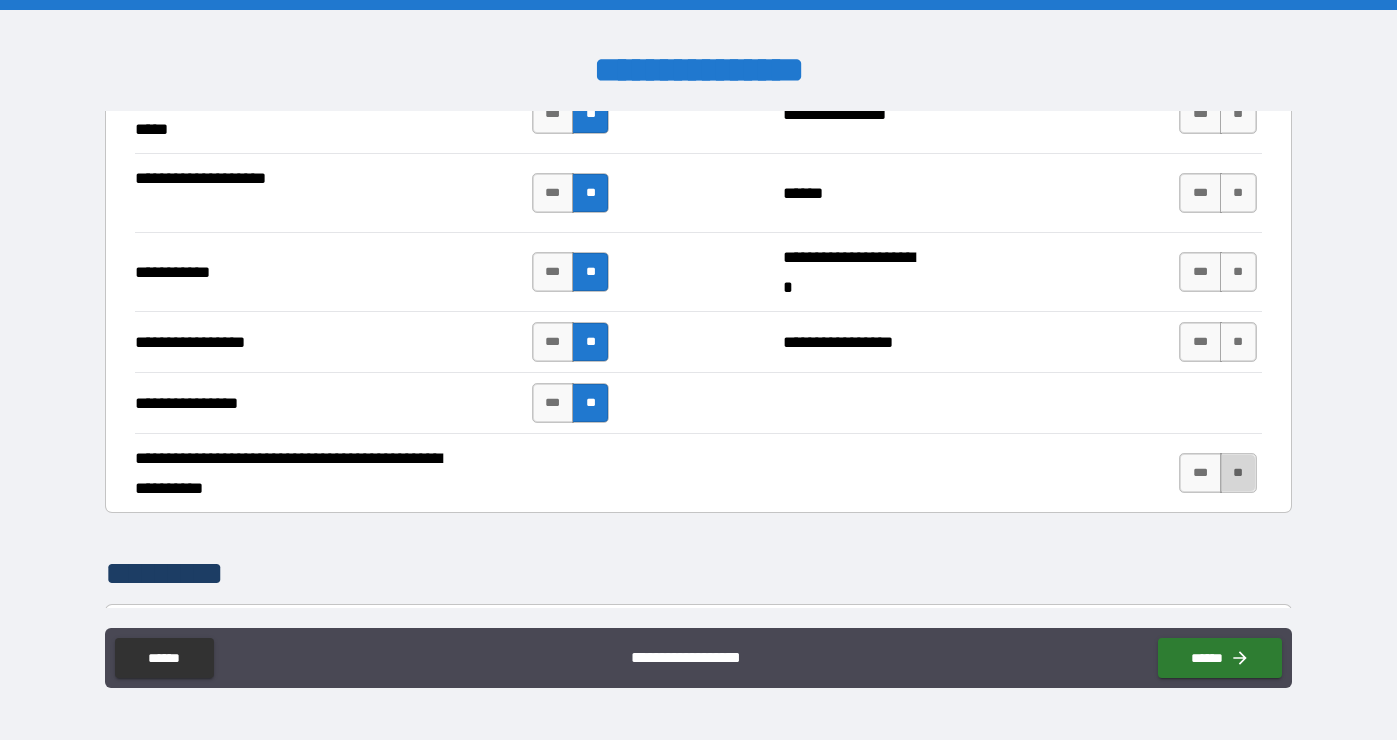 click on "**" at bounding box center [1238, 473] 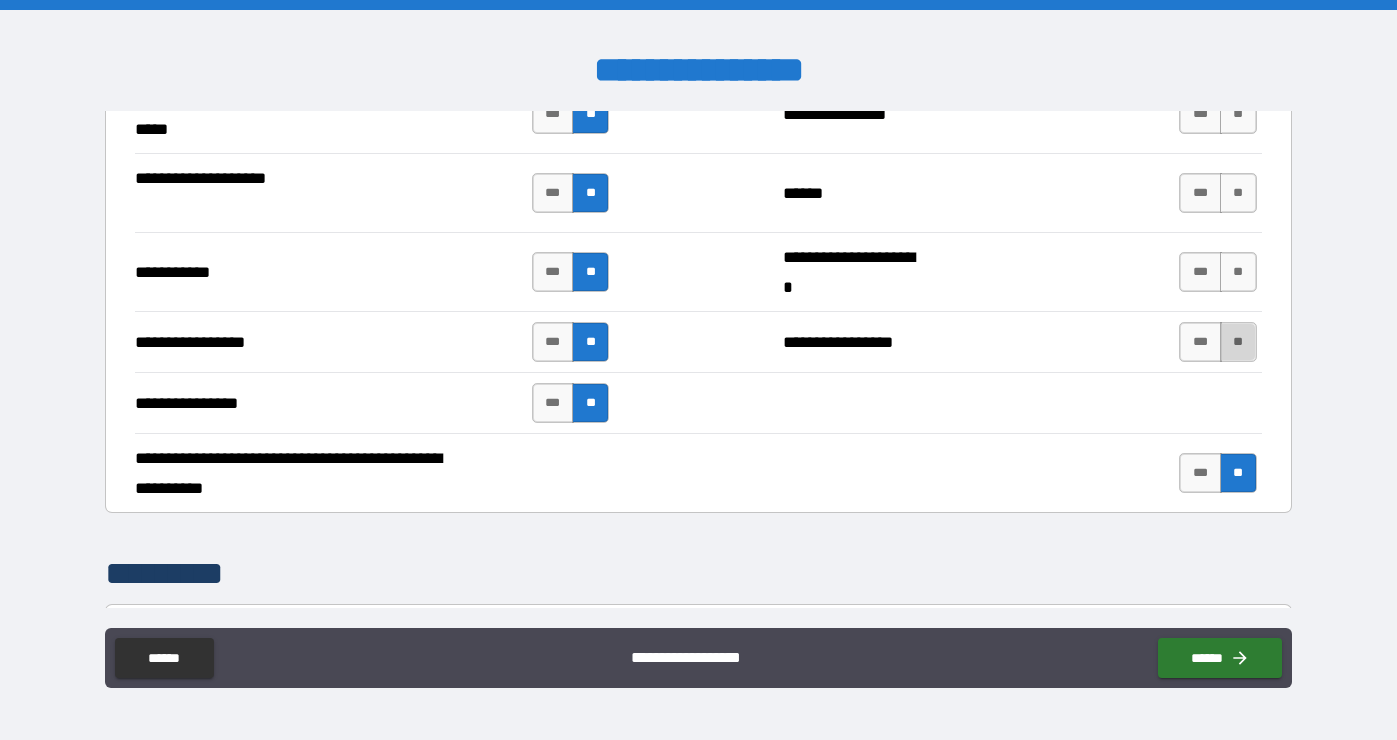 click on "**" at bounding box center [1238, 342] 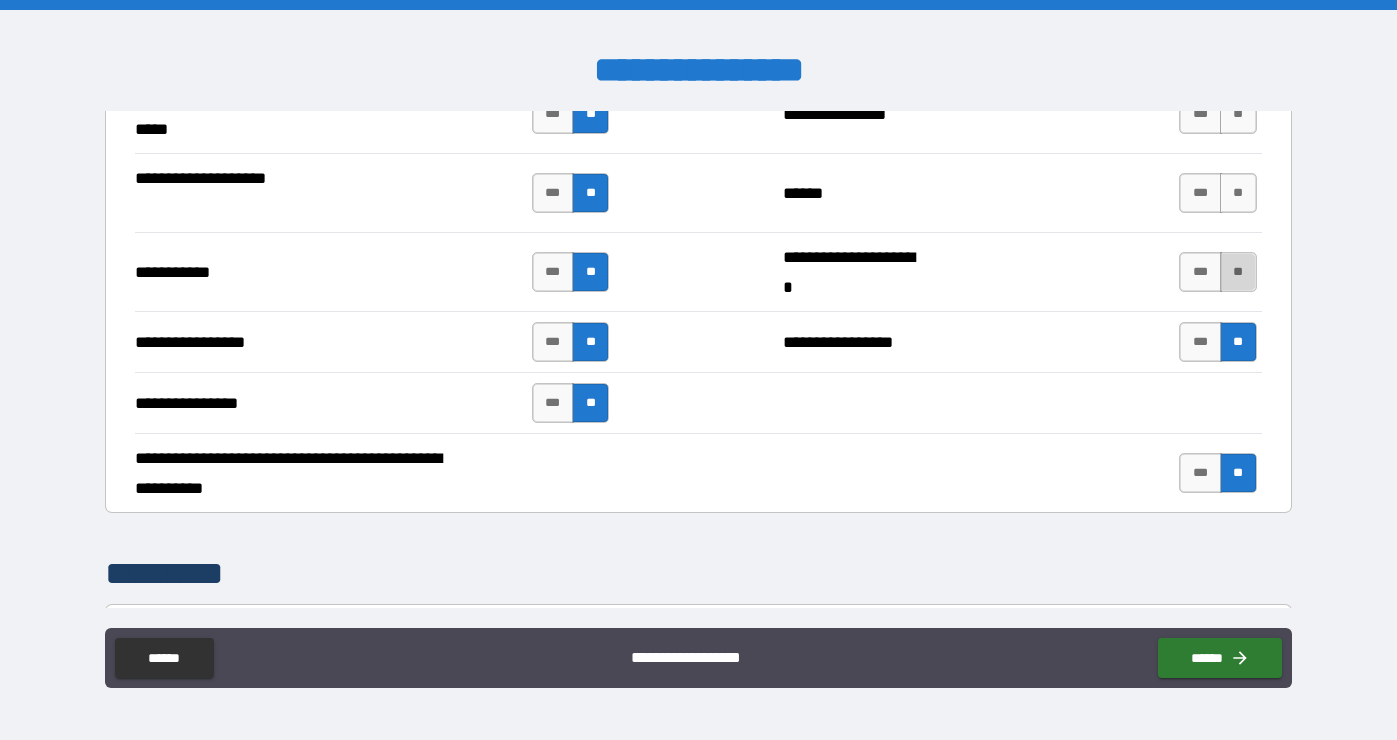 click on "**" at bounding box center (1238, 272) 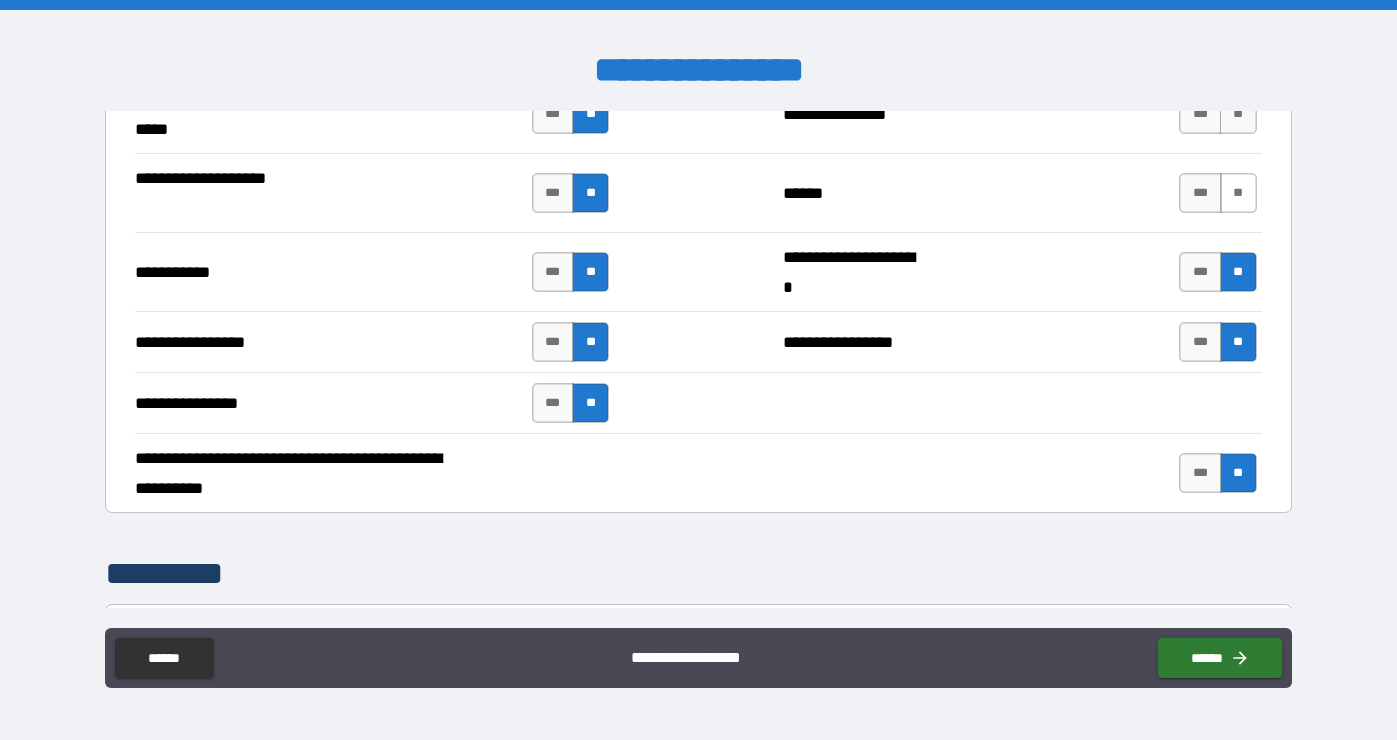 click on "**" at bounding box center (1238, 193) 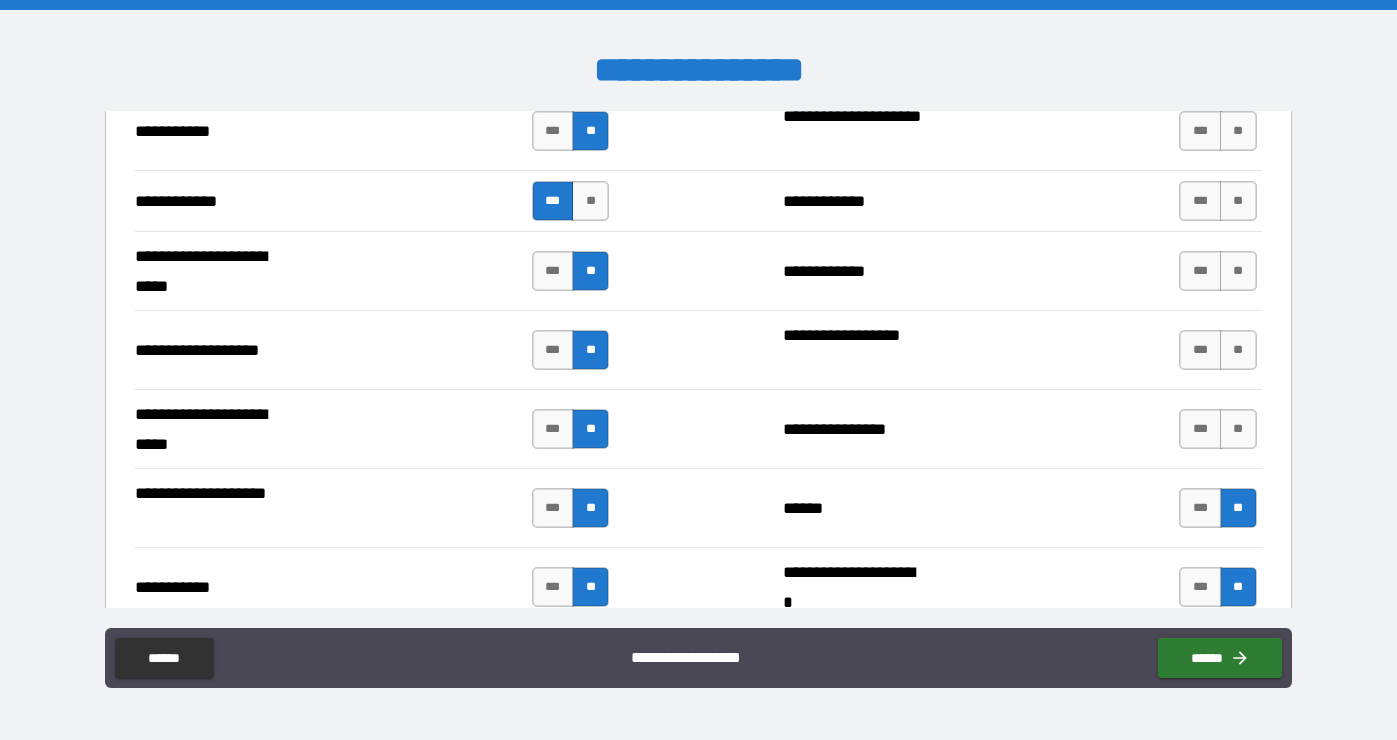 scroll, scrollTop: 3959, scrollLeft: 0, axis: vertical 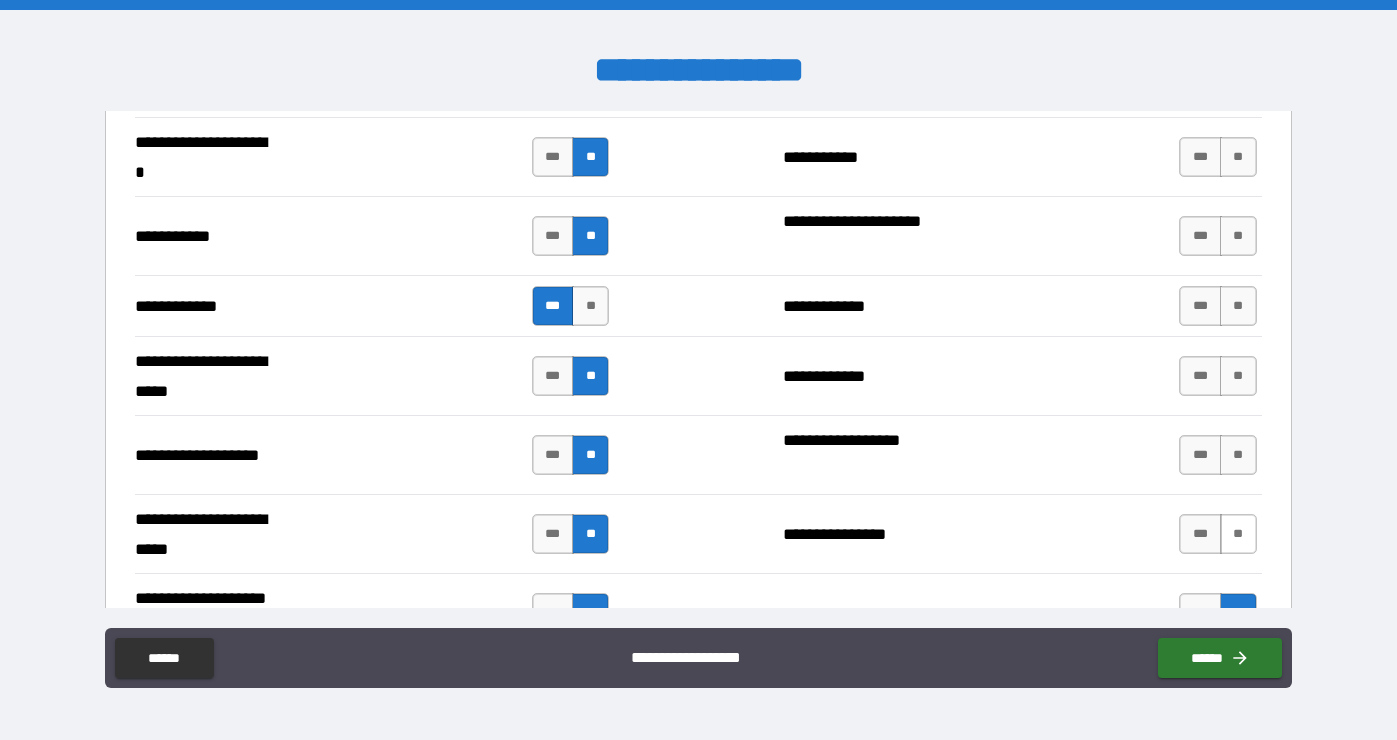 click on "**" at bounding box center [1238, 534] 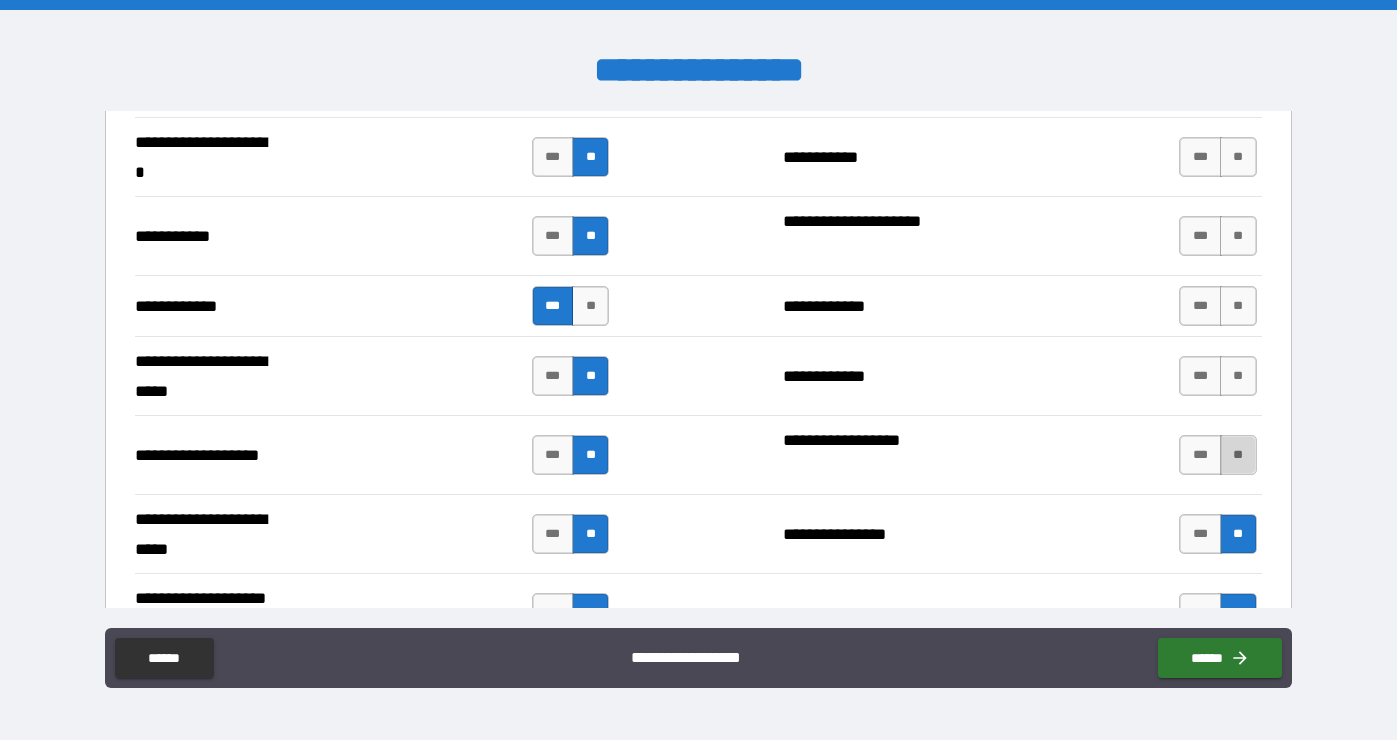 click on "**" at bounding box center [1238, 455] 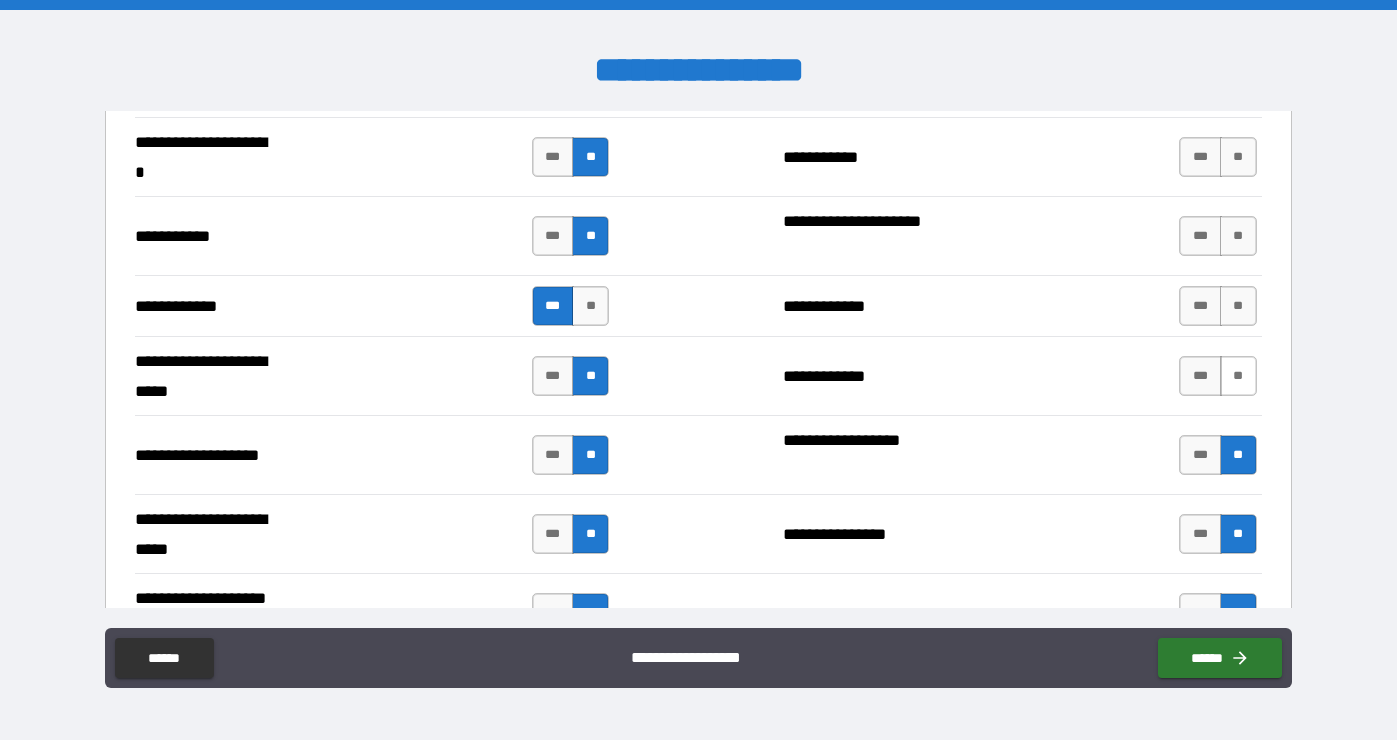 click on "**" at bounding box center (1238, 376) 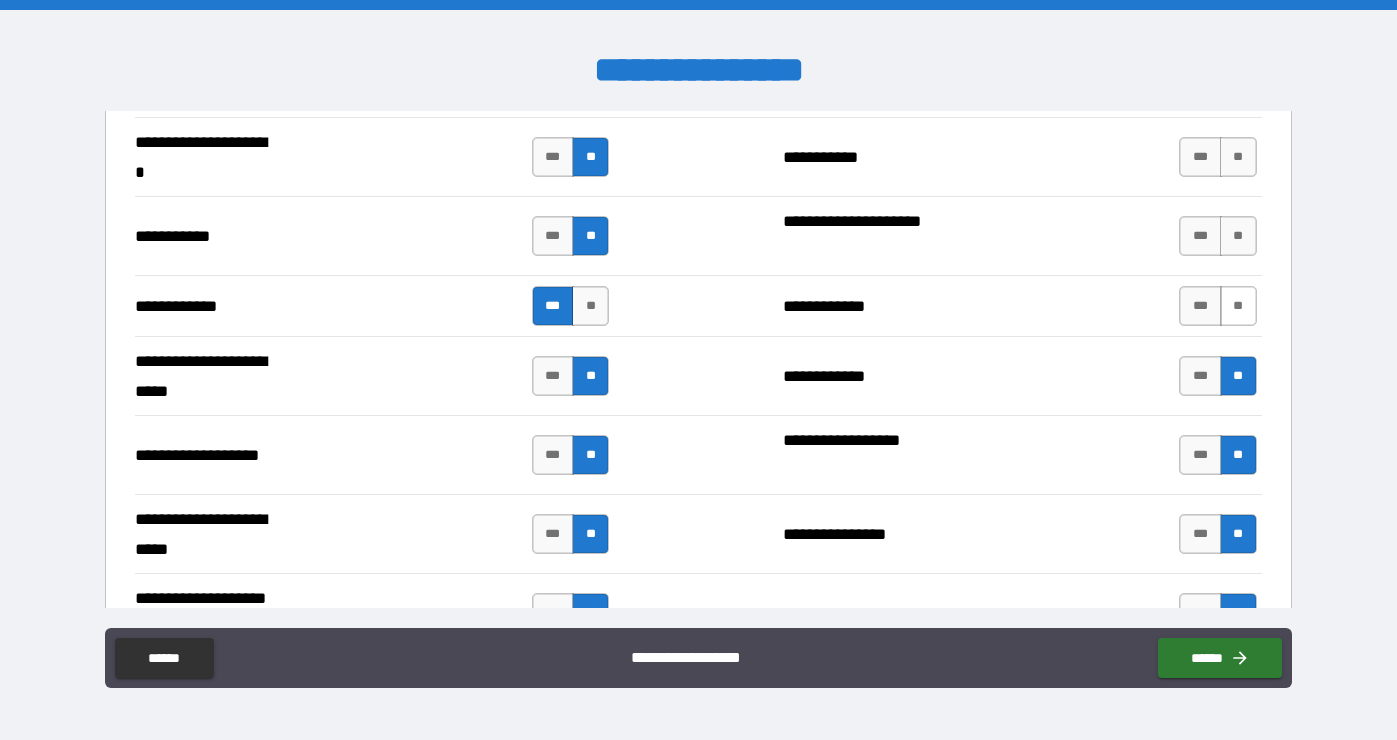 click on "**" at bounding box center [1238, 306] 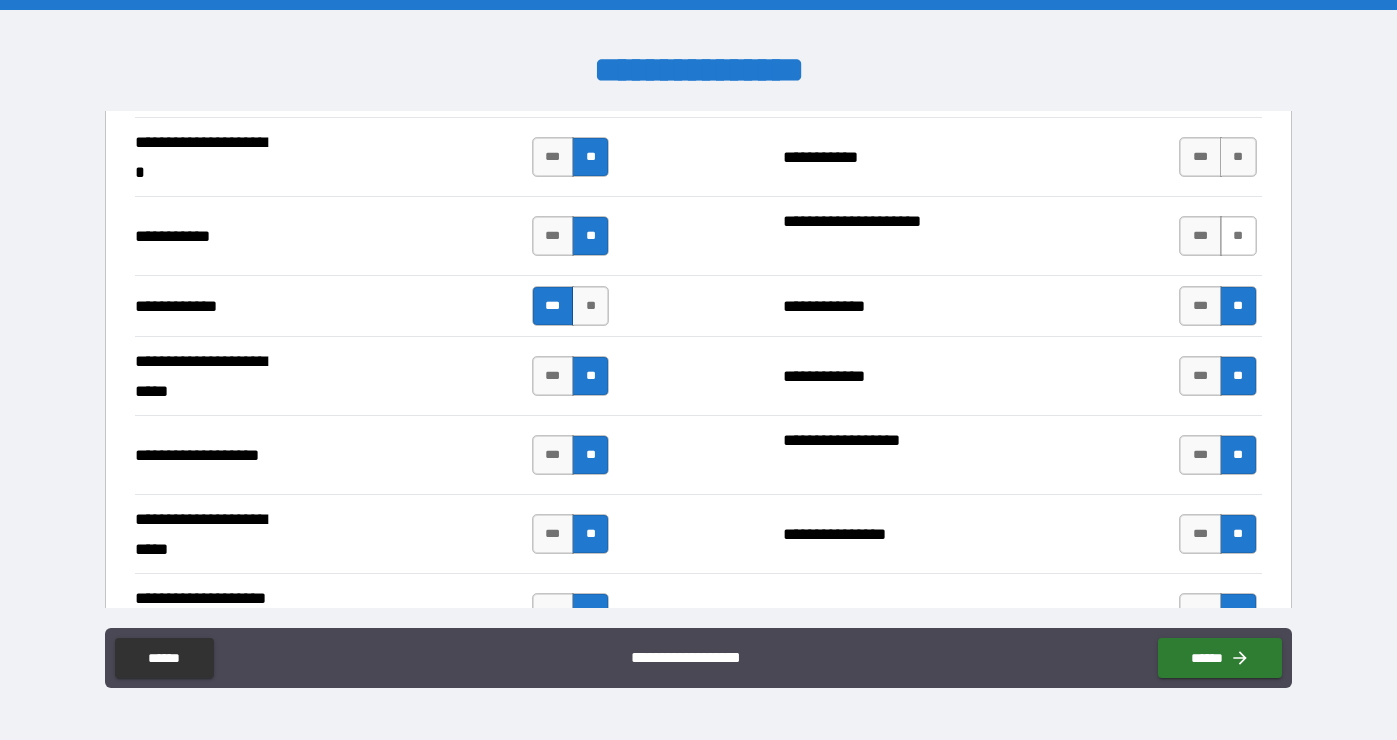 click on "**" at bounding box center (1238, 236) 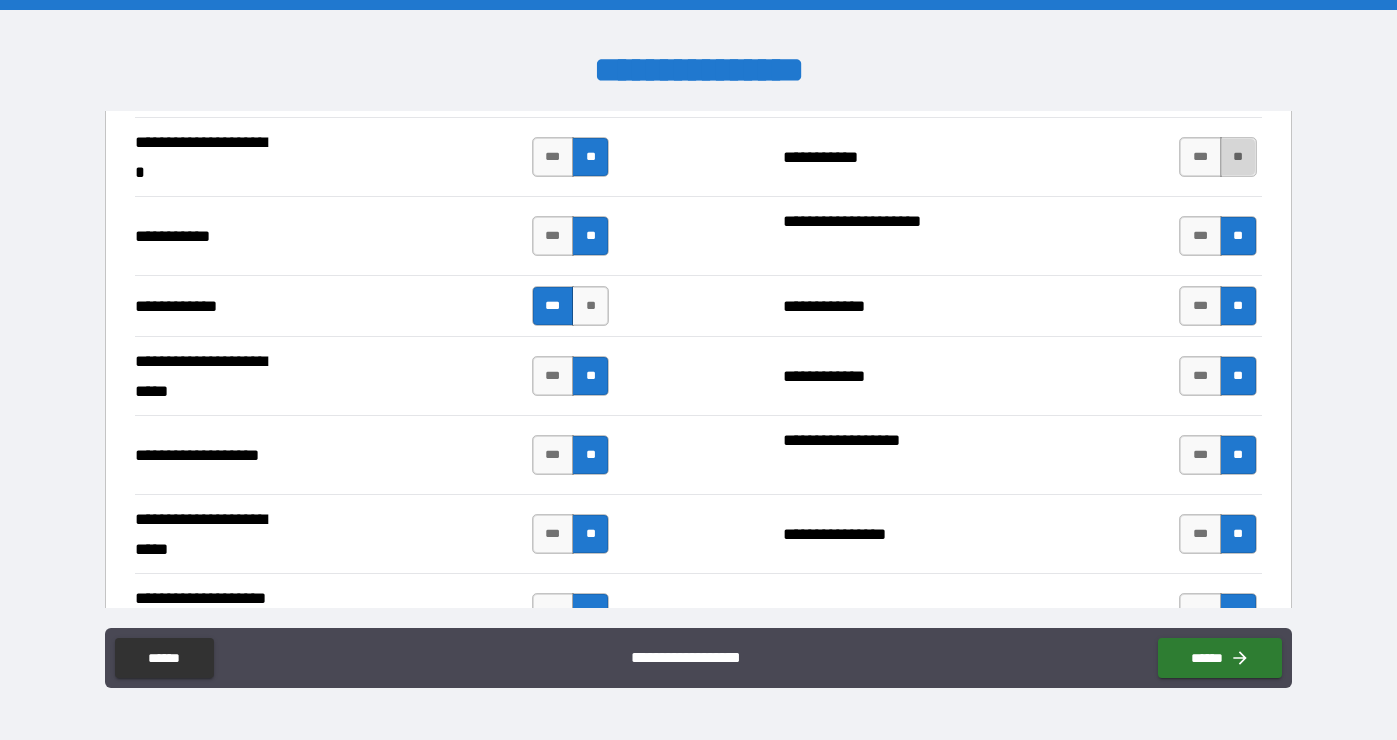 click on "**" at bounding box center (1238, 157) 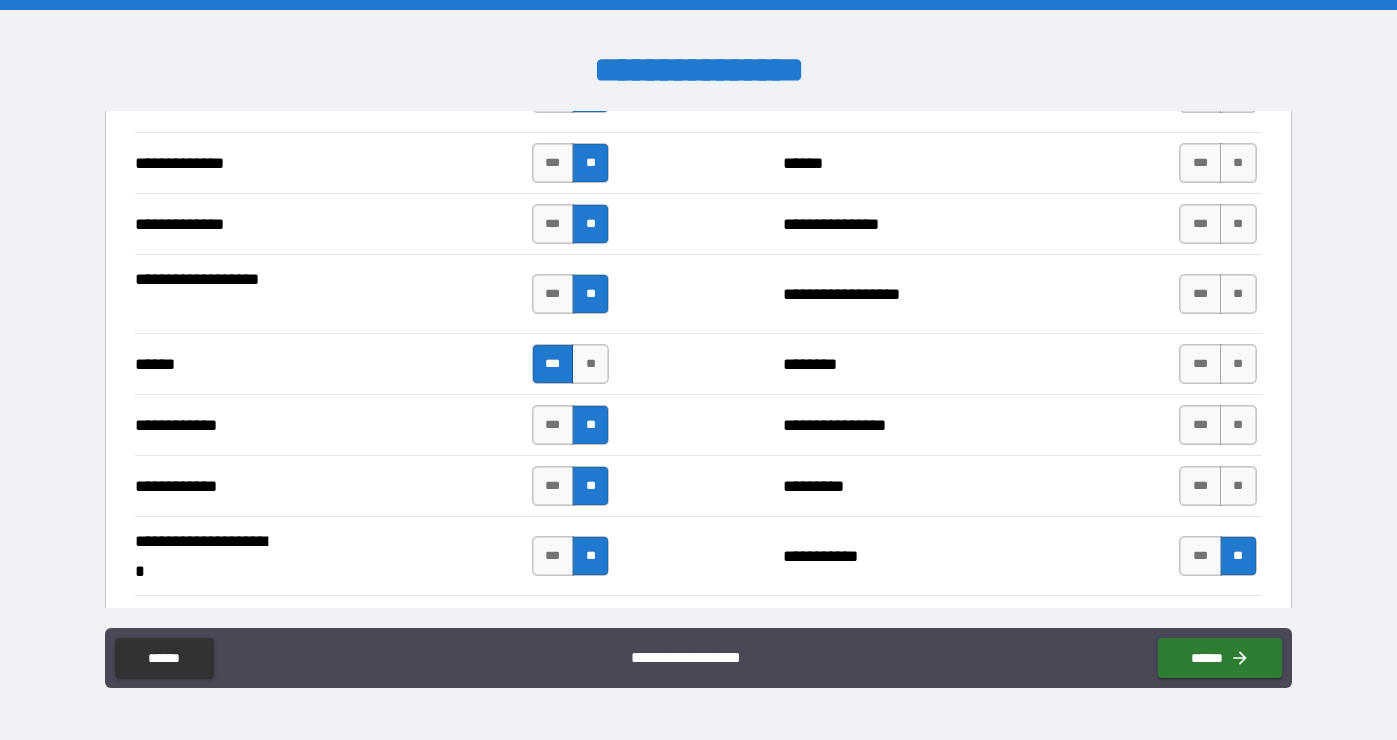 scroll, scrollTop: 3539, scrollLeft: 0, axis: vertical 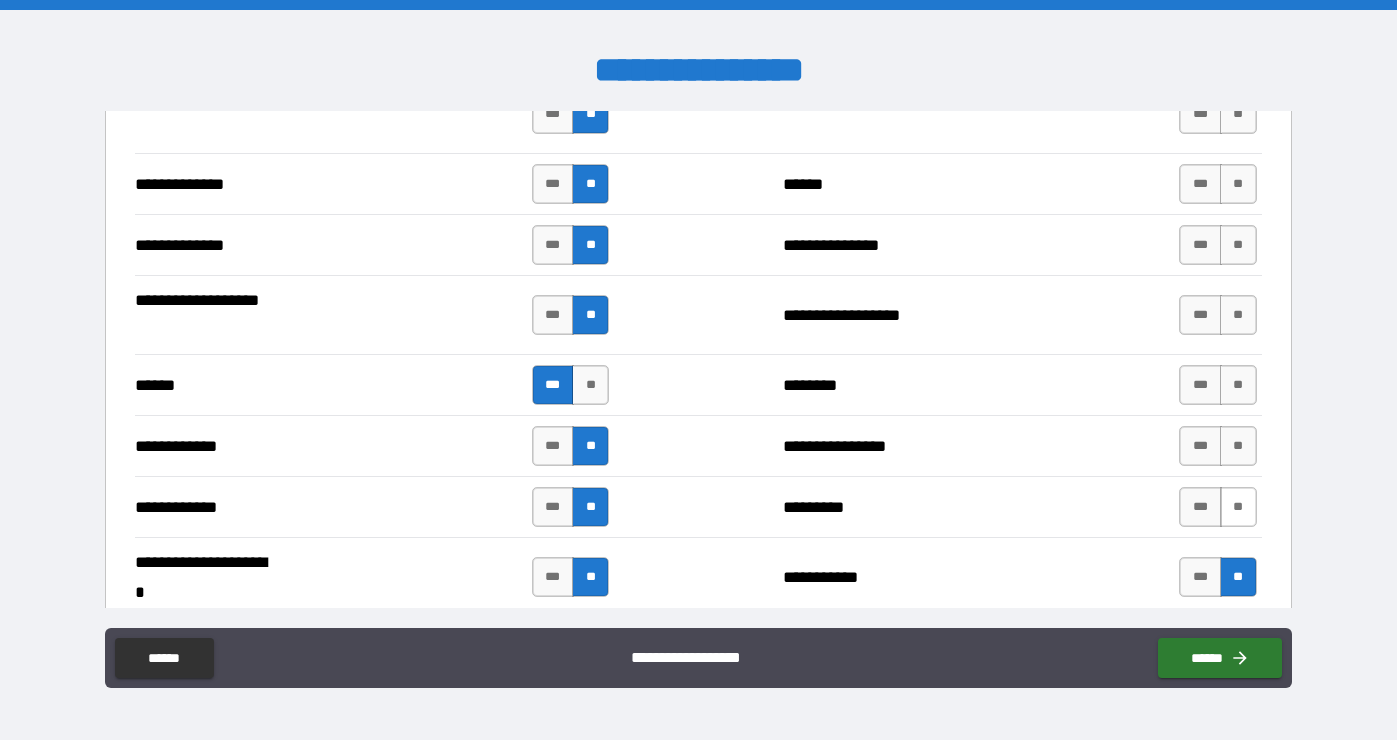 click on "**" at bounding box center (1238, 507) 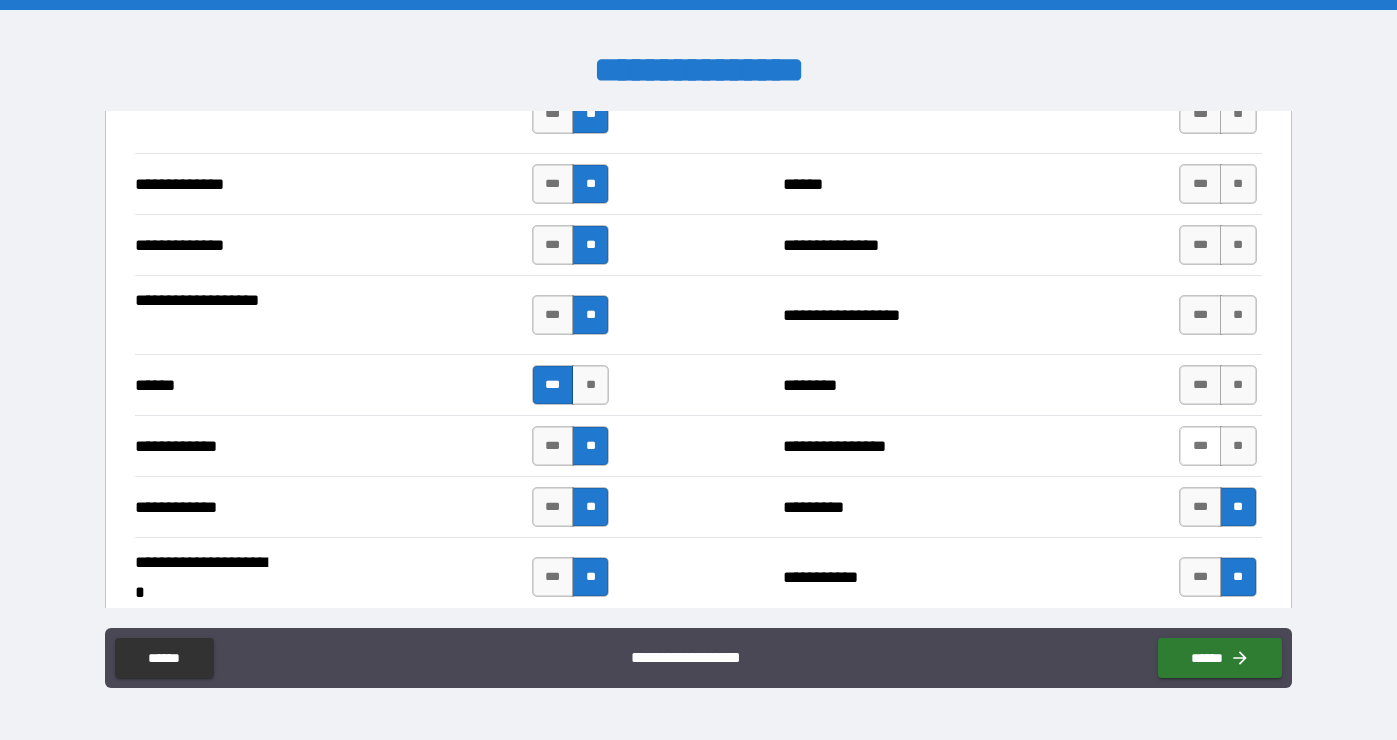 click on "***" at bounding box center (1200, 446) 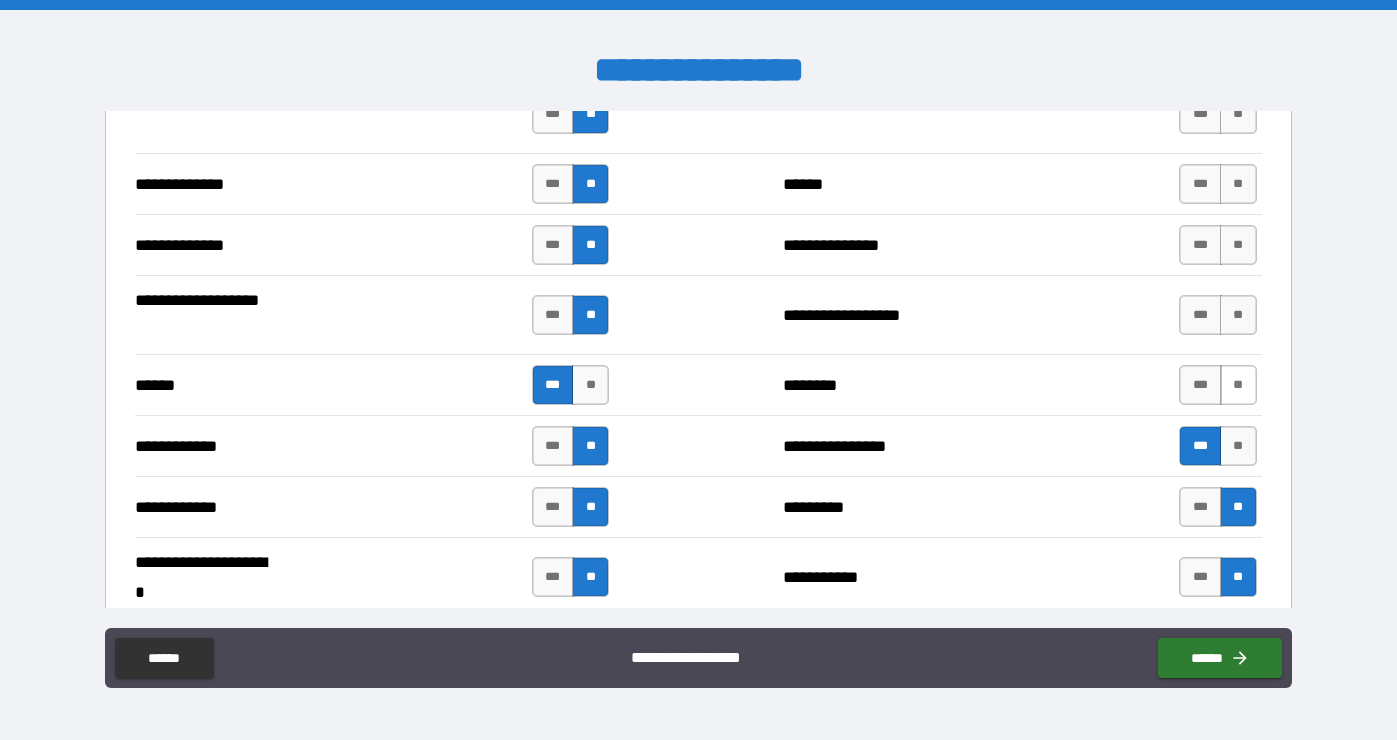 click on "**" at bounding box center (1238, 385) 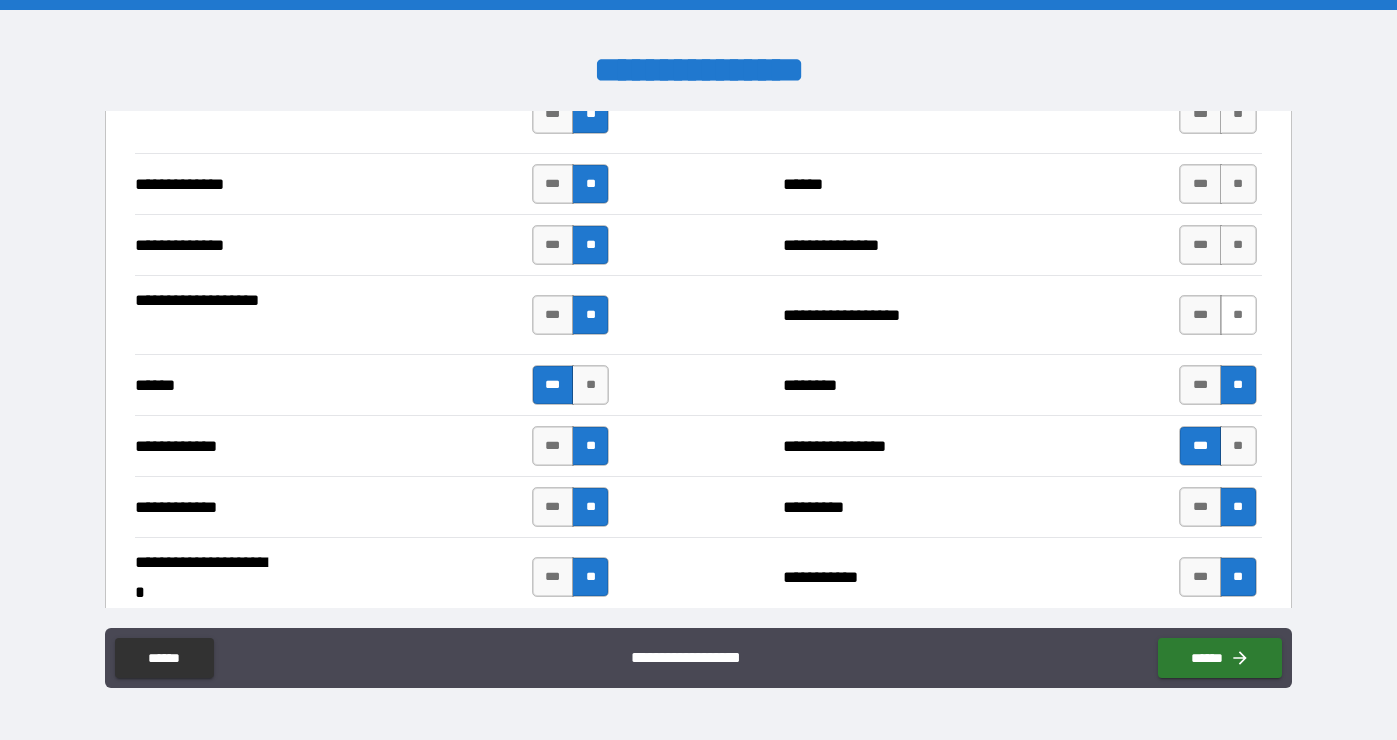 click on "**" at bounding box center (1238, 315) 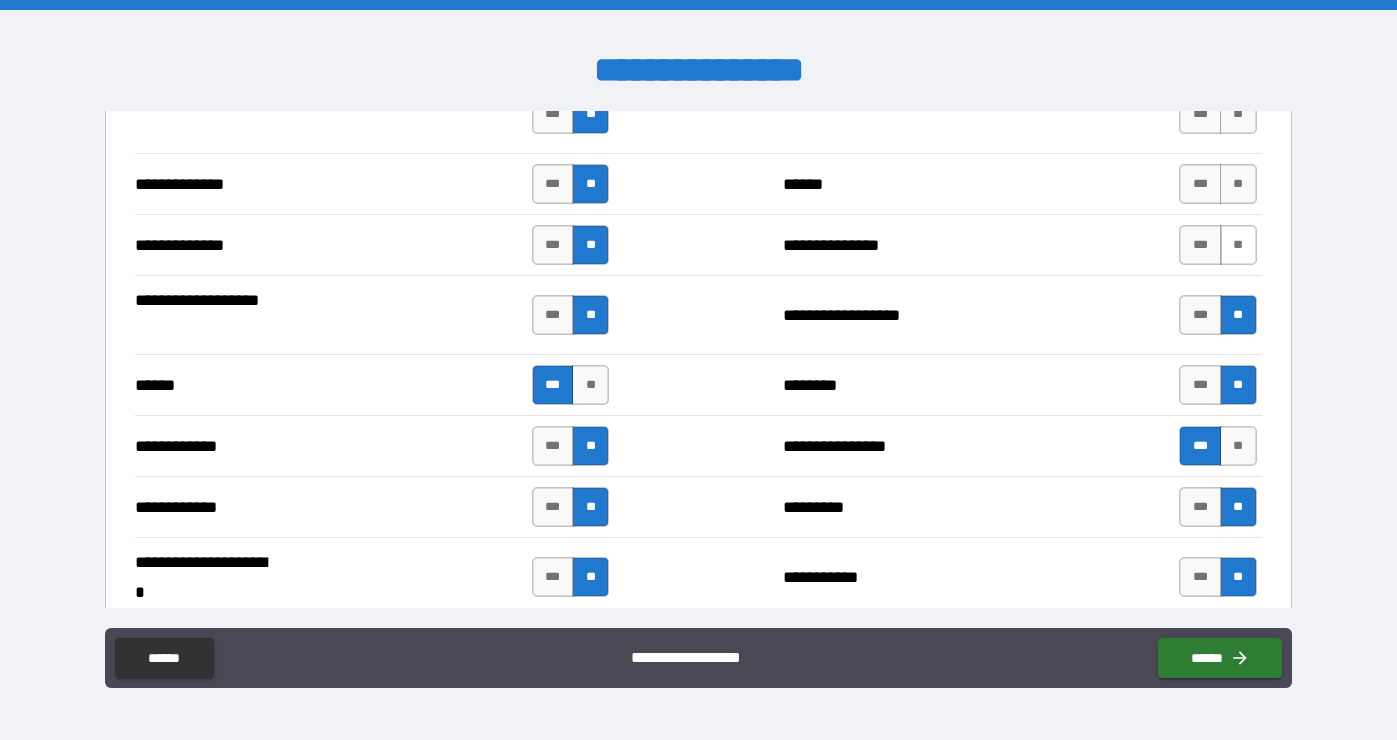 click on "**" at bounding box center [1238, 245] 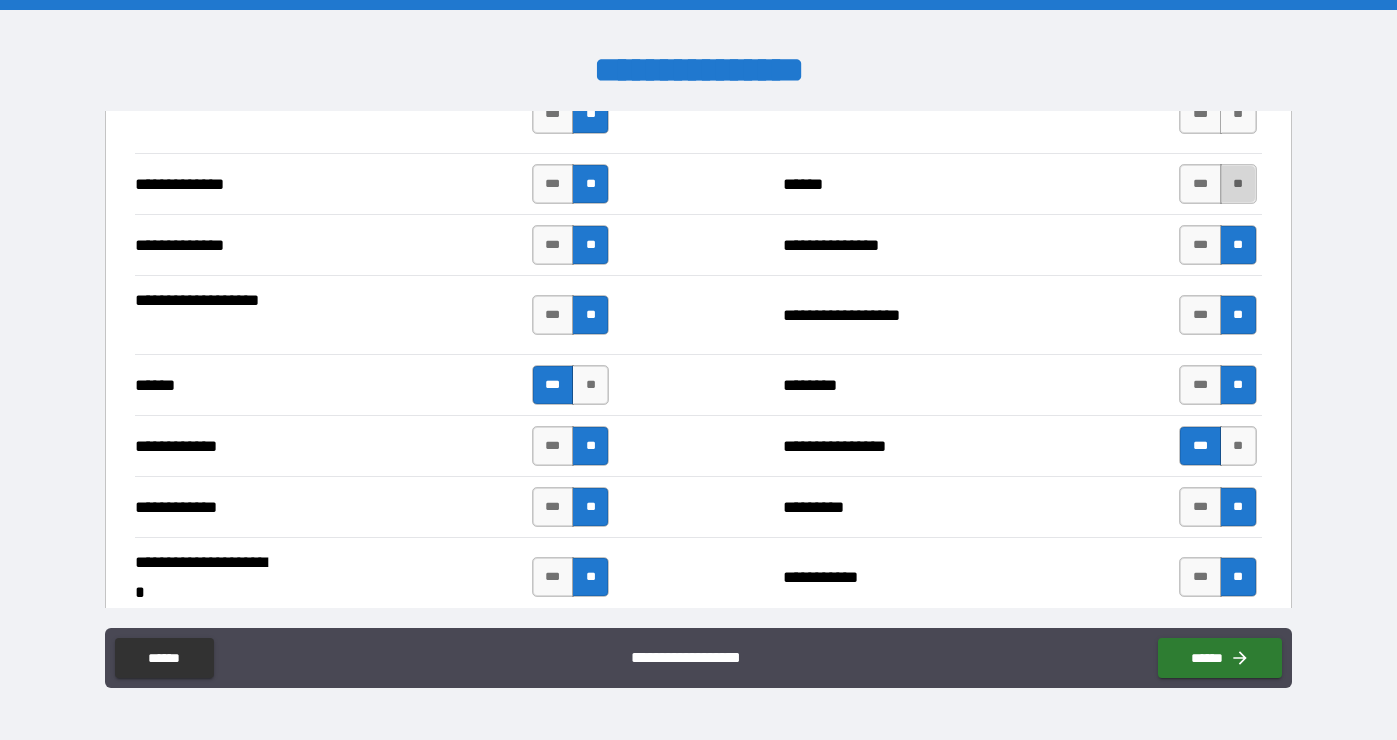 click on "**" at bounding box center (1238, 184) 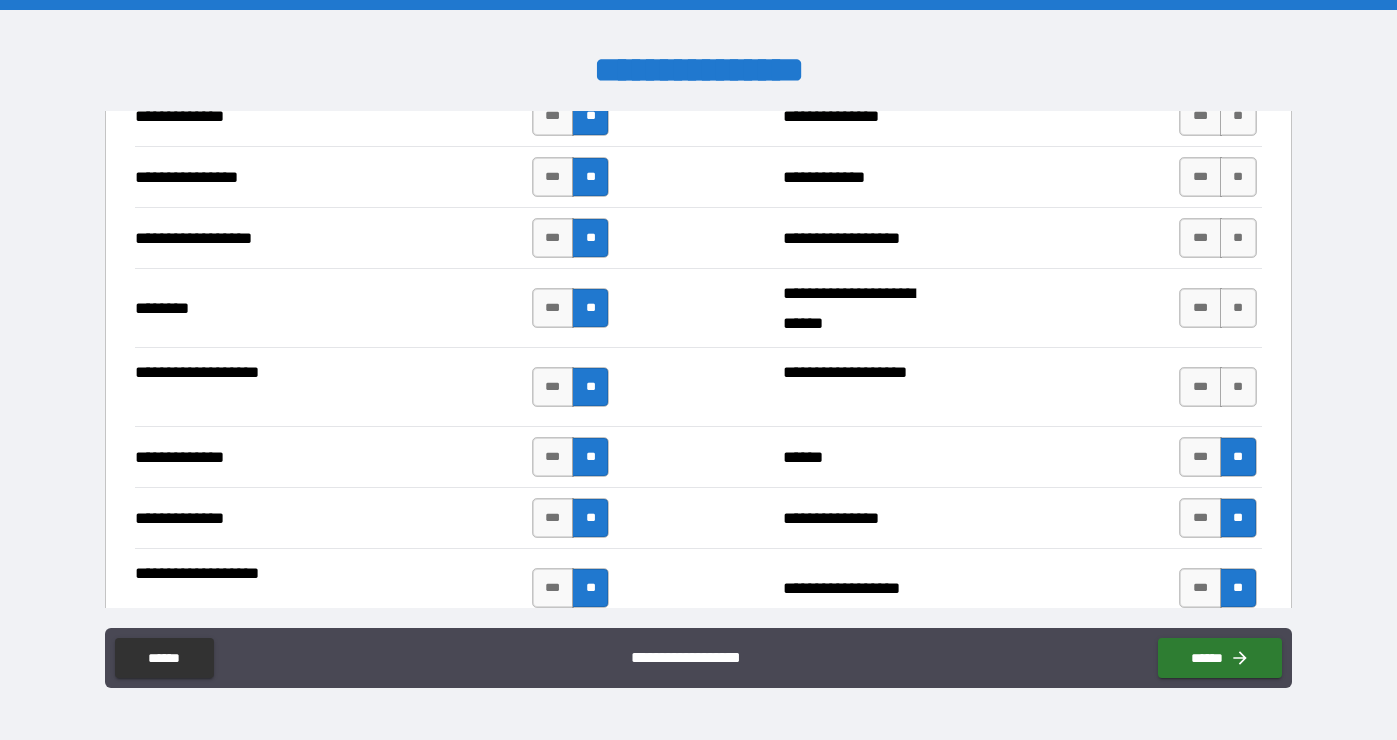 scroll, scrollTop: 3224, scrollLeft: 0, axis: vertical 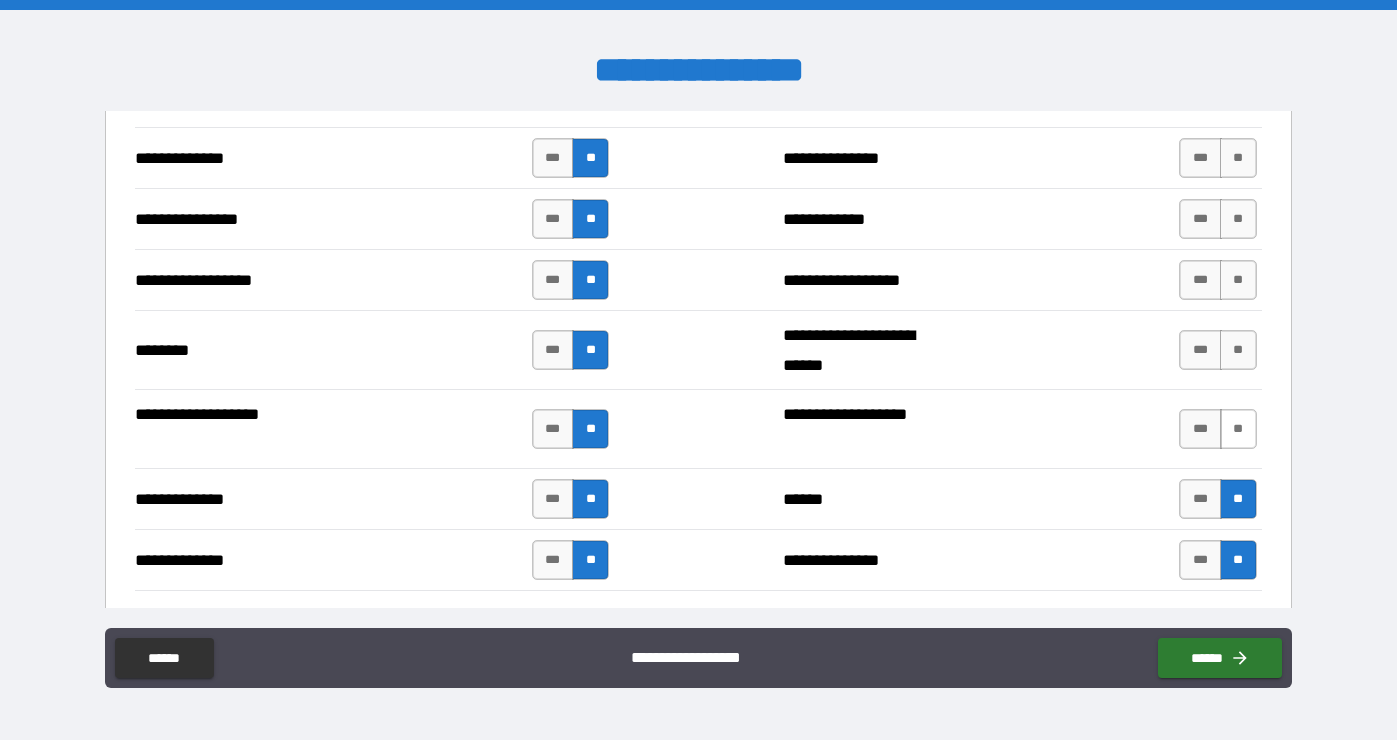 click on "**" at bounding box center [1238, 429] 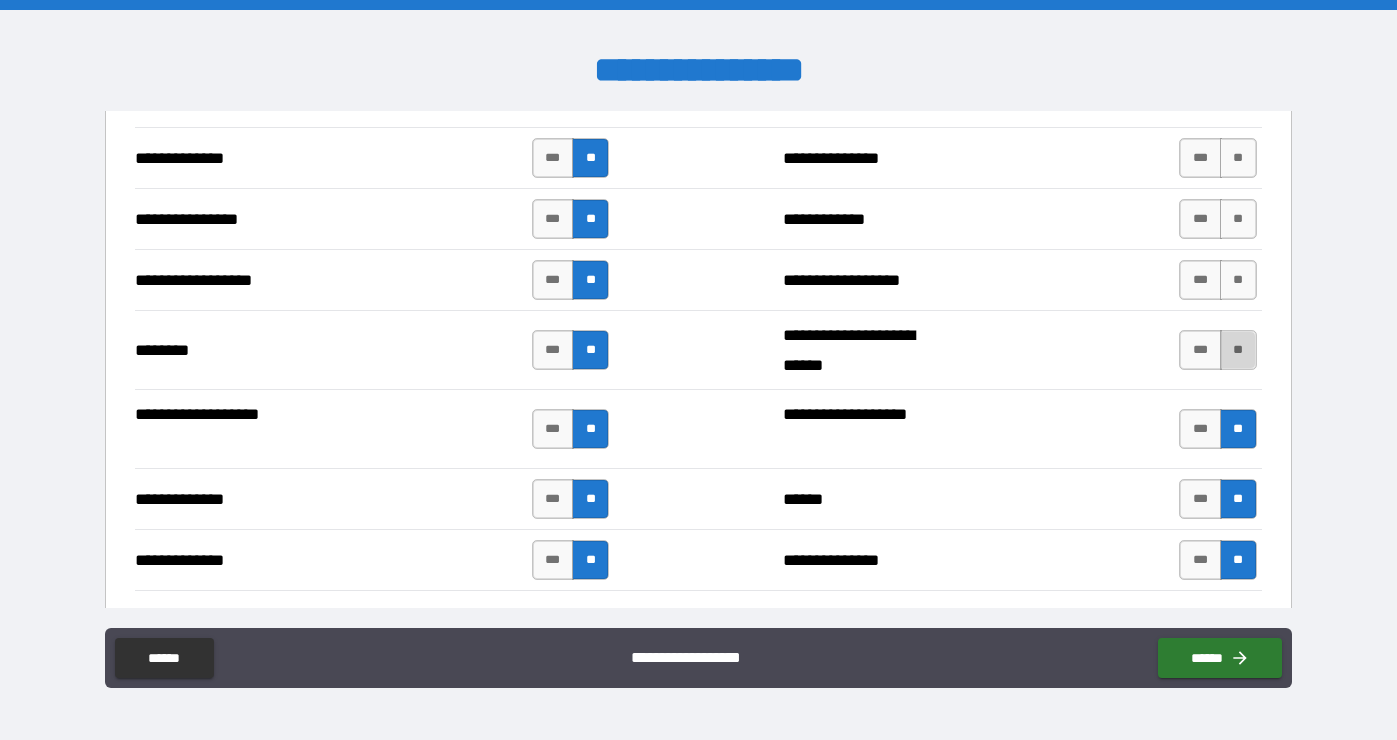 click on "**" at bounding box center [1238, 350] 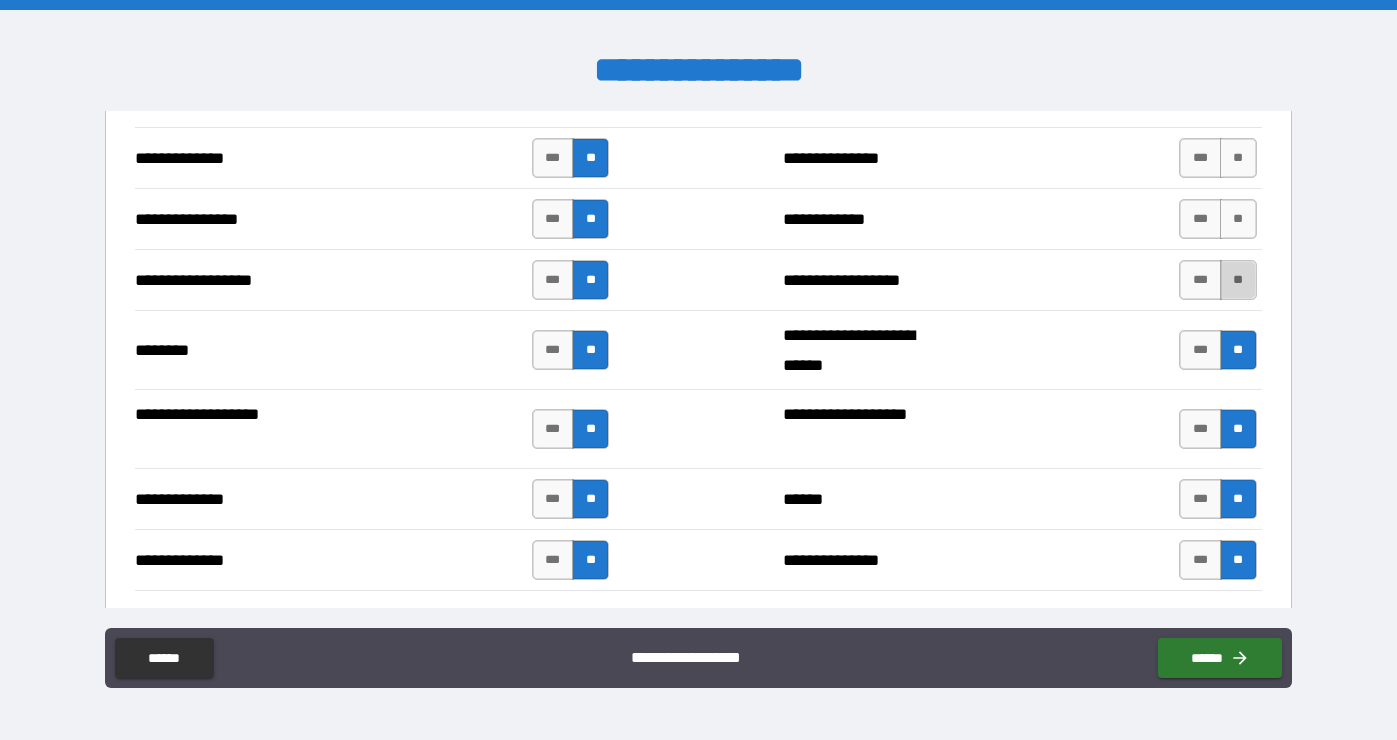 click on "**" at bounding box center (1238, 280) 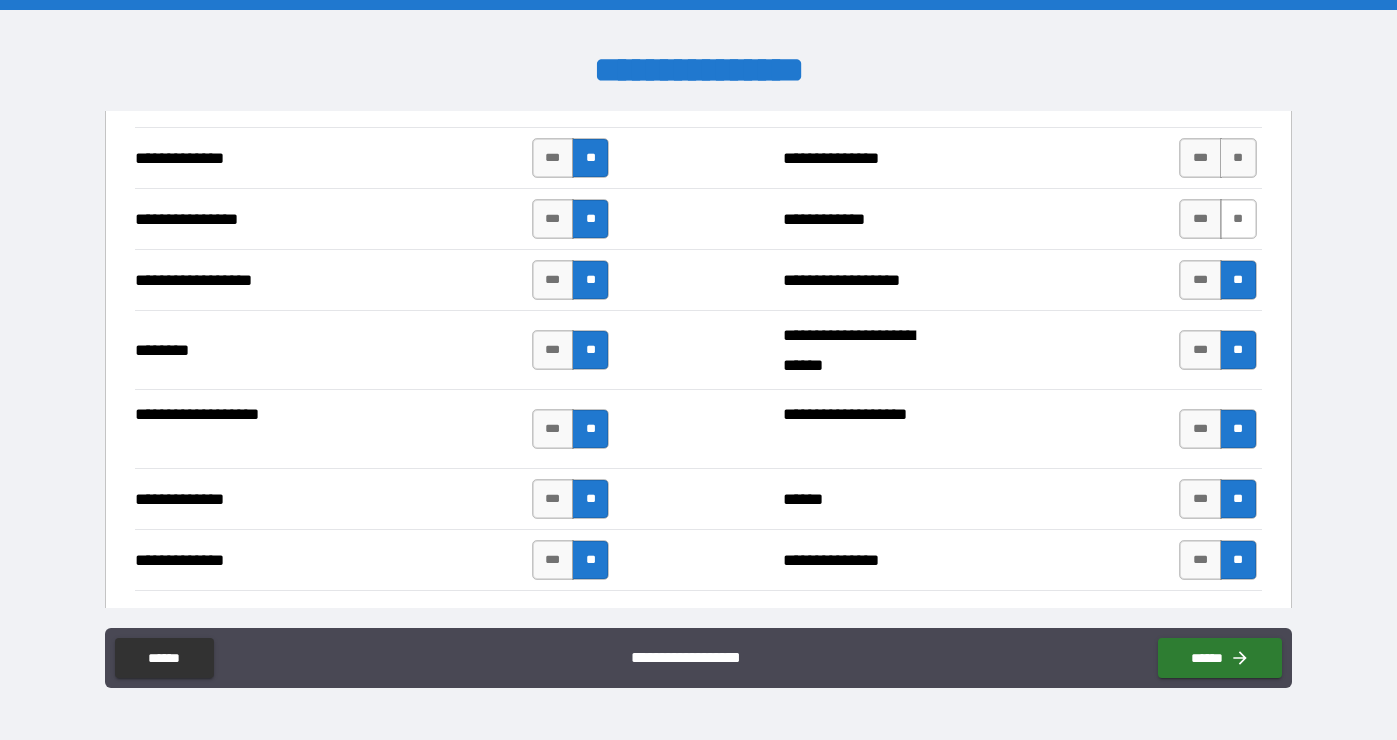 click on "**" at bounding box center (1238, 219) 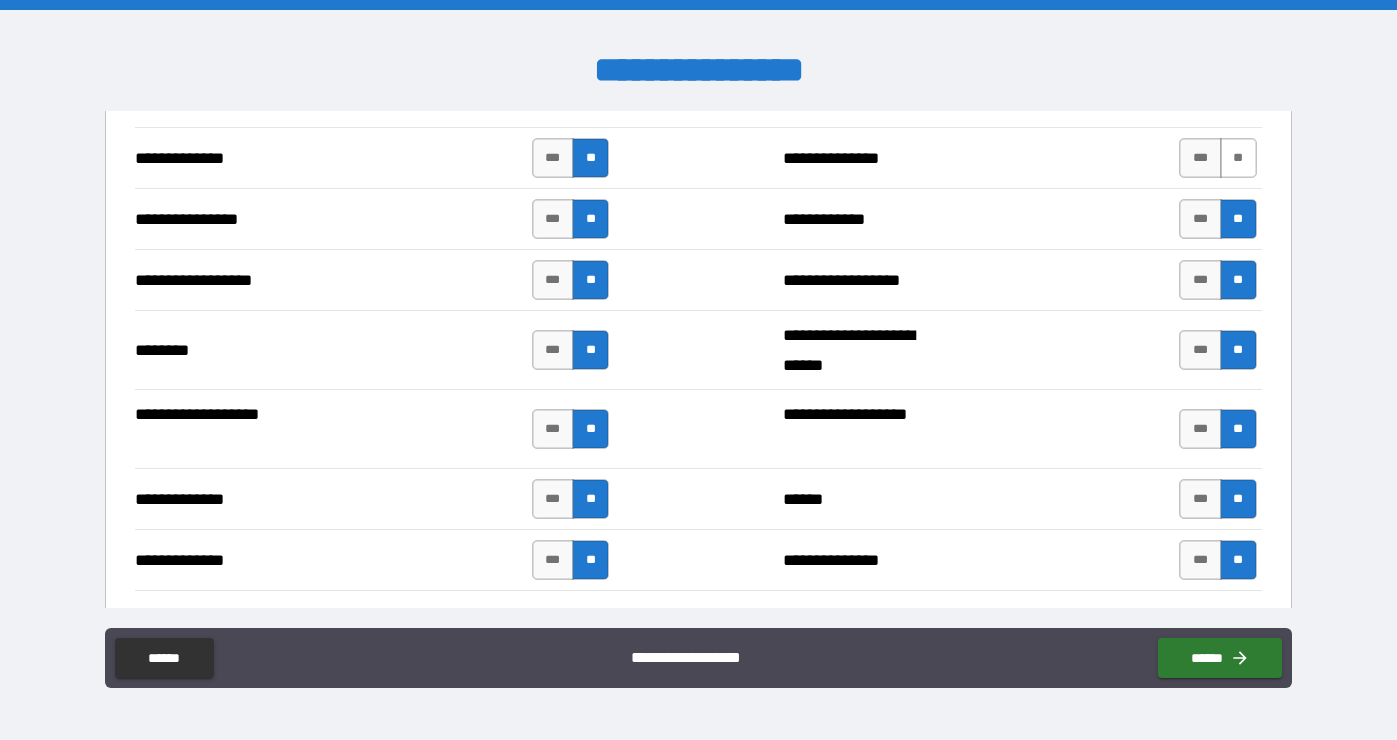 click on "**" at bounding box center [1238, 158] 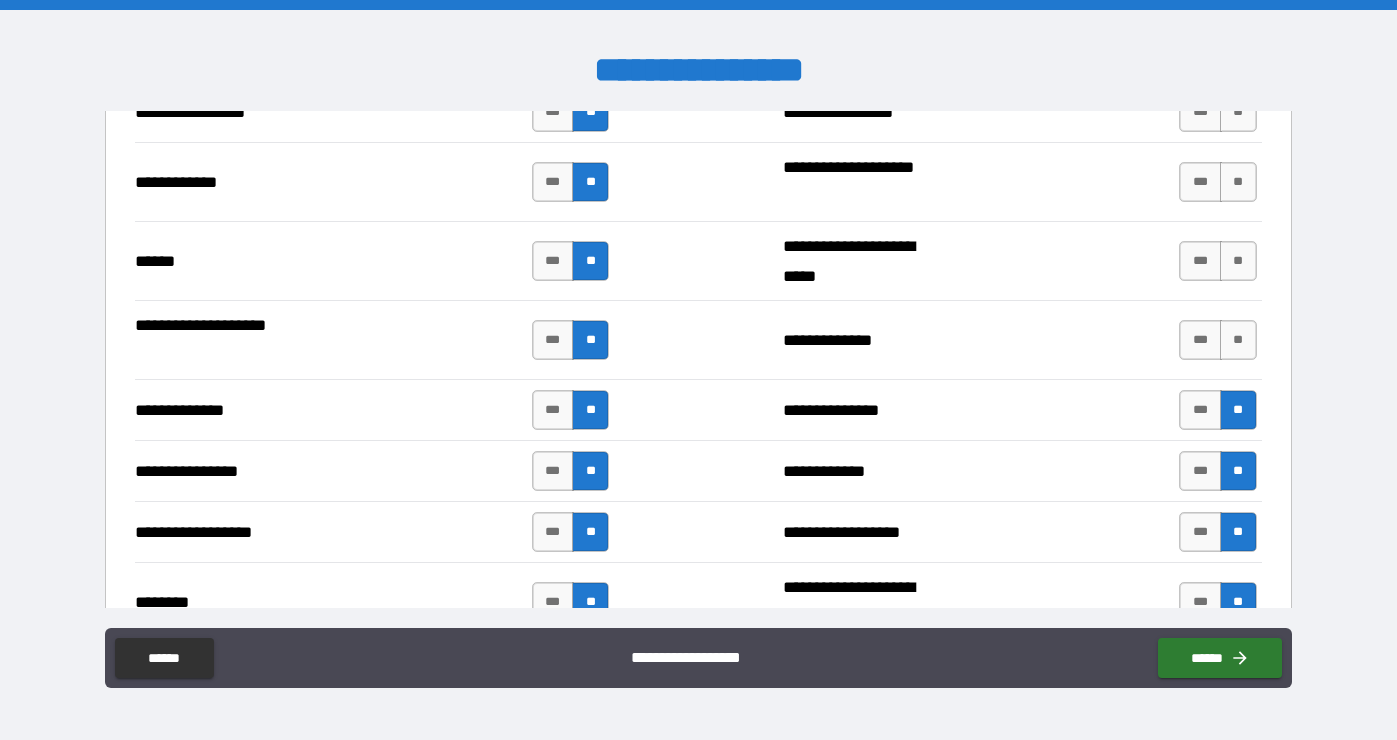 scroll, scrollTop: 2951, scrollLeft: 0, axis: vertical 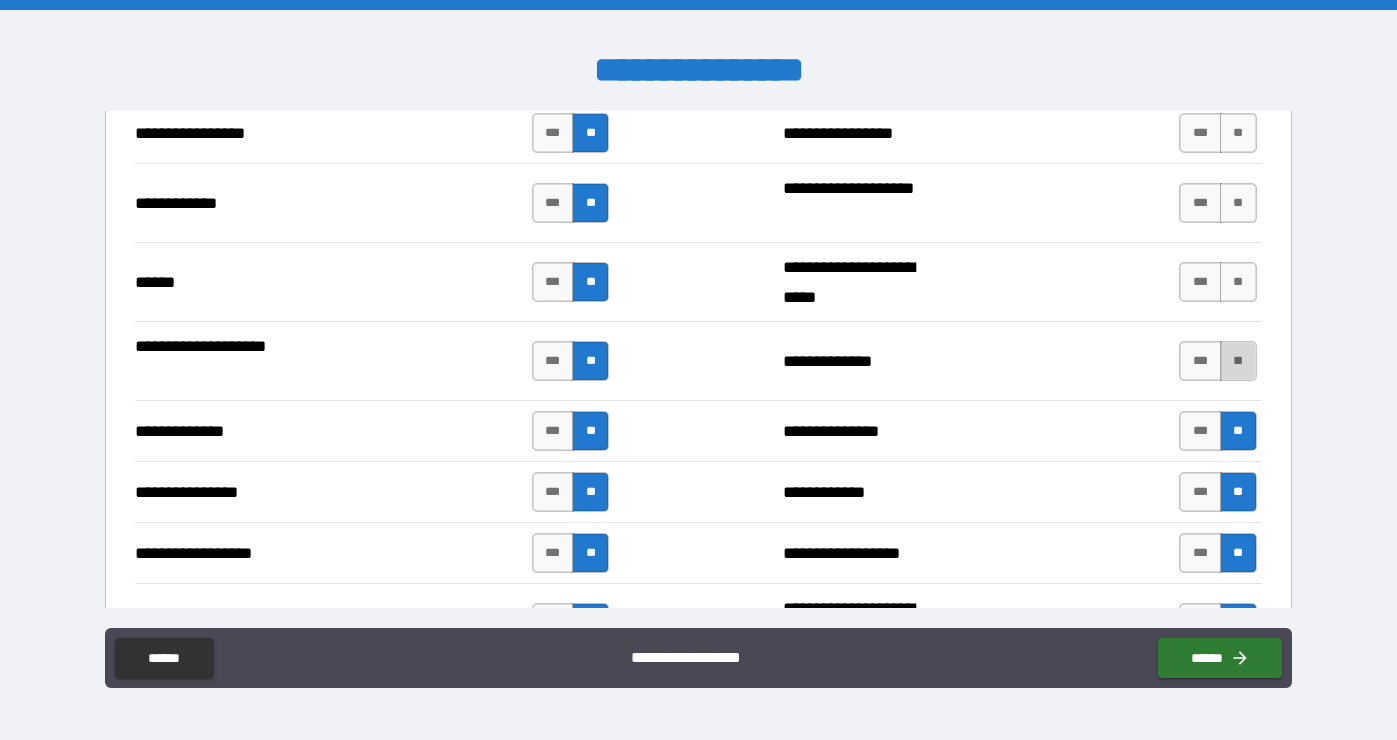 click on "**" at bounding box center [1238, 361] 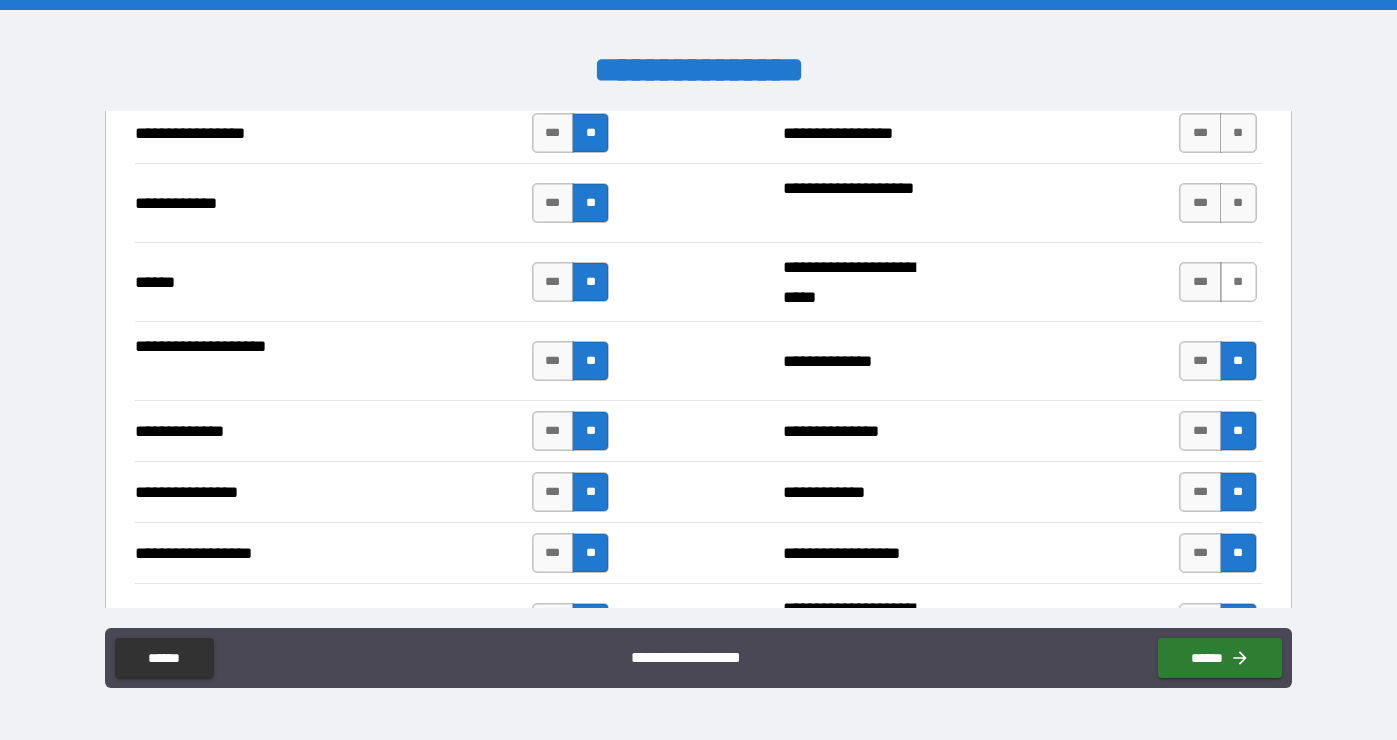 click on "**" at bounding box center [1238, 282] 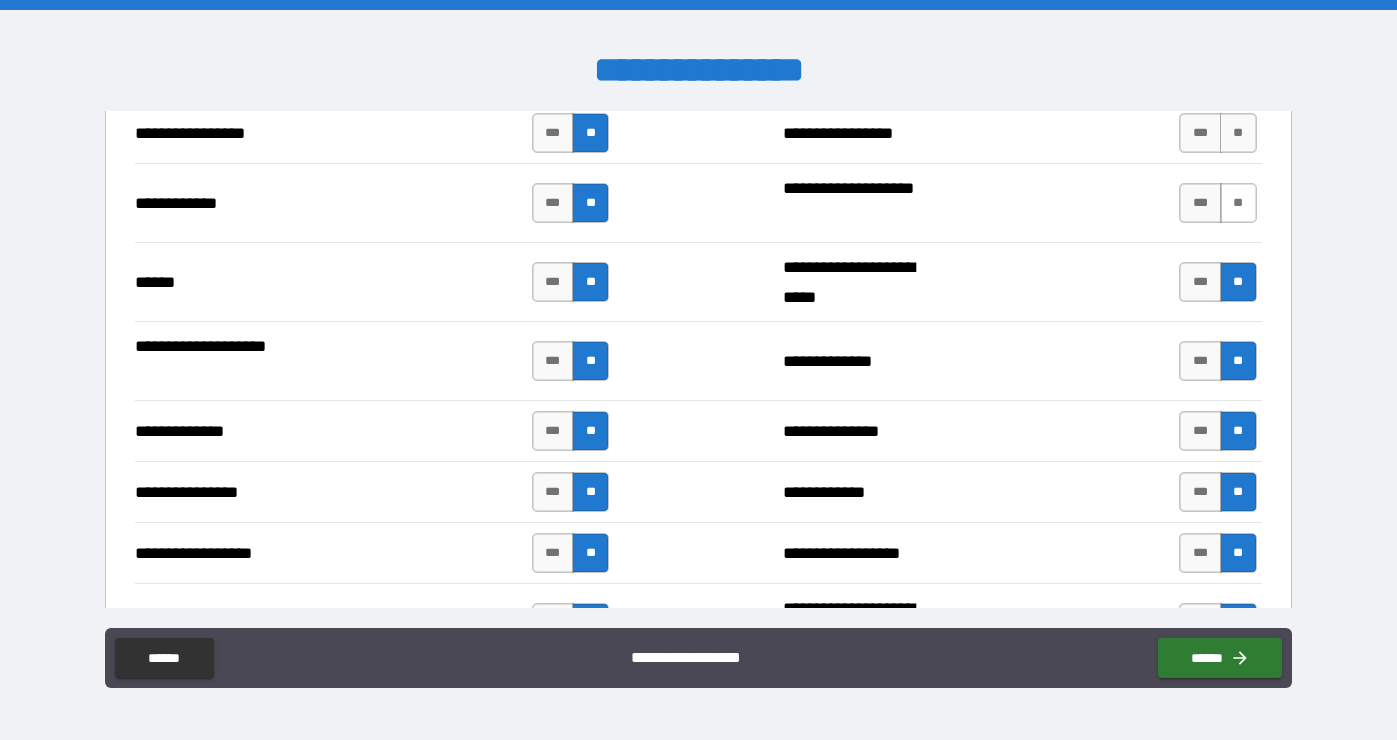 click on "**" at bounding box center (1238, 203) 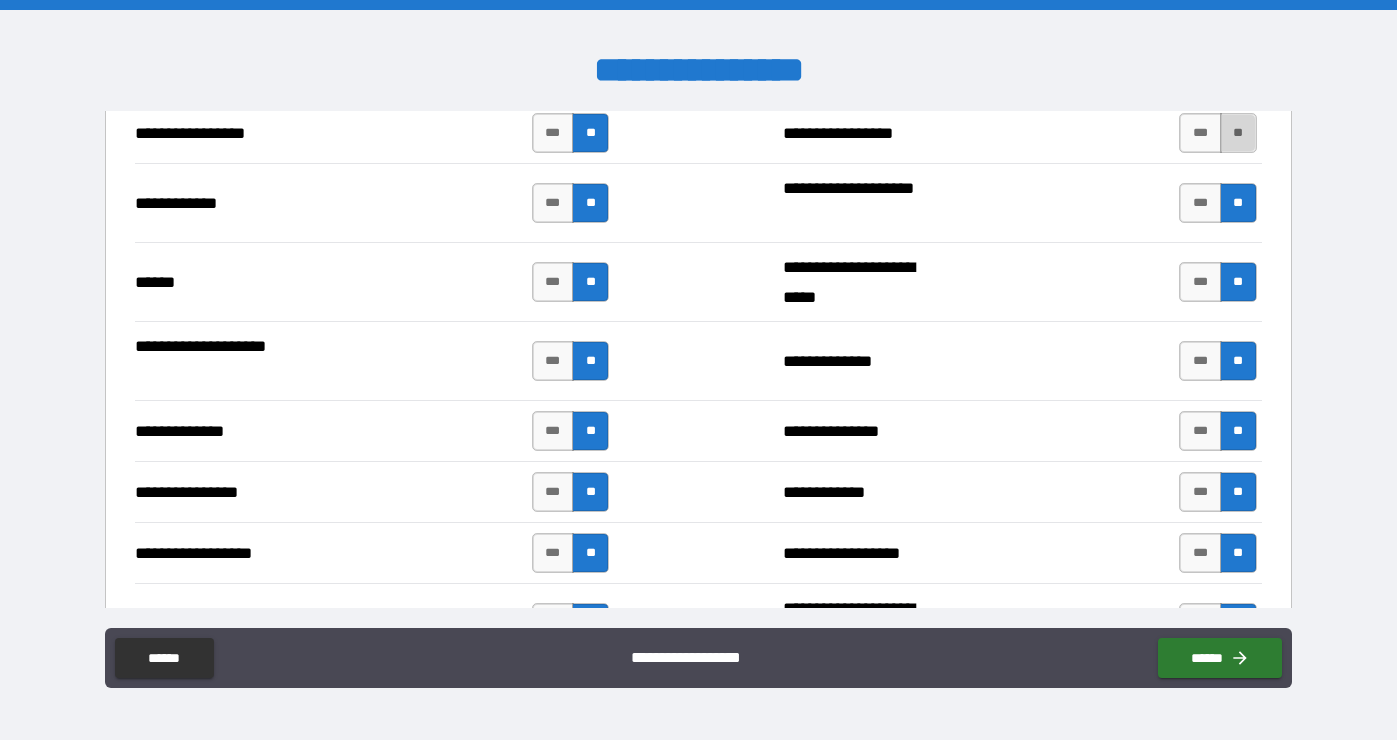 click on "**" at bounding box center (1238, 133) 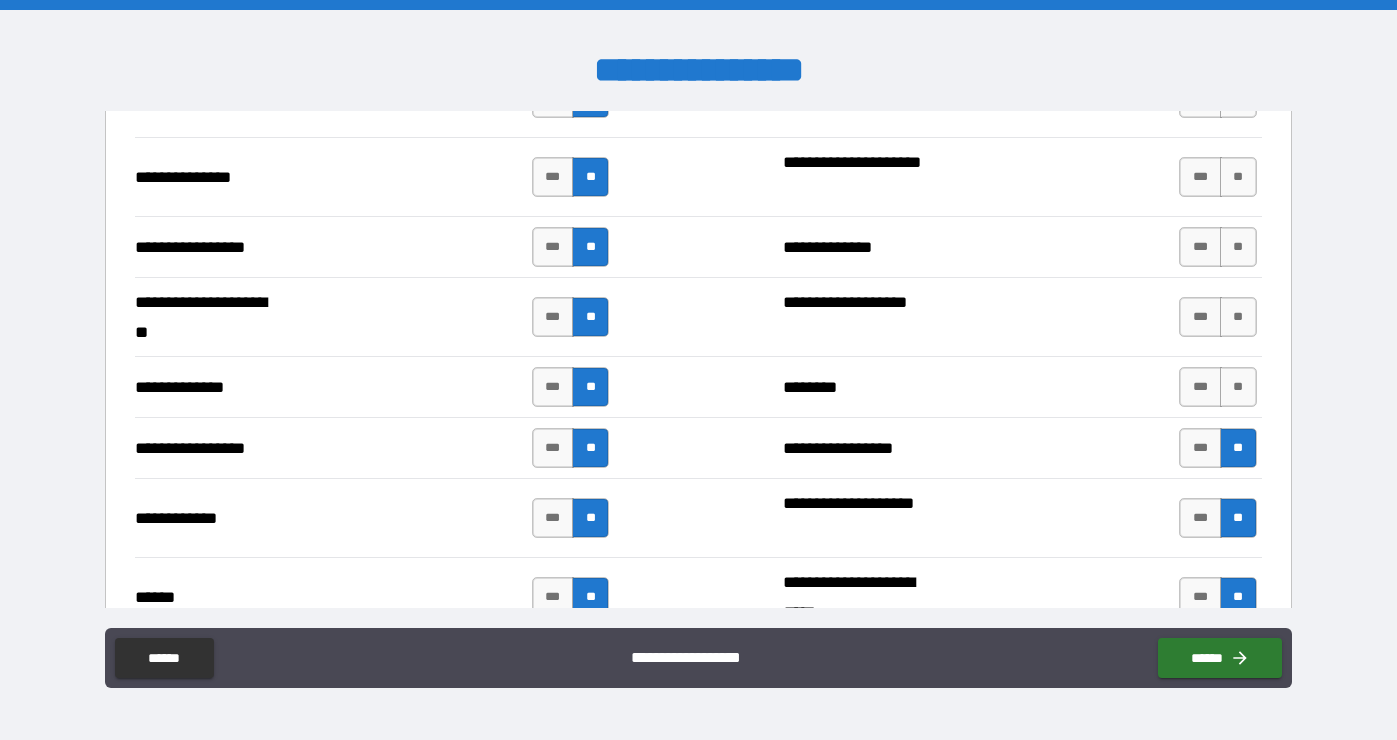 scroll, scrollTop: 2594, scrollLeft: 0, axis: vertical 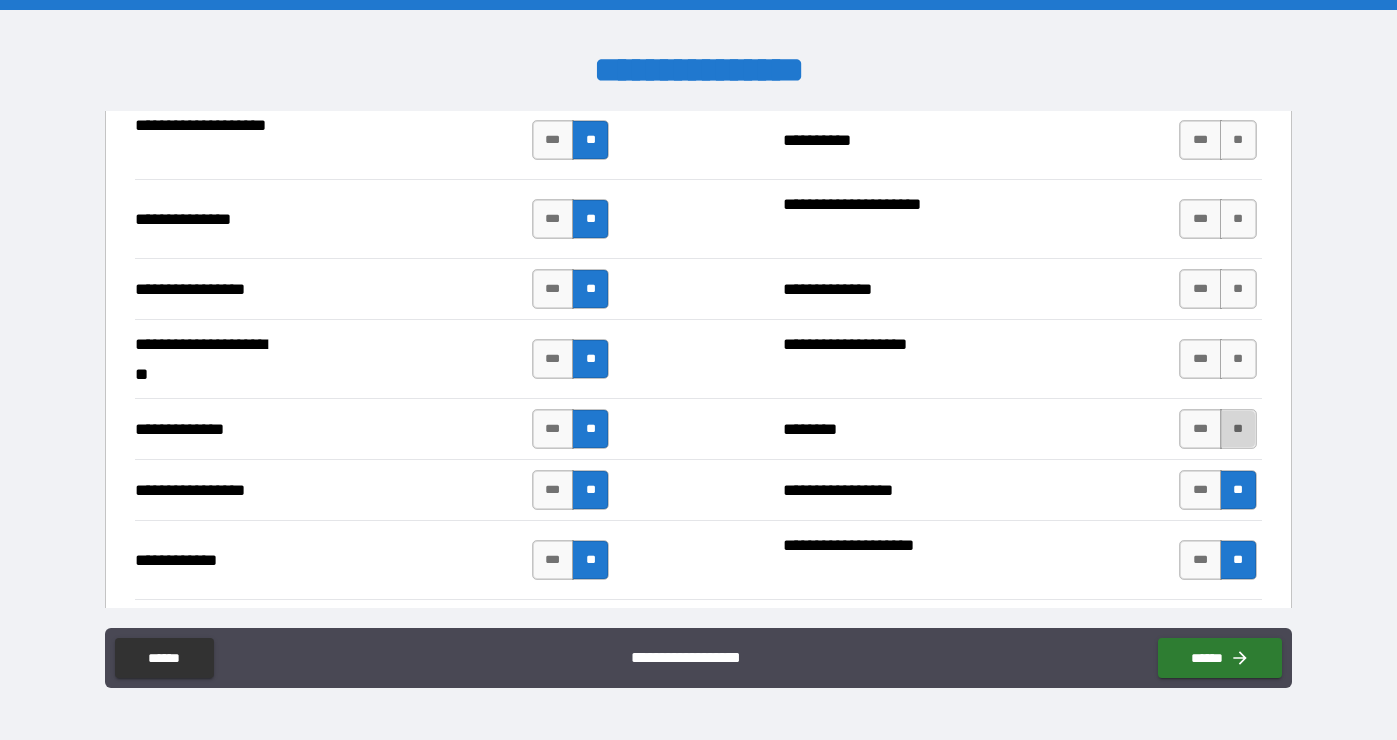 click on "**" at bounding box center [1238, 429] 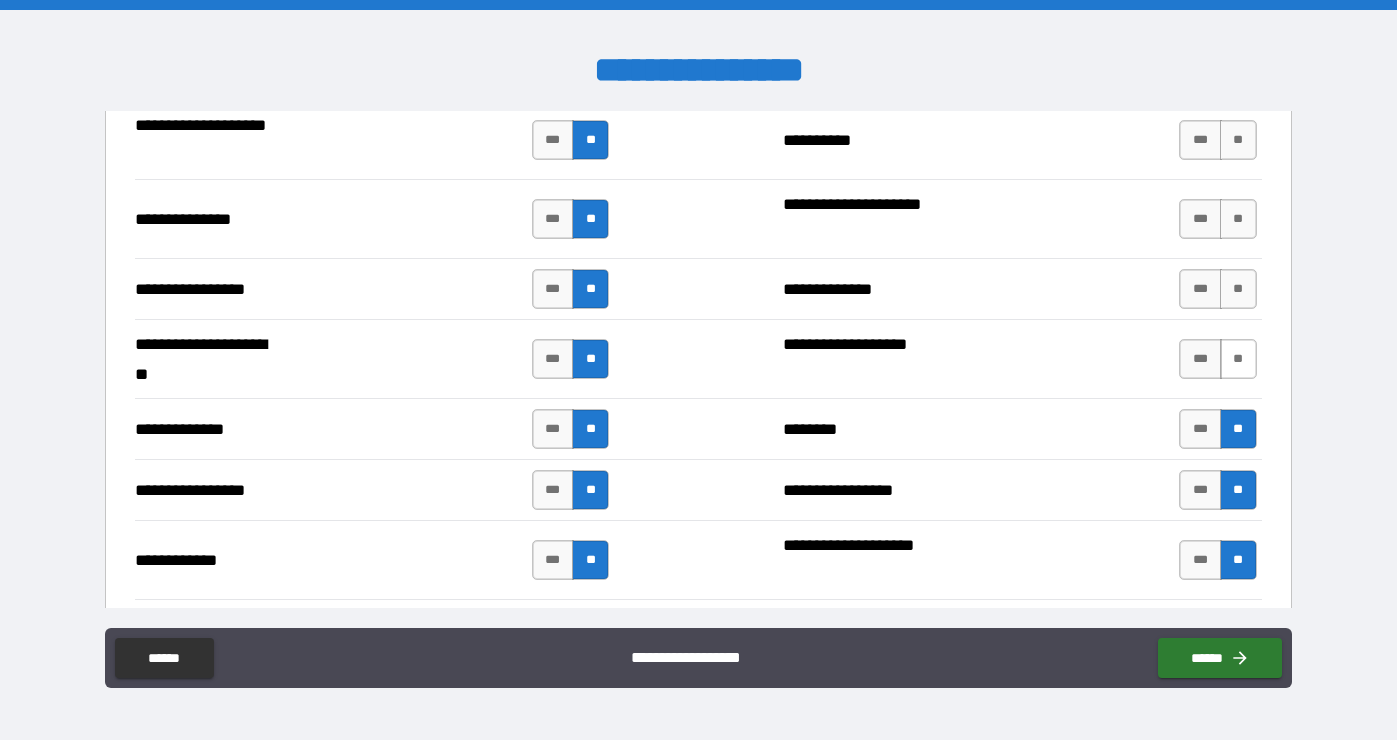 click on "**" at bounding box center (1238, 359) 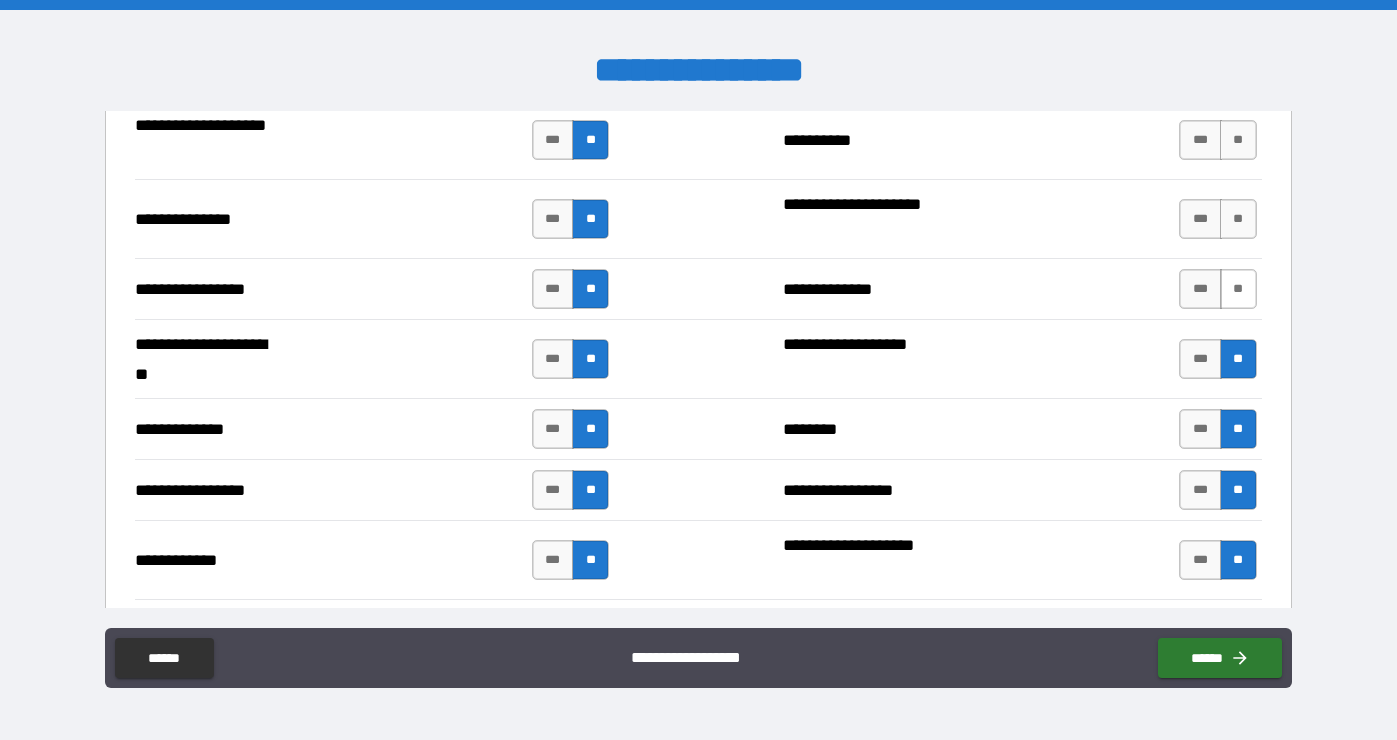 click on "**" at bounding box center (1238, 289) 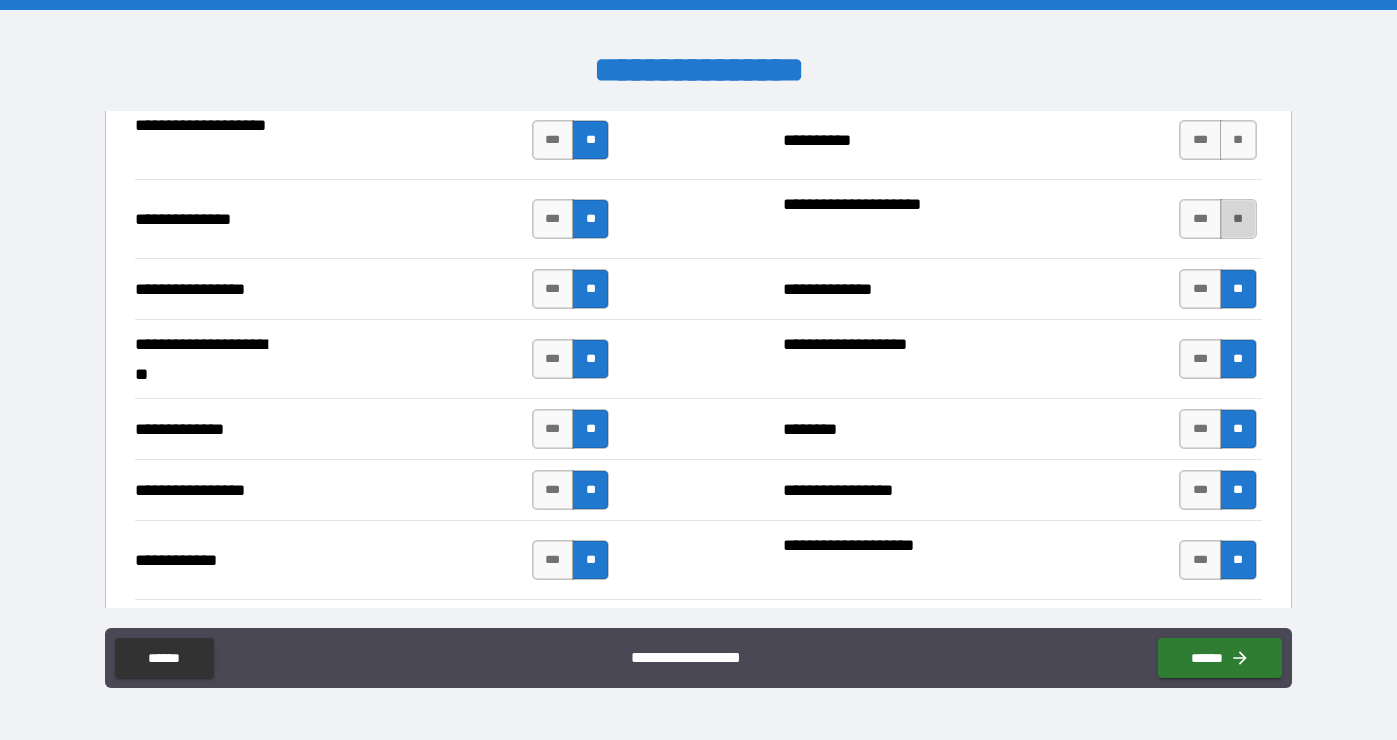 click on "**" at bounding box center [1238, 219] 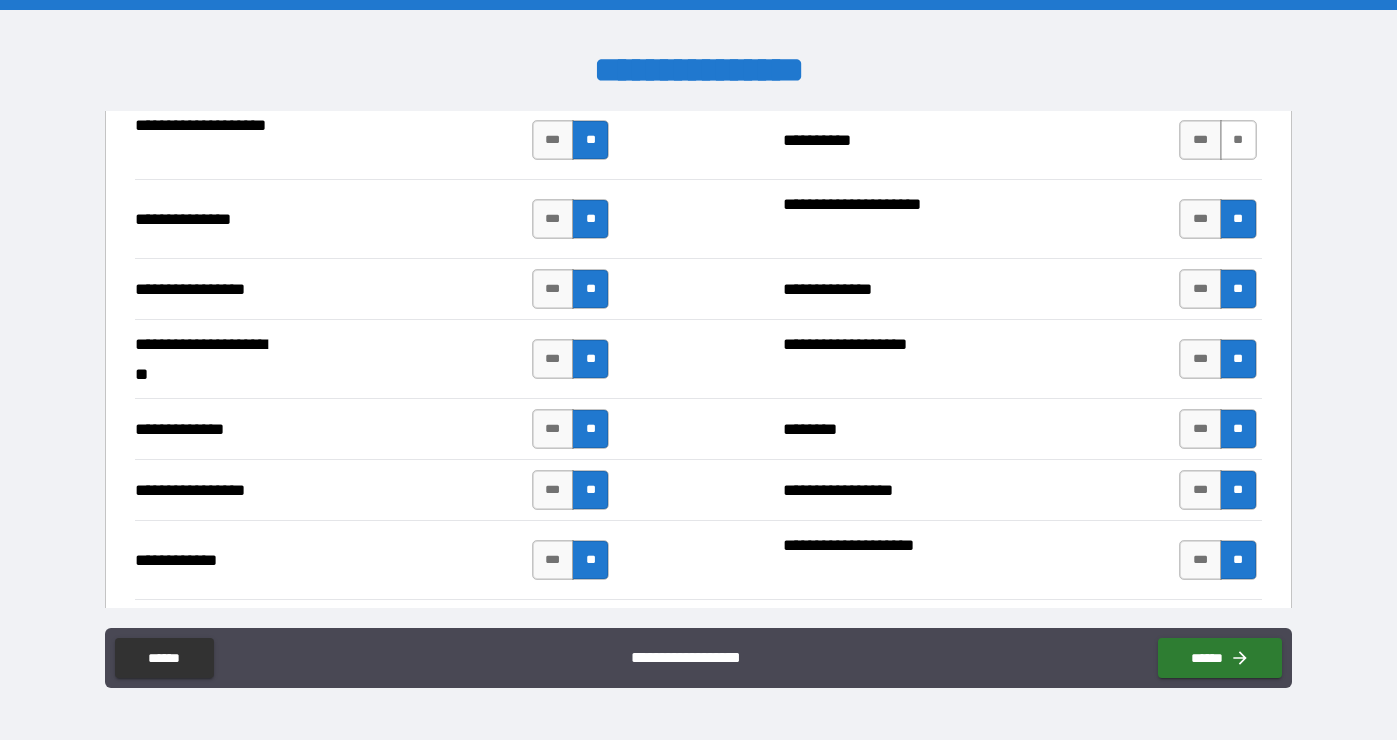 click on "**" at bounding box center (1238, 140) 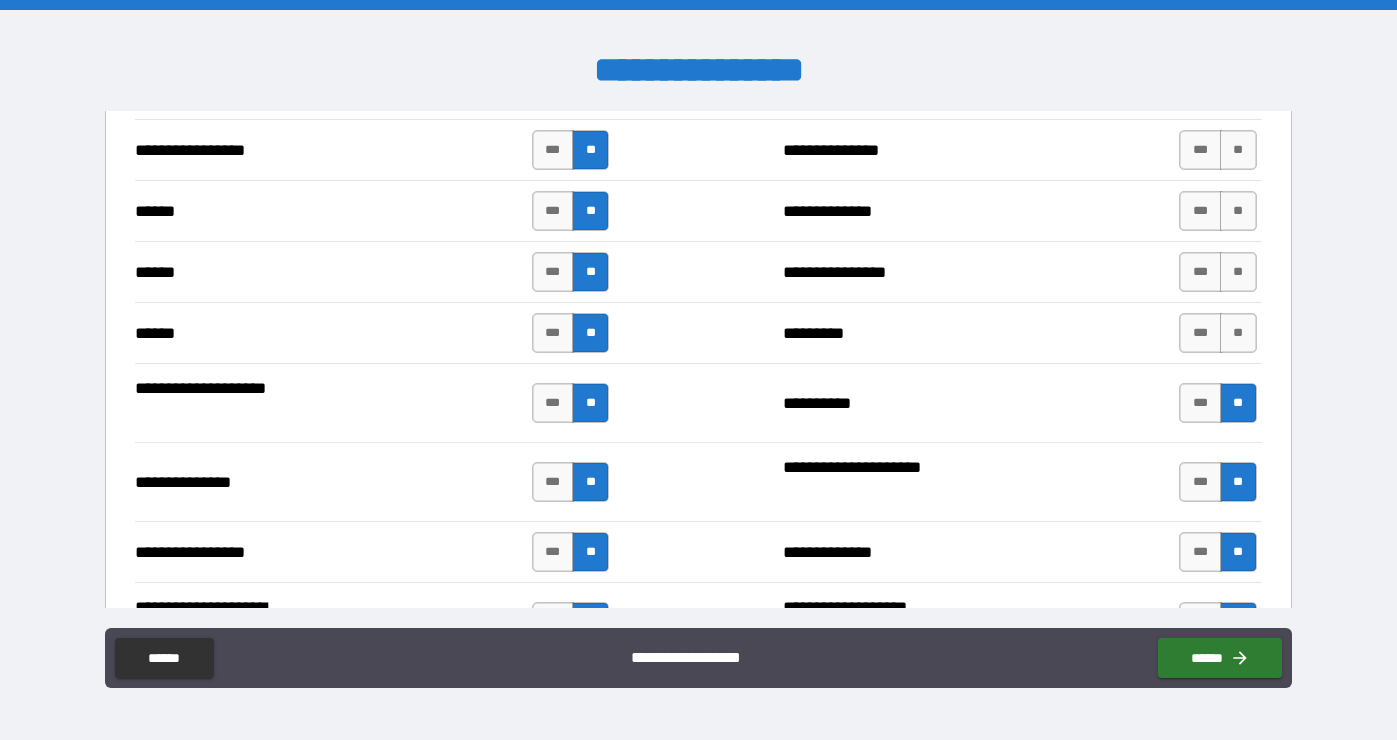 scroll, scrollTop: 2342, scrollLeft: 0, axis: vertical 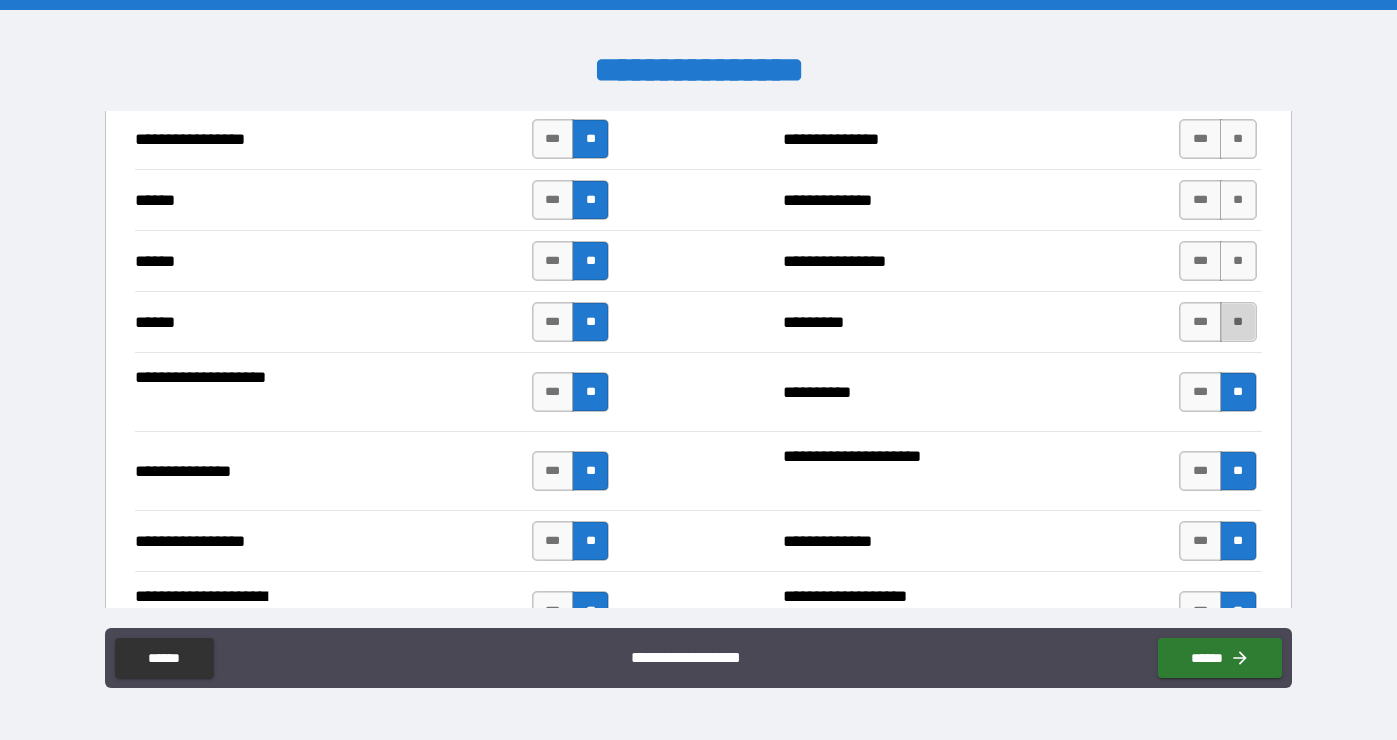 click on "**" at bounding box center [1238, 322] 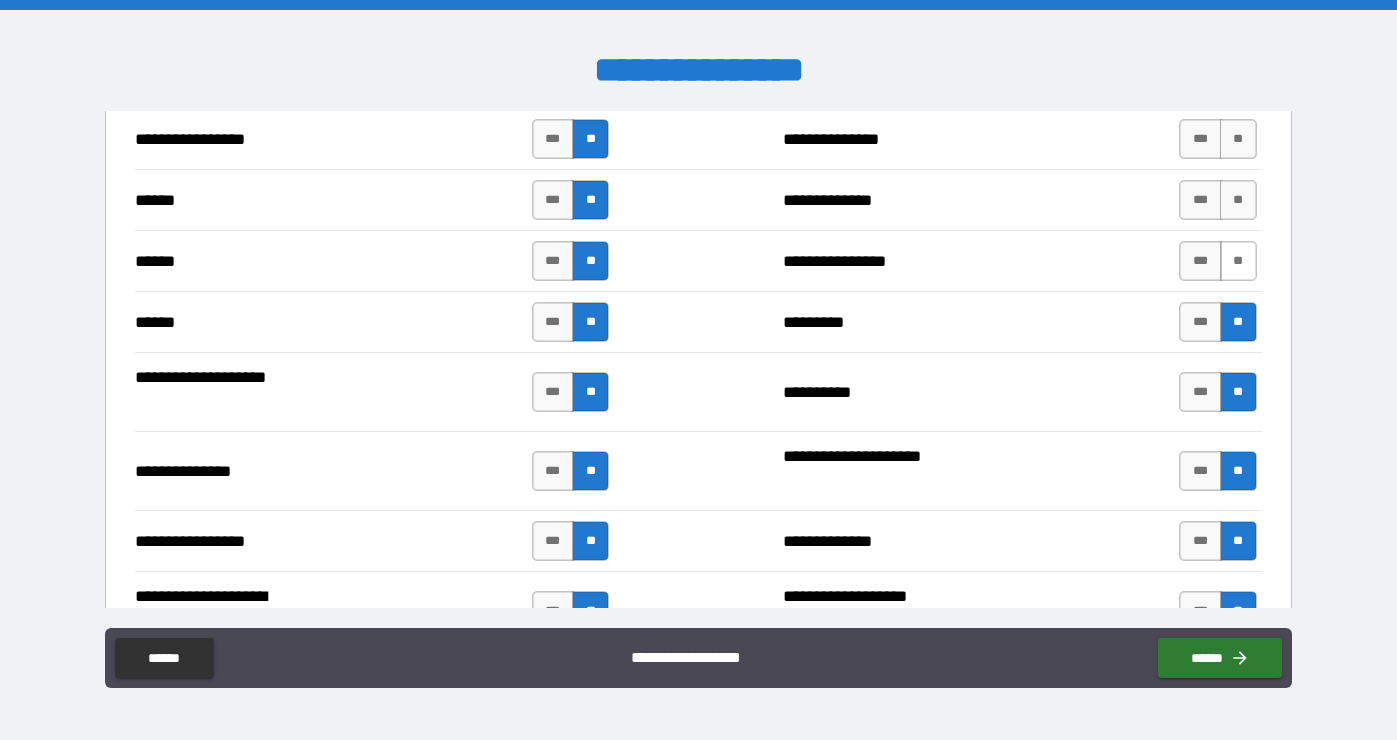 click on "**" at bounding box center [1238, 261] 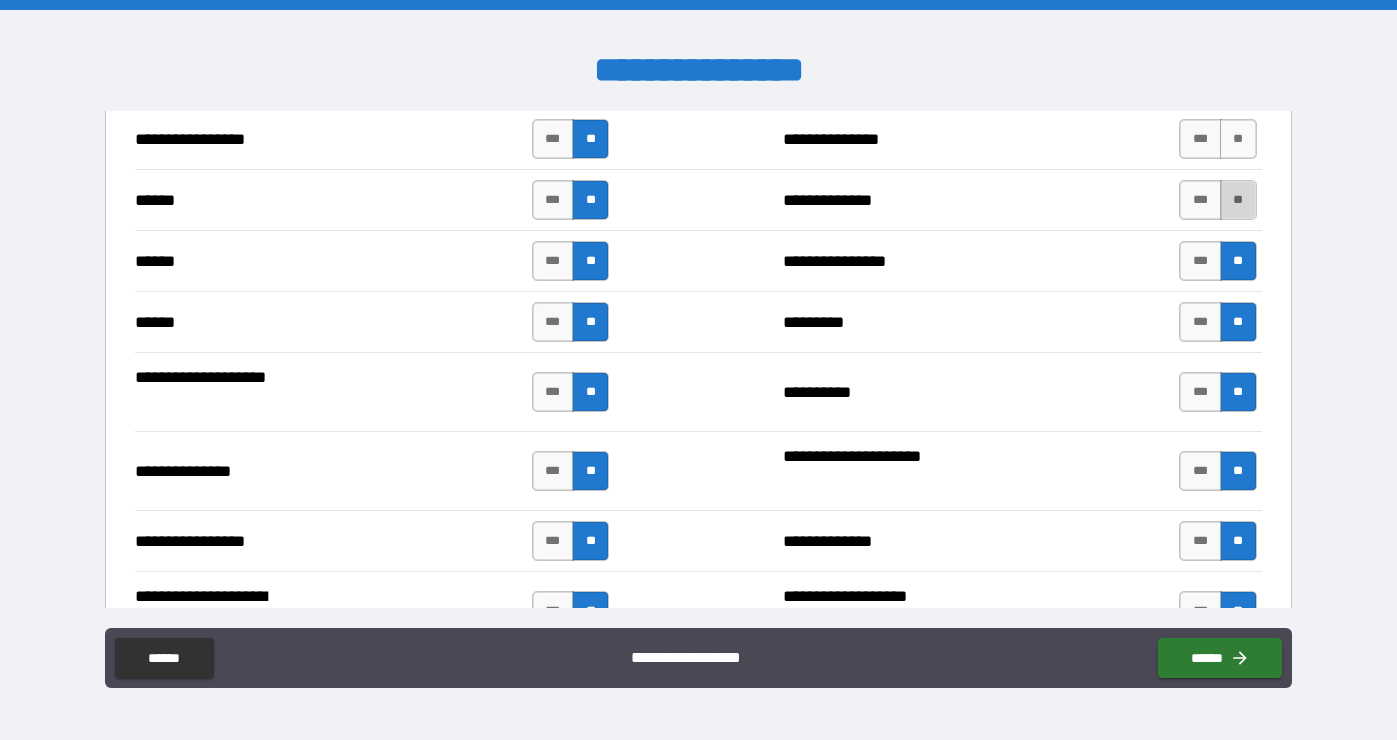 click on "**" at bounding box center [1238, 200] 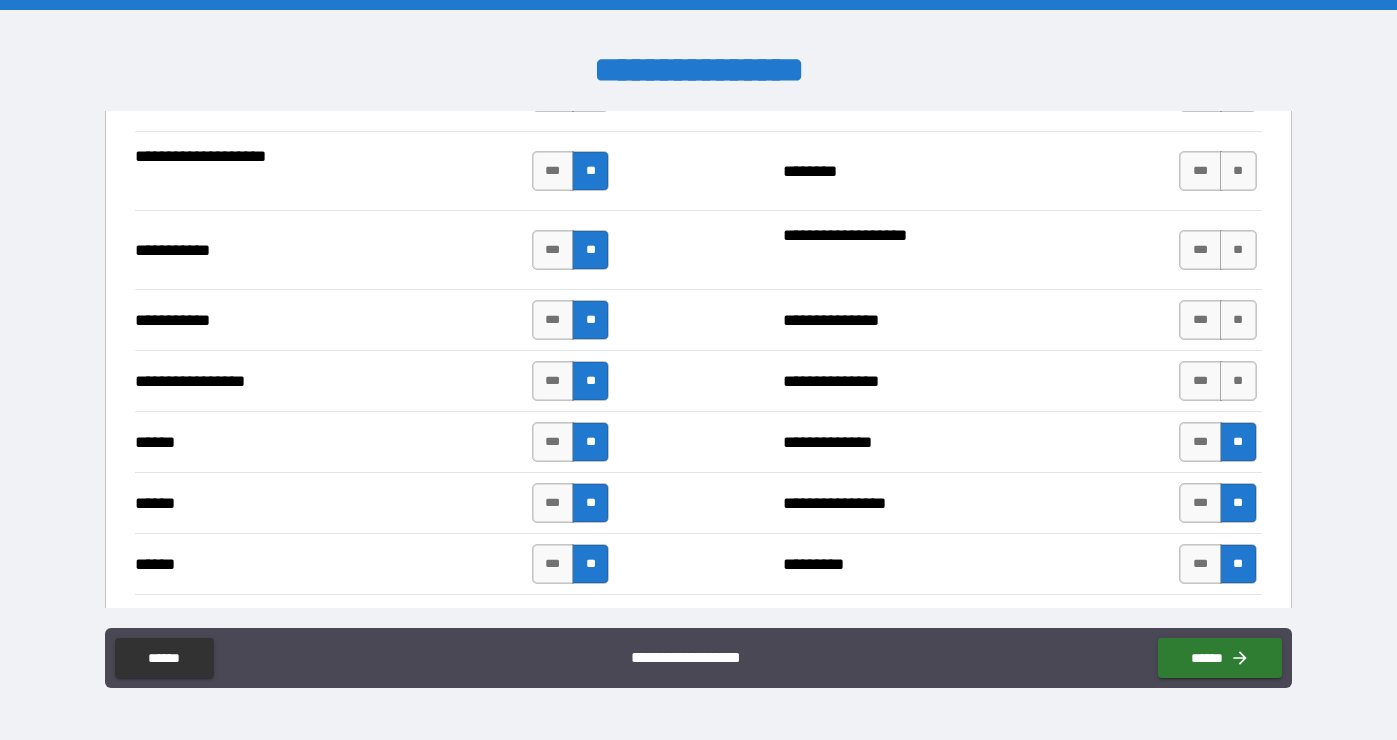 scroll, scrollTop: 2058, scrollLeft: 0, axis: vertical 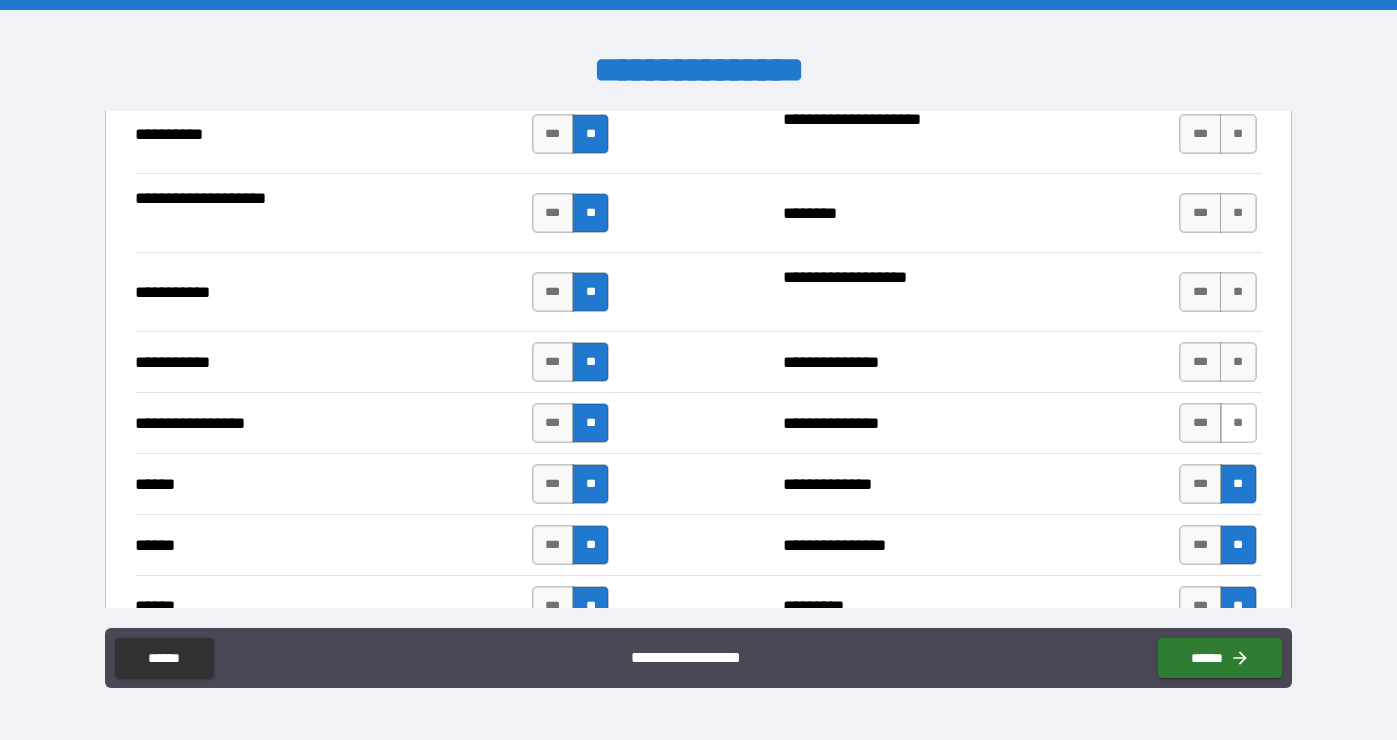 click on "**" at bounding box center [1238, 423] 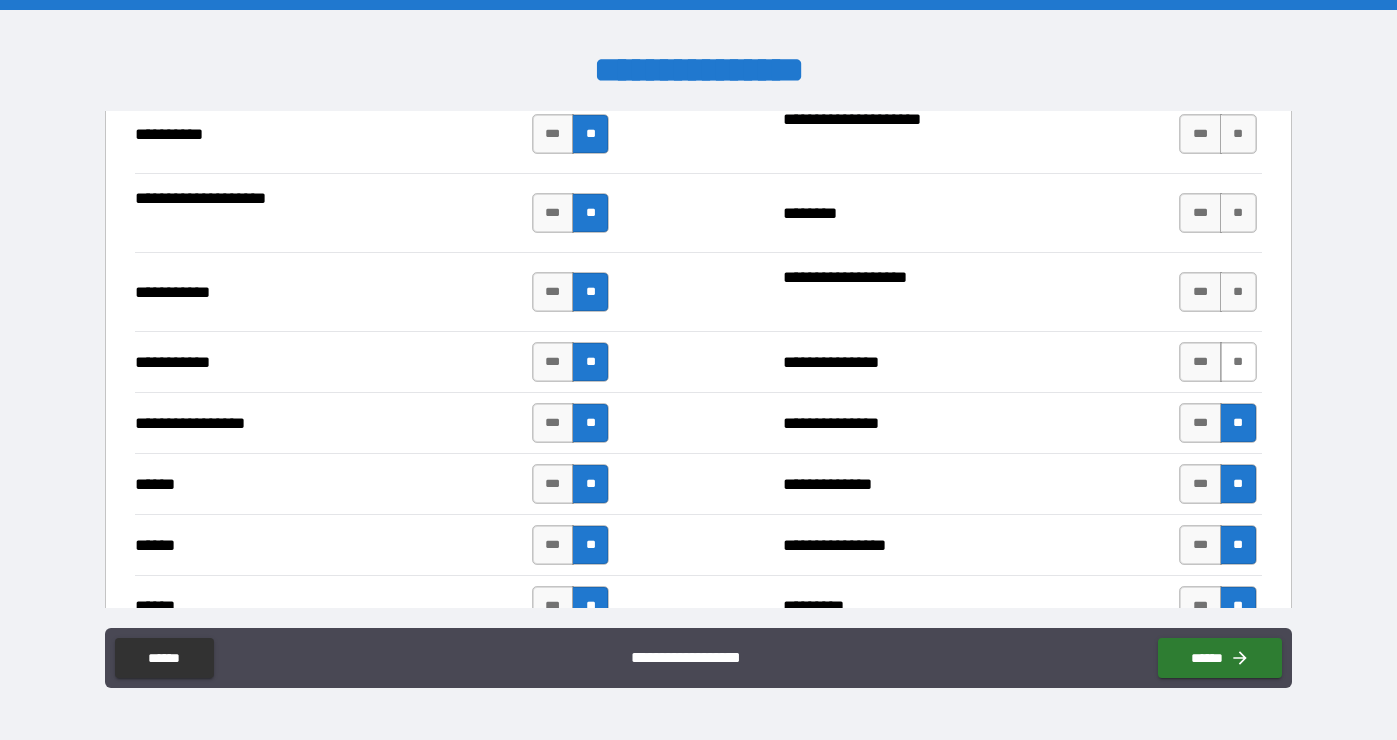 click on "**" at bounding box center (1238, 362) 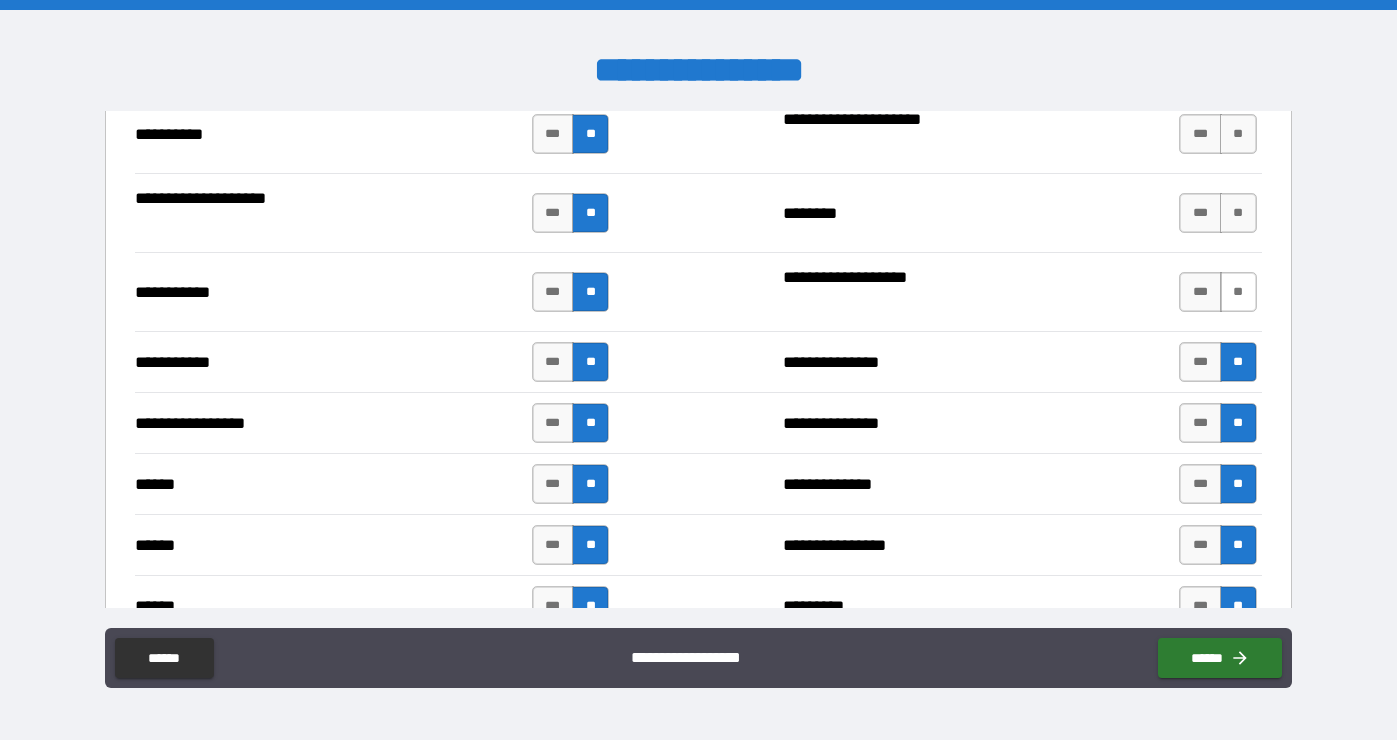 click on "**" at bounding box center [1238, 292] 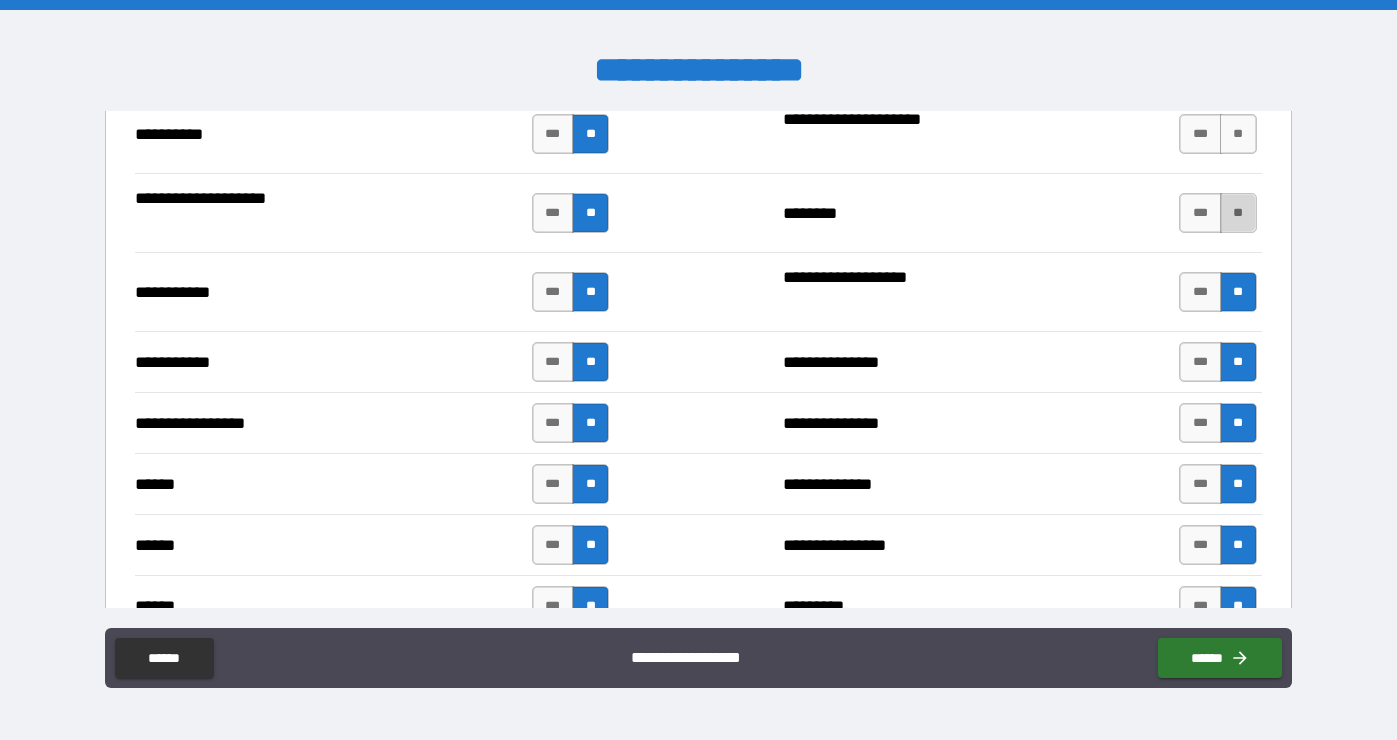click on "**" at bounding box center (1238, 213) 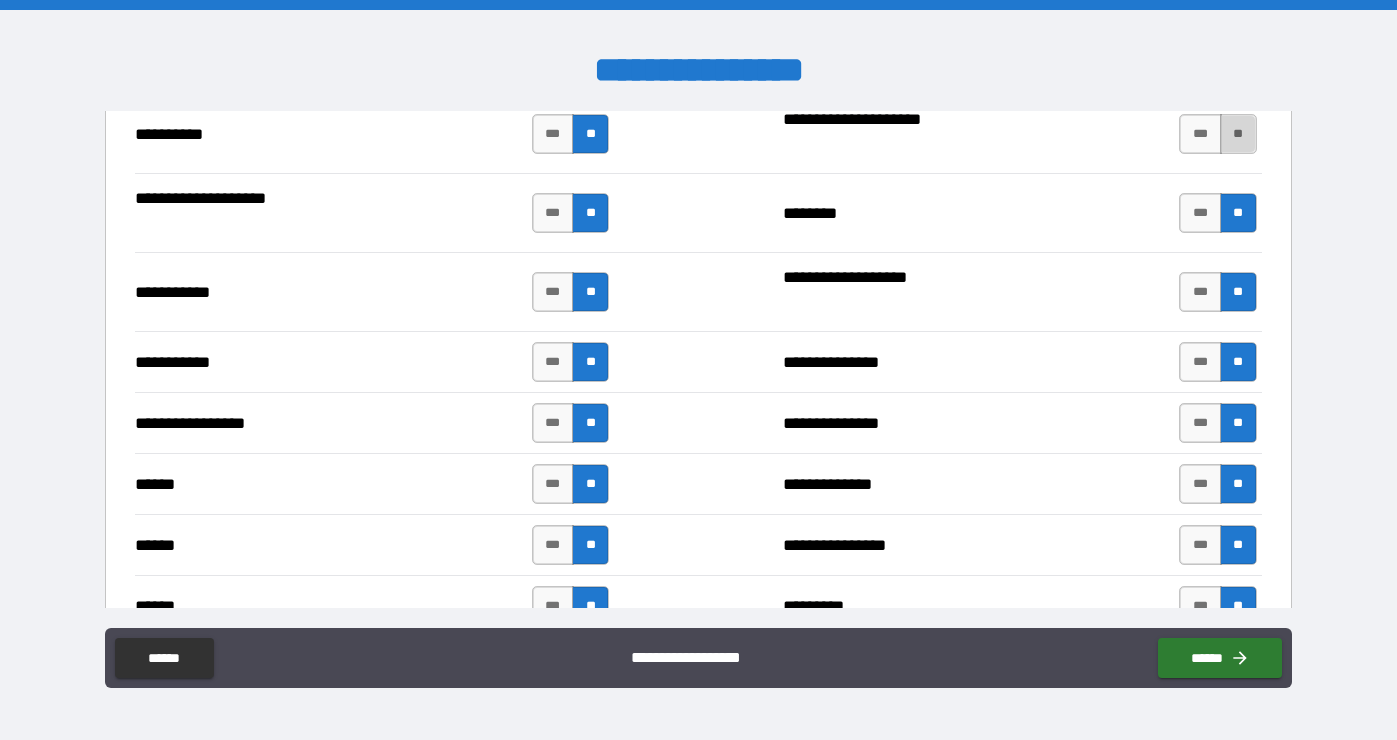 click on "**" at bounding box center [1238, 134] 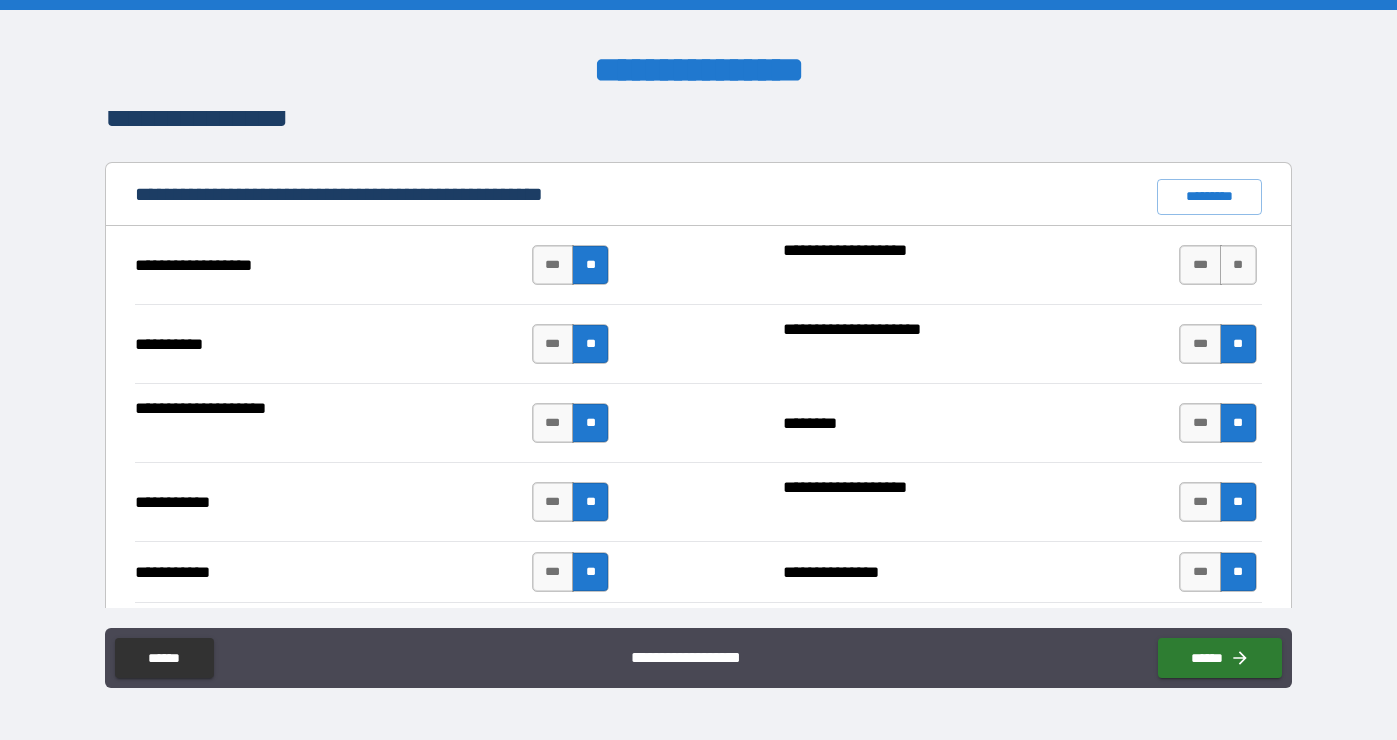 scroll, scrollTop: 1827, scrollLeft: 0, axis: vertical 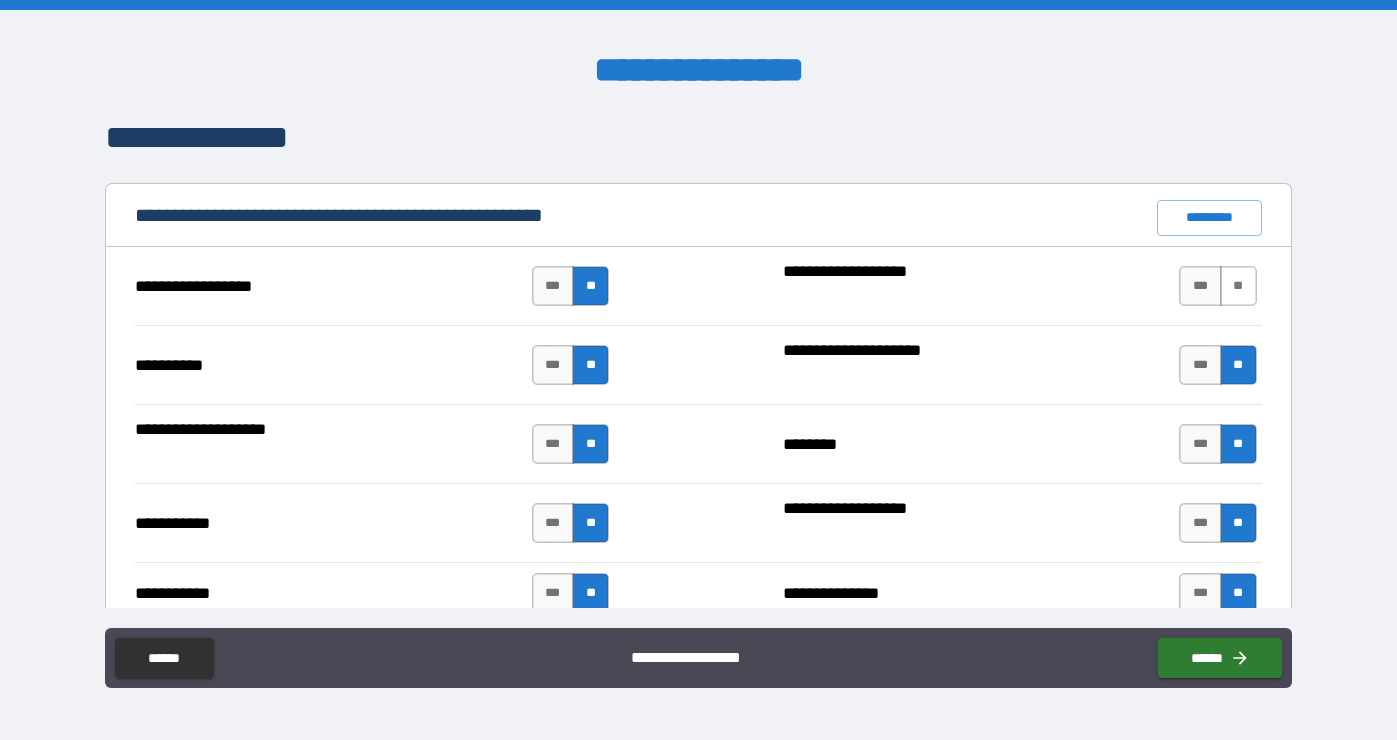 click on "**" at bounding box center (1238, 286) 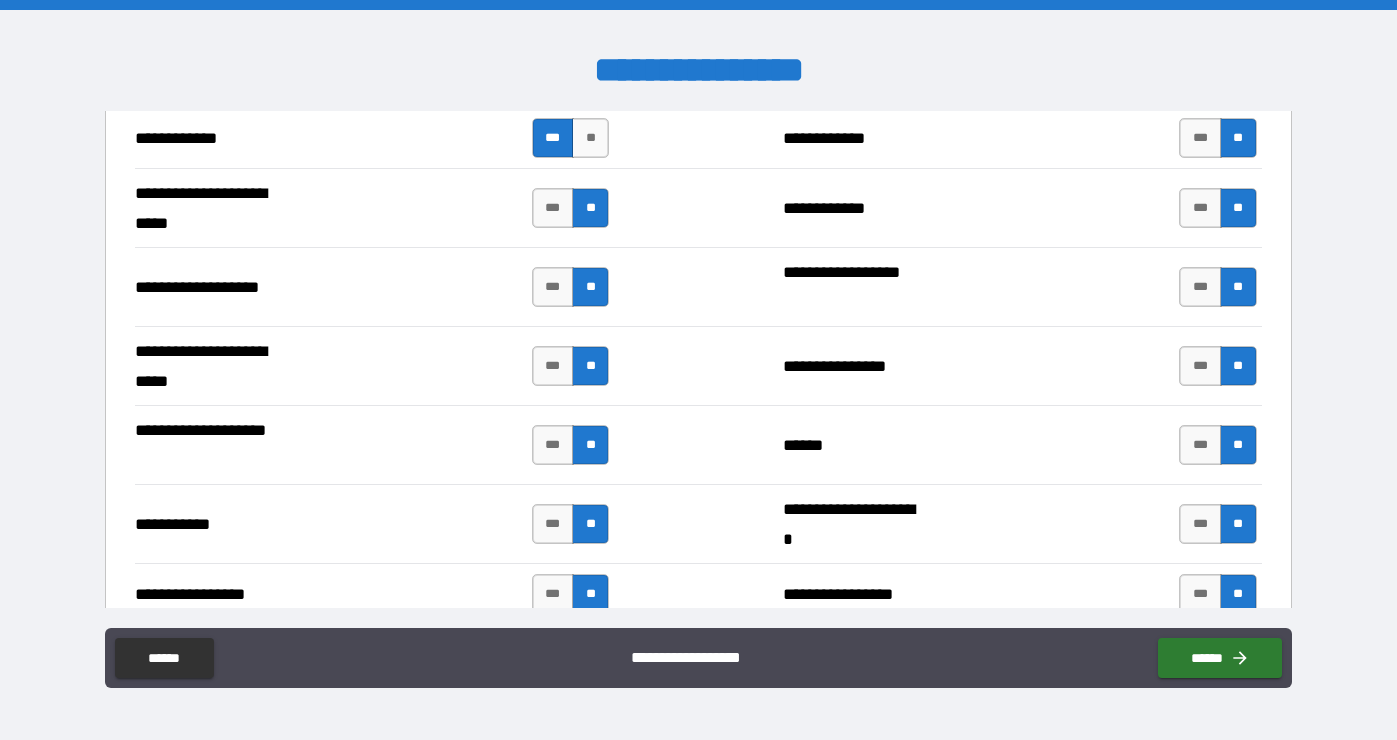 scroll, scrollTop: 4726, scrollLeft: 0, axis: vertical 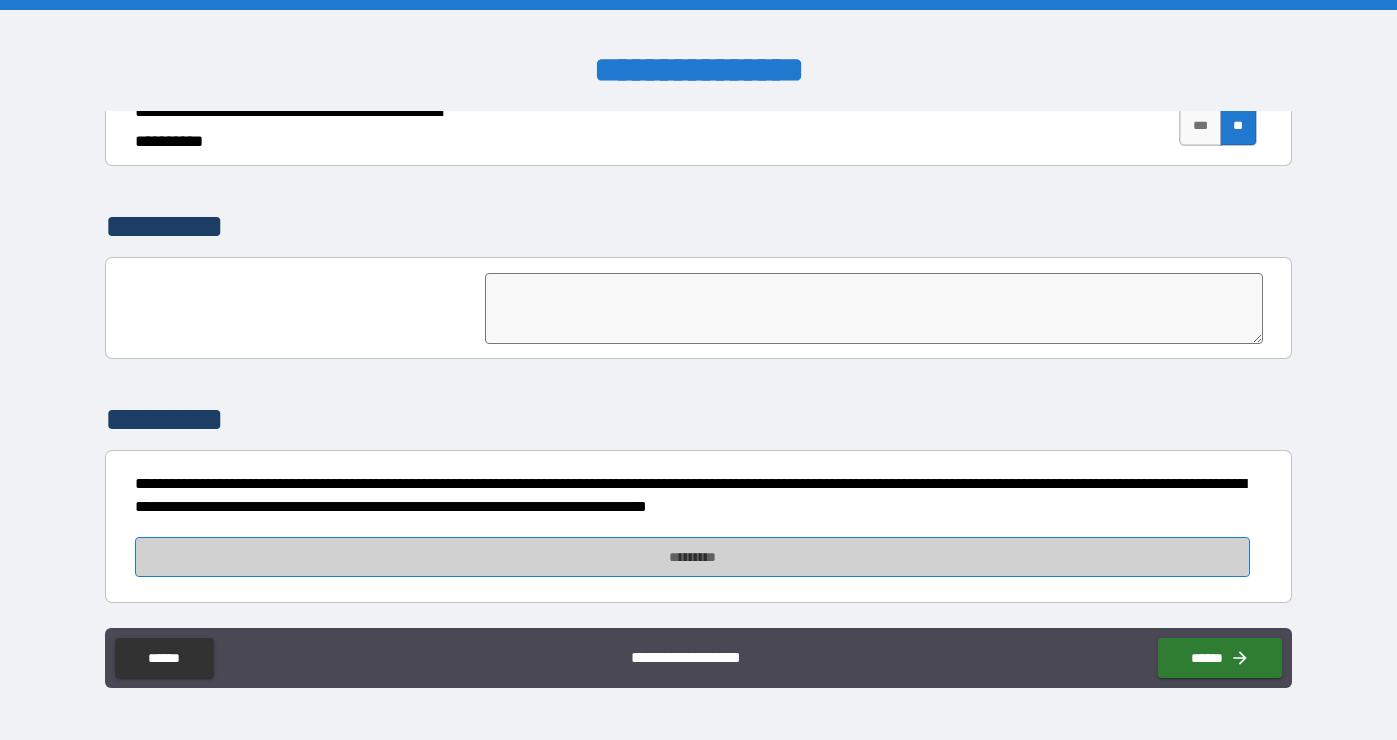 click on "*********" at bounding box center [692, 557] 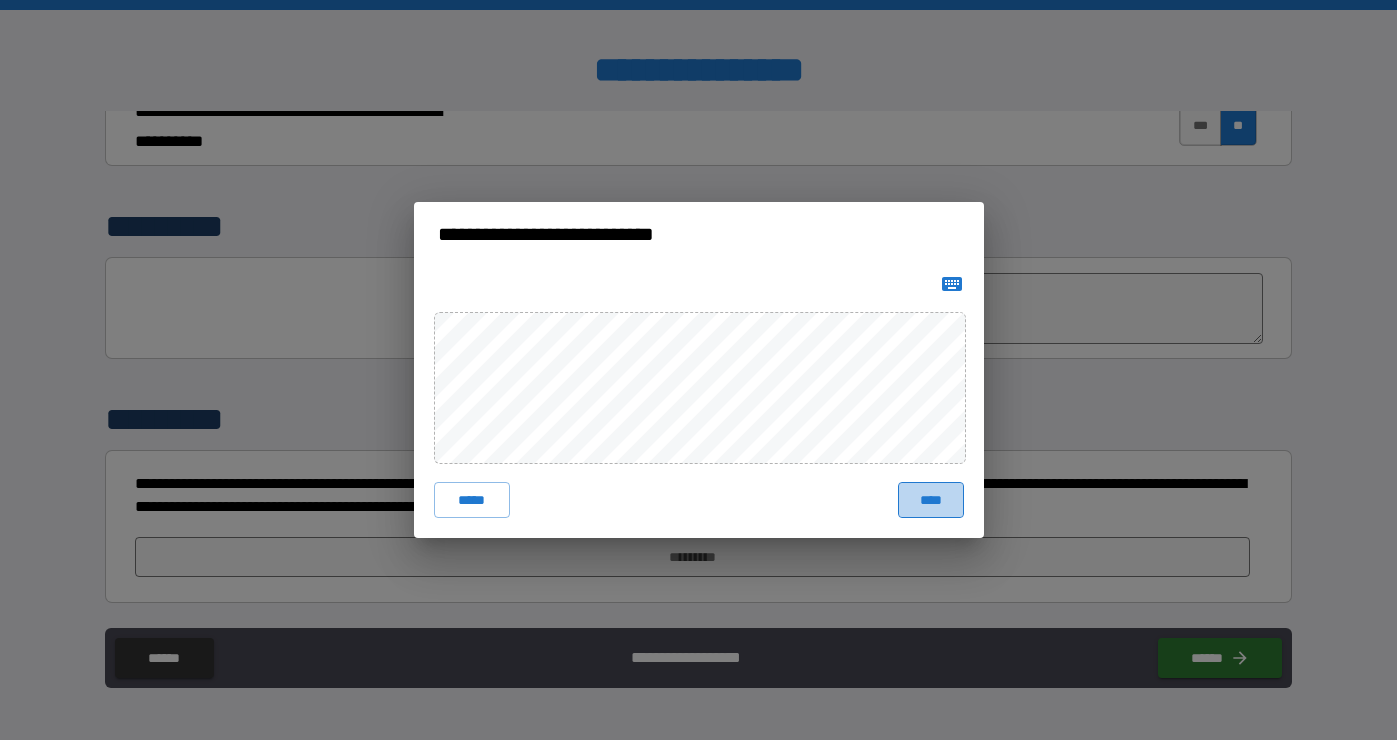 click on "****" at bounding box center [931, 500] 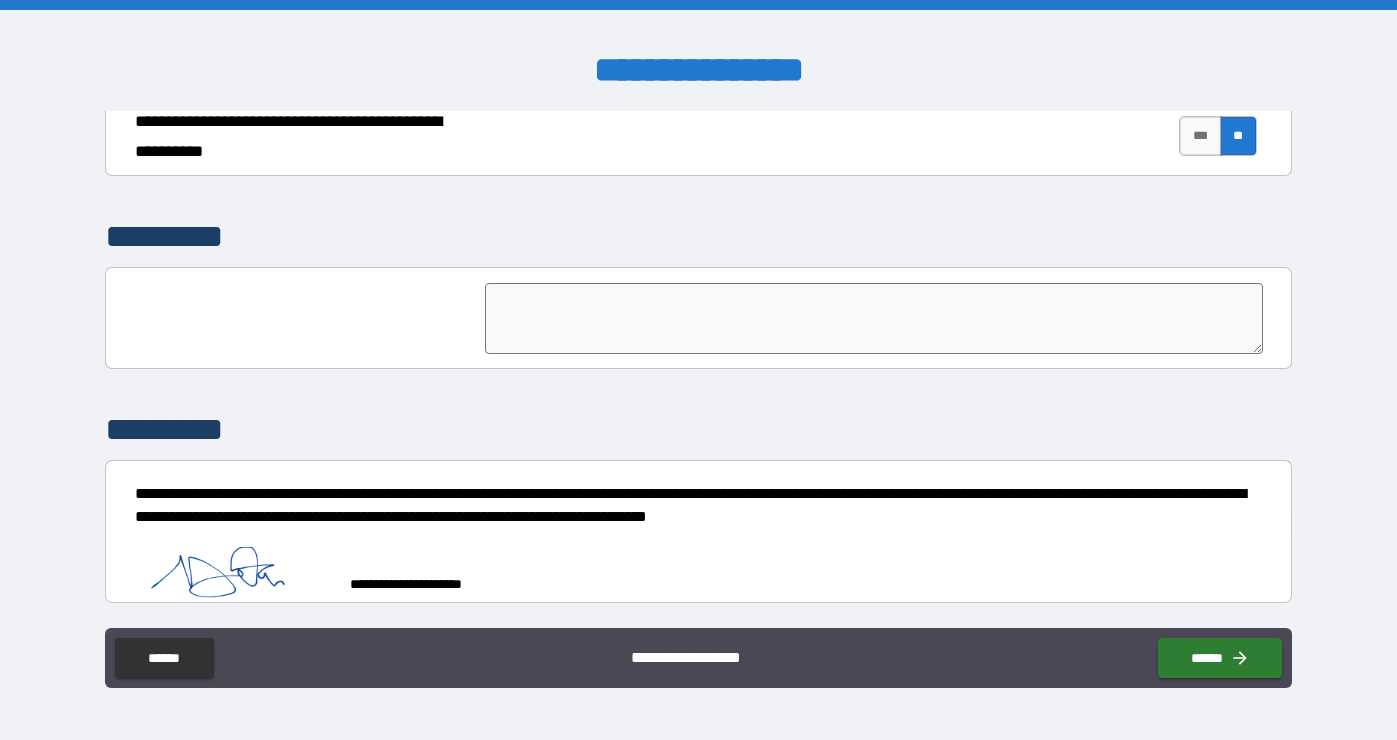 scroll, scrollTop: 4716, scrollLeft: 0, axis: vertical 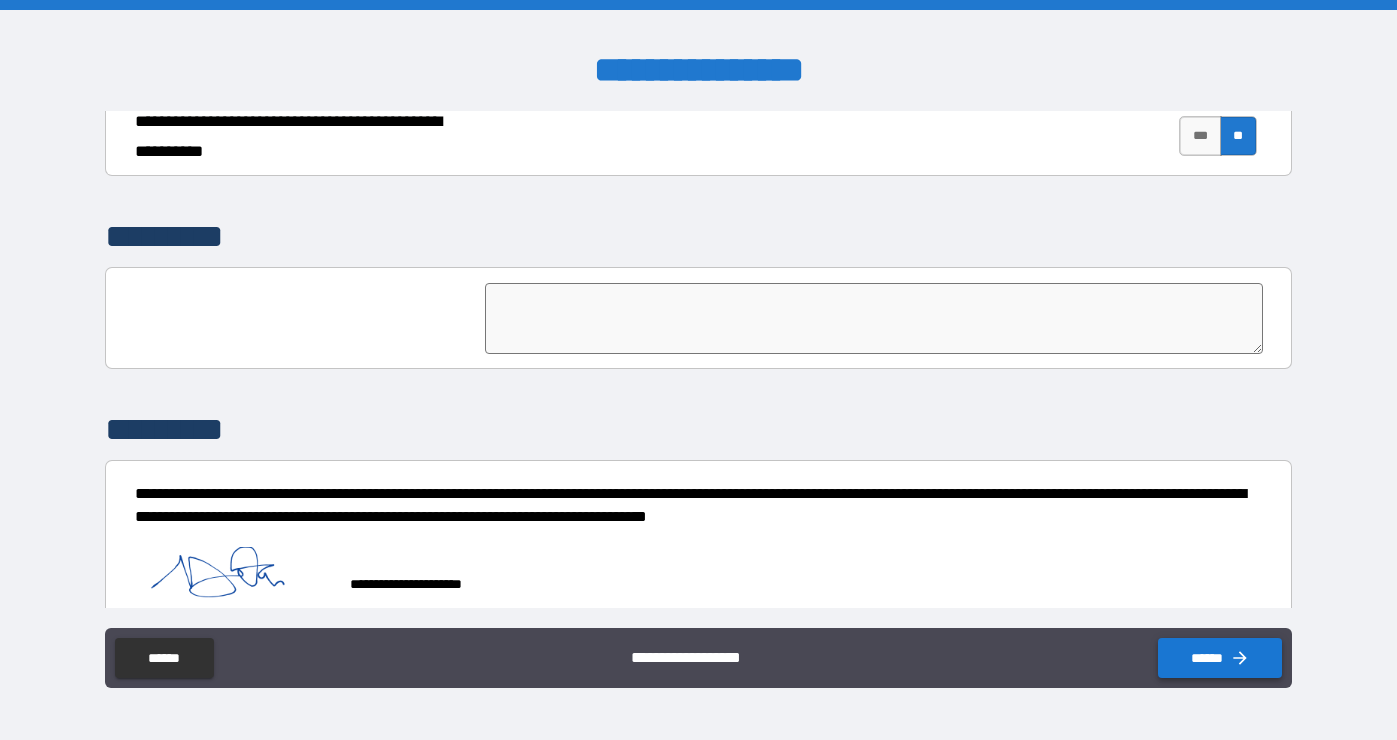 click 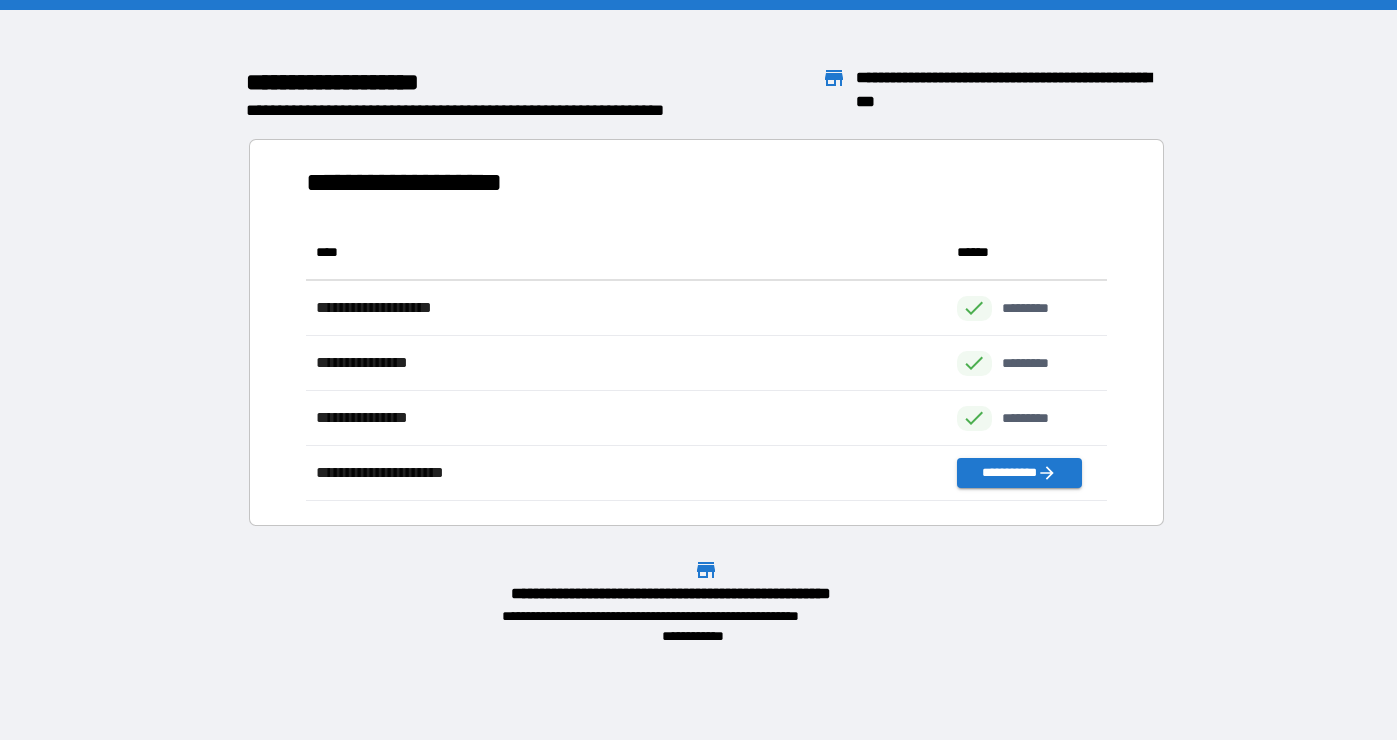 scroll, scrollTop: 16, scrollLeft: 16, axis: both 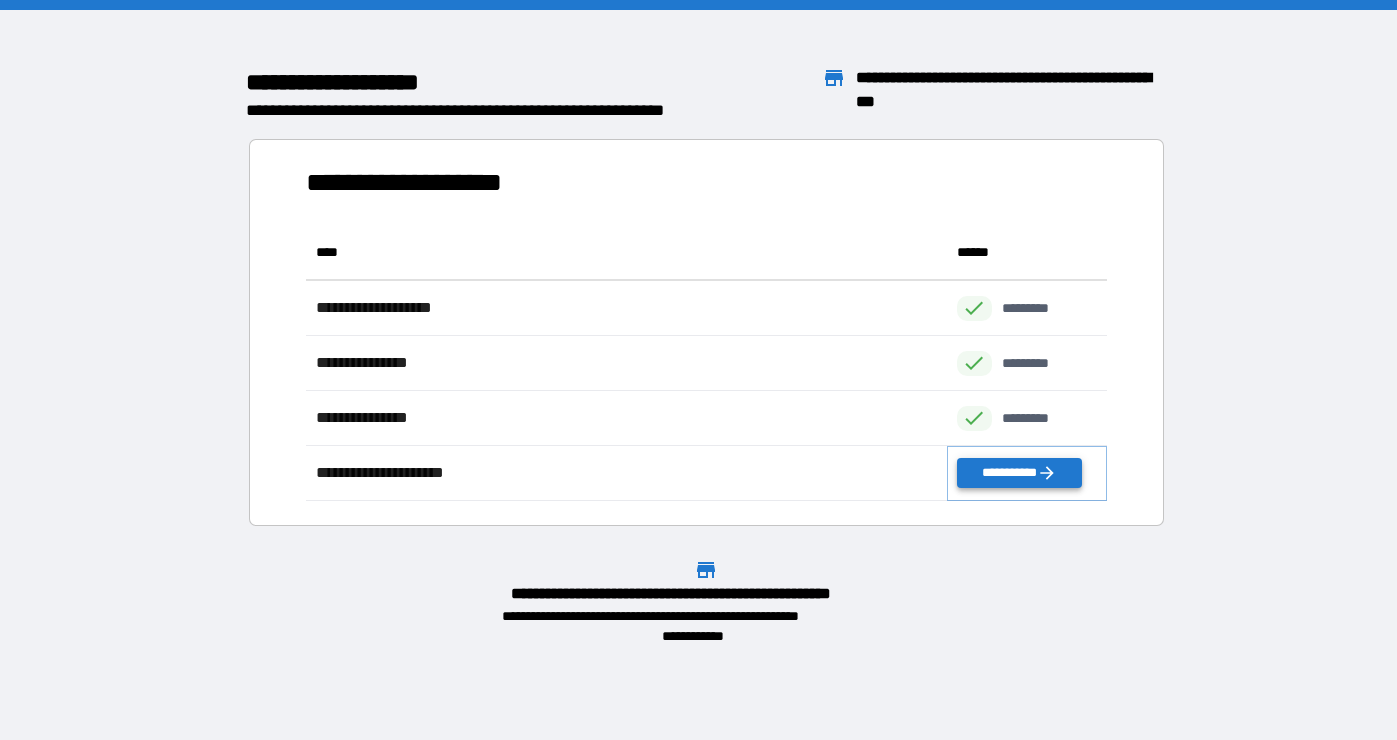 click on "**********" at bounding box center [1019, 473] 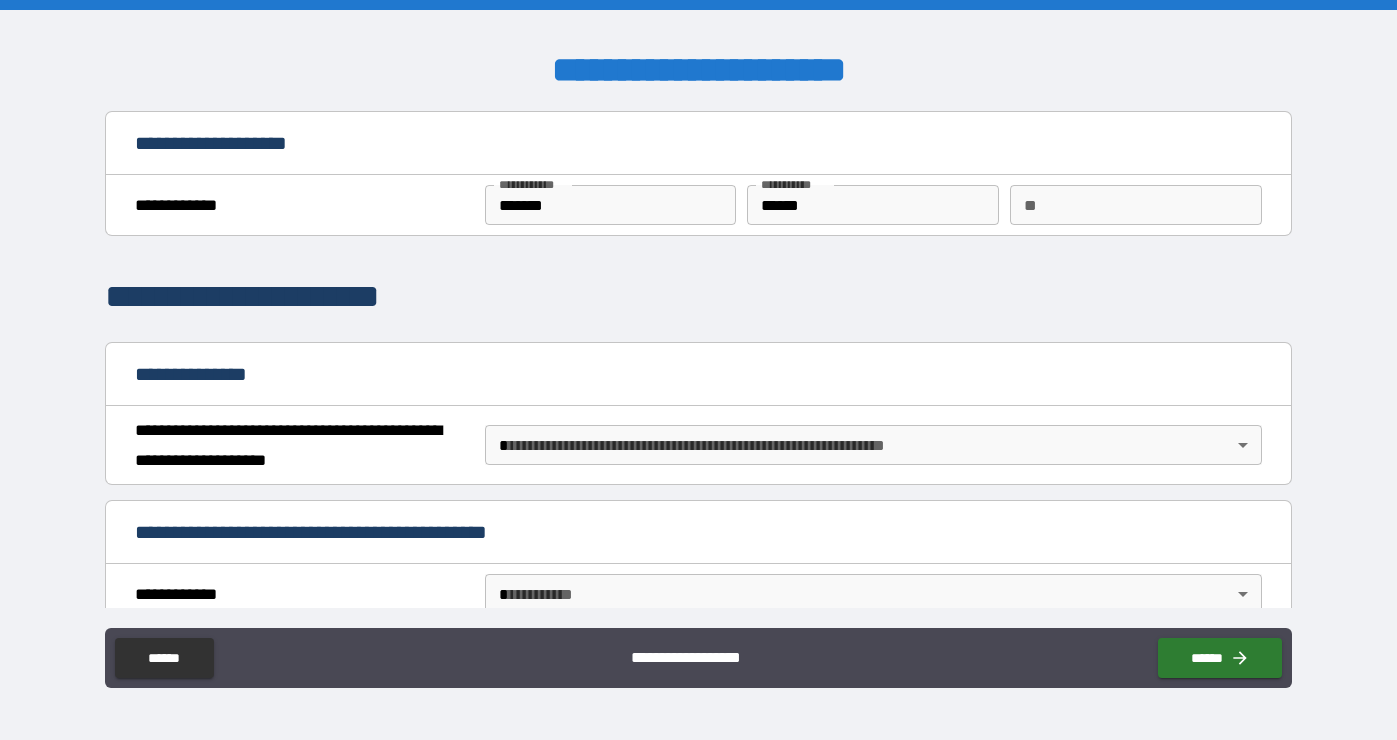 click on "**********" at bounding box center (698, 370) 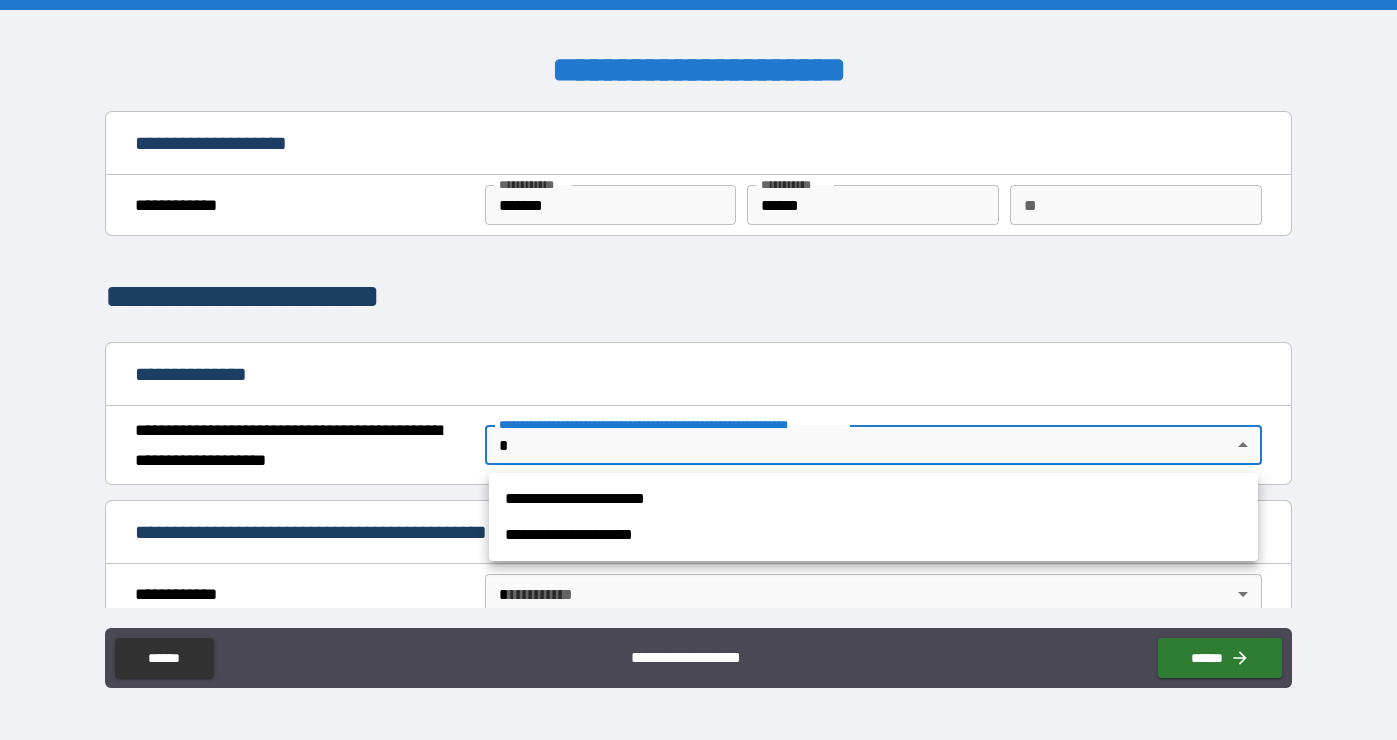 click on "**********" at bounding box center [873, 499] 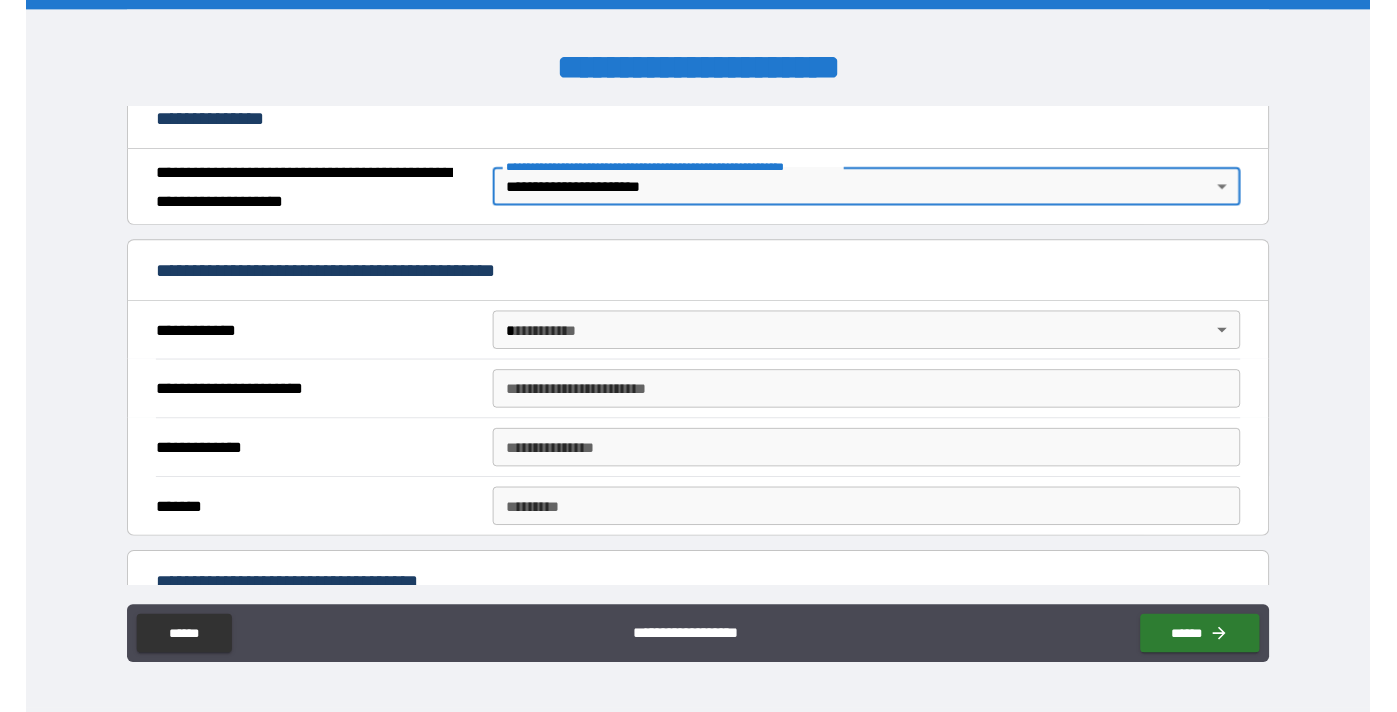 scroll, scrollTop: 342, scrollLeft: 0, axis: vertical 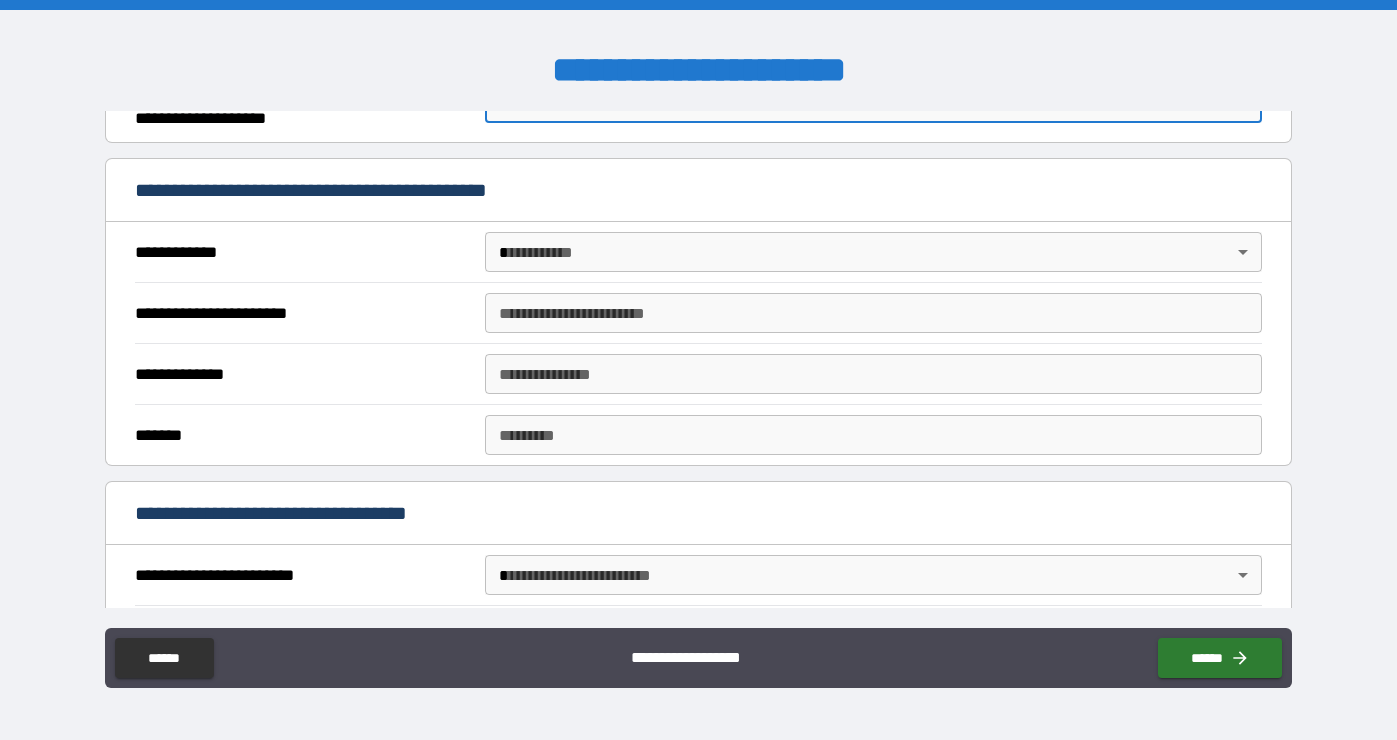 click on "**********" at bounding box center [698, 370] 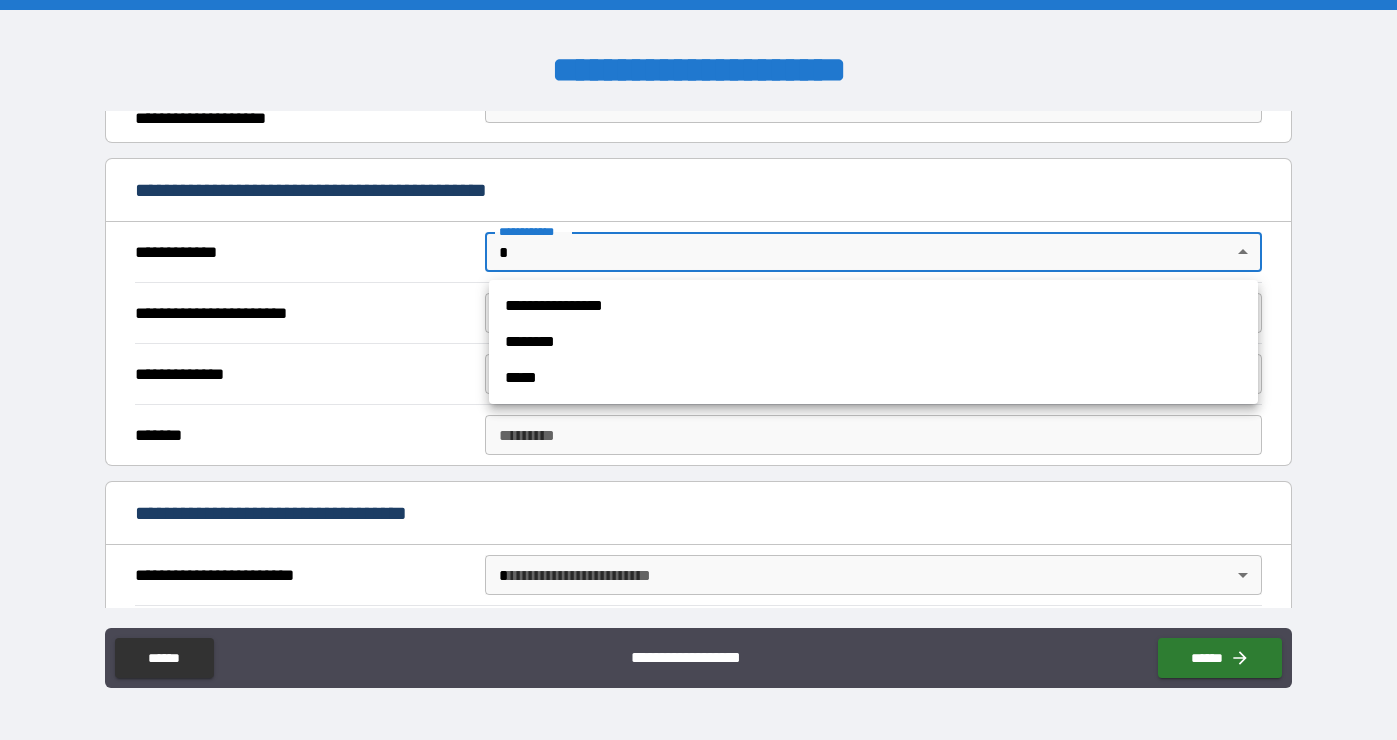 click on "**********" at bounding box center (873, 306) 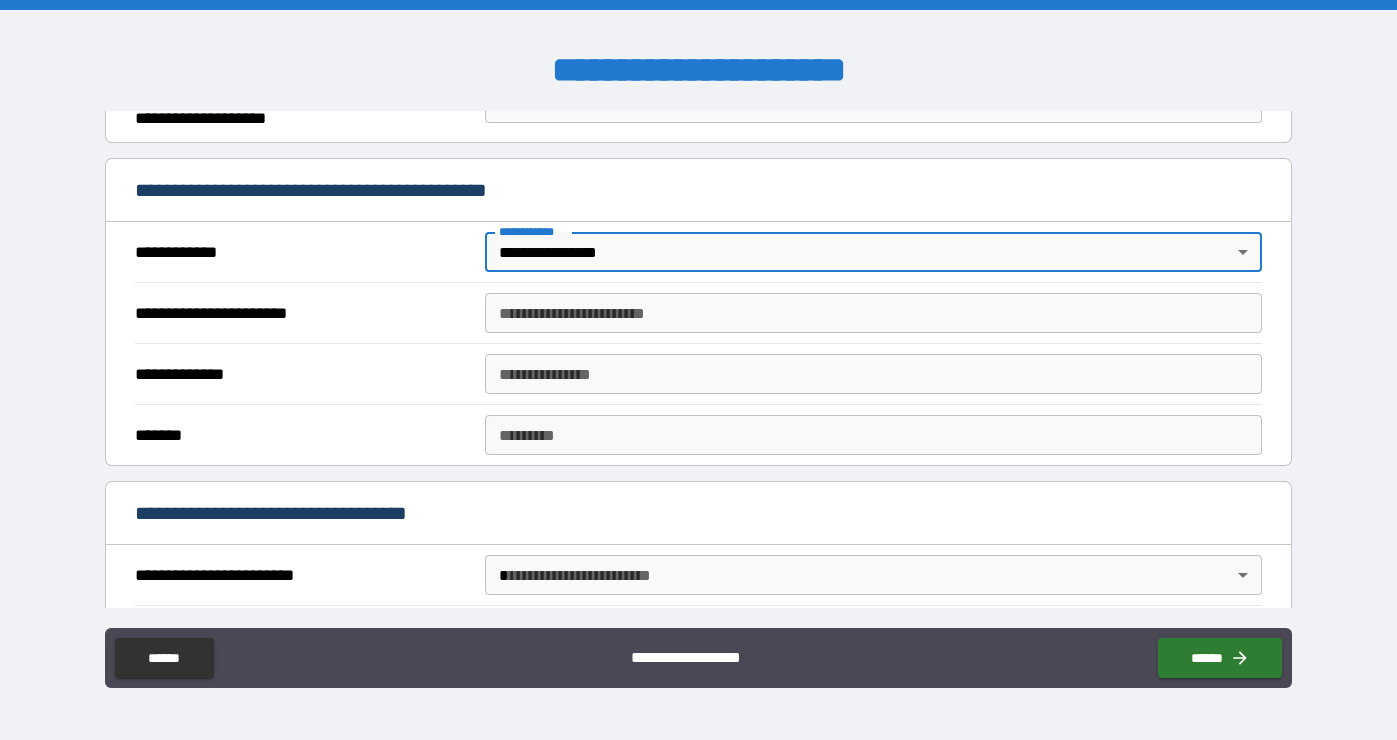 type on "*" 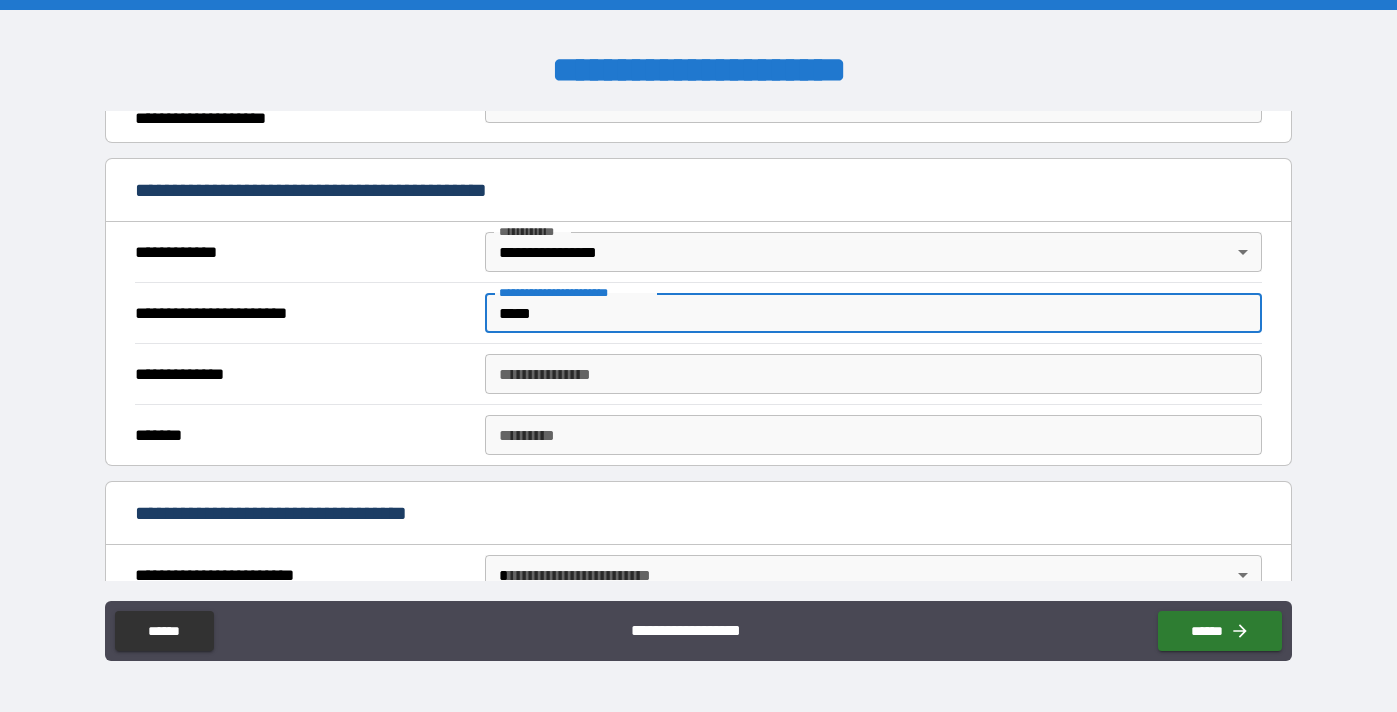 click on "*****" at bounding box center (873, 313) 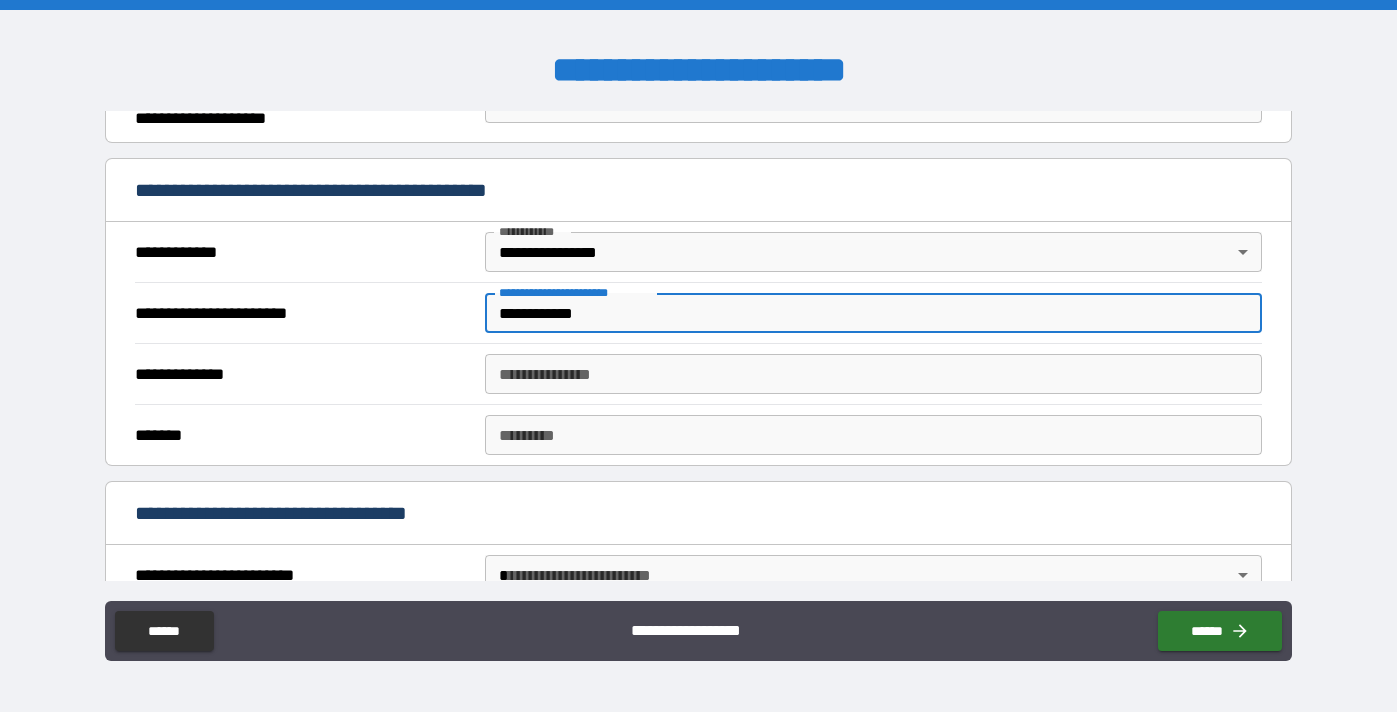 type on "**********" 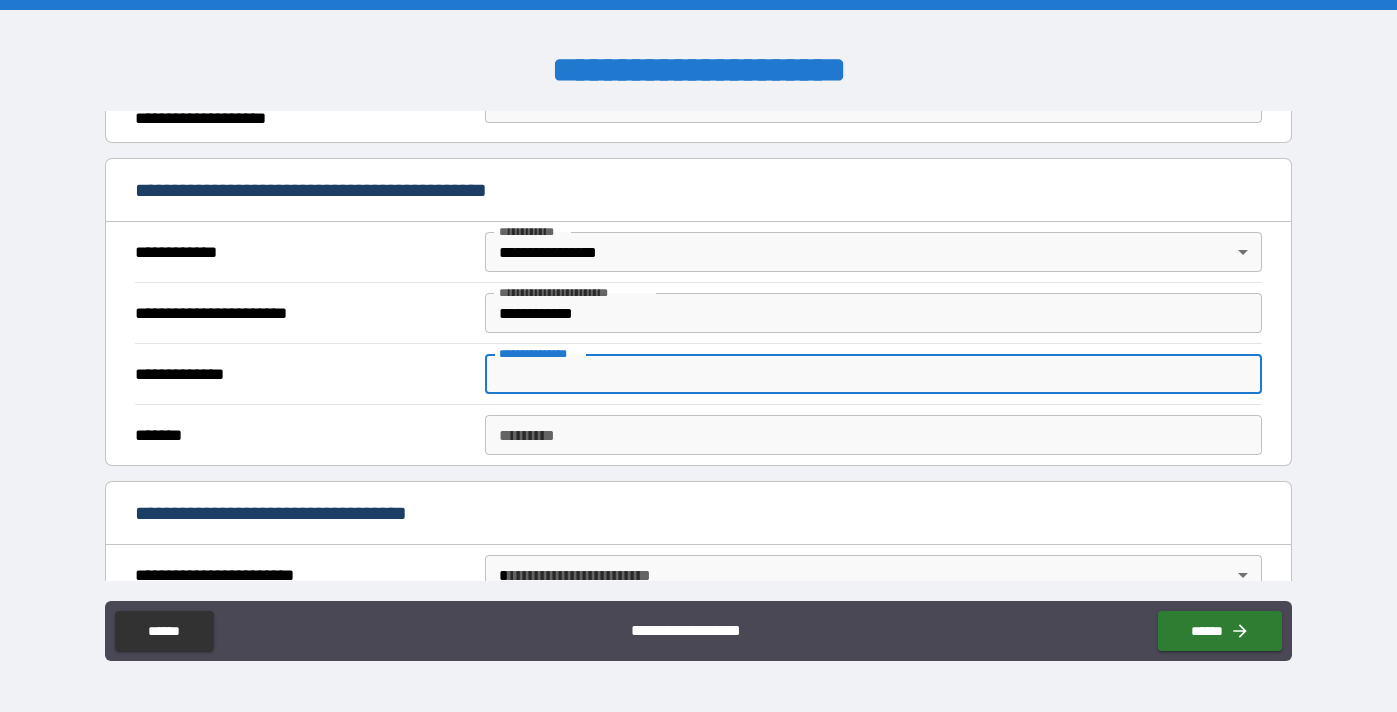 paste on "**********" 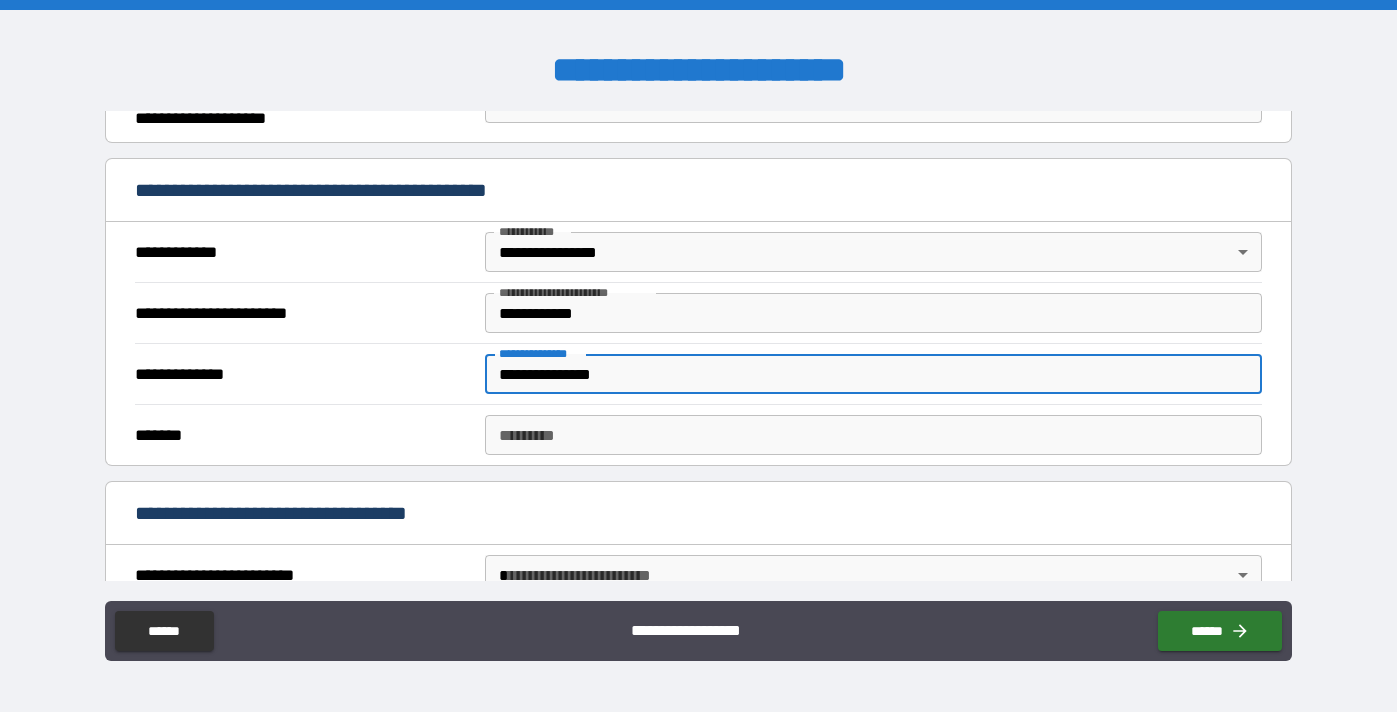 type on "**********" 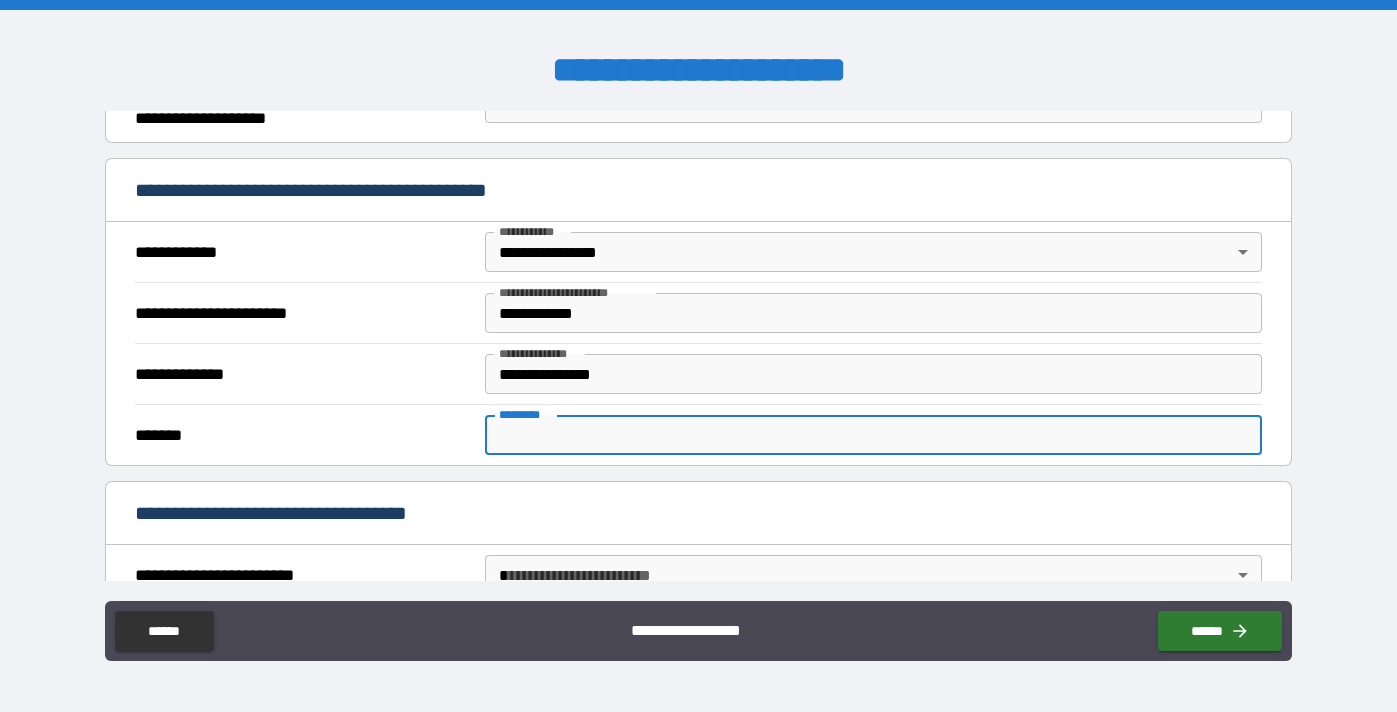 paste on "**********" 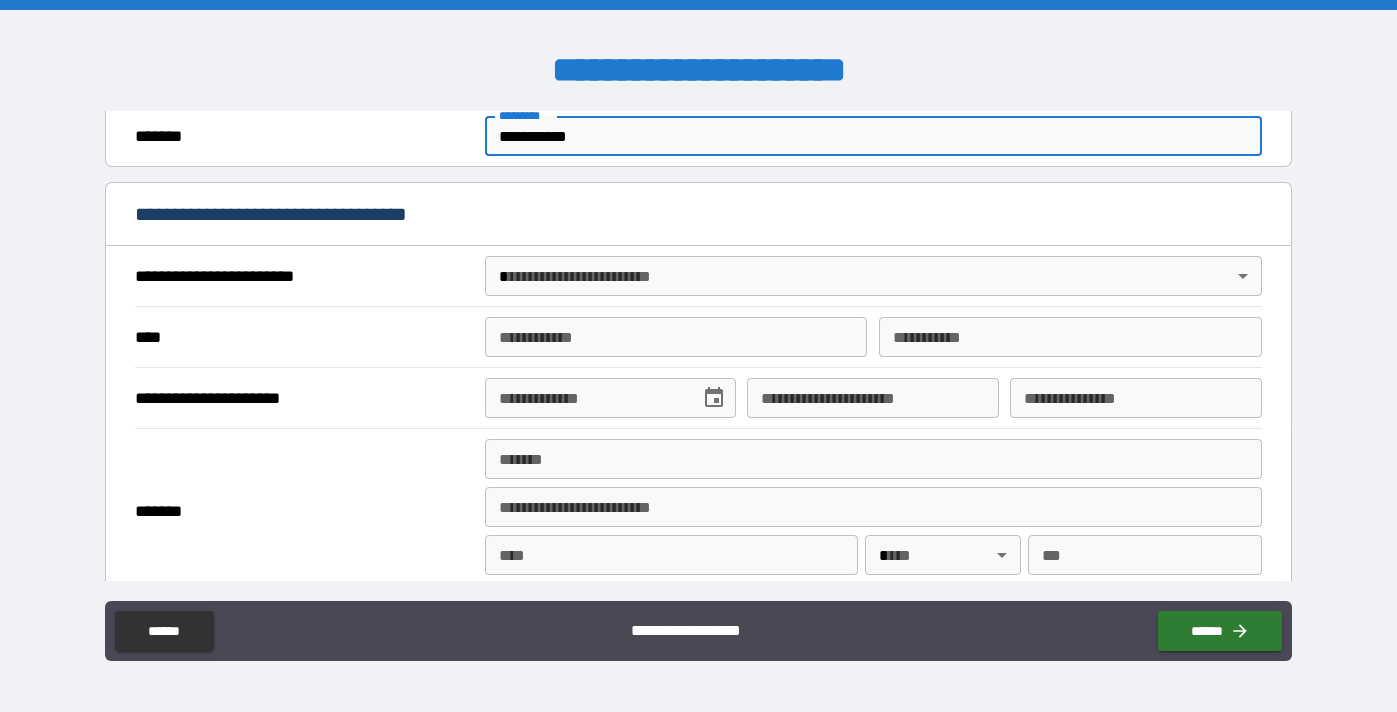 scroll, scrollTop: 667, scrollLeft: 0, axis: vertical 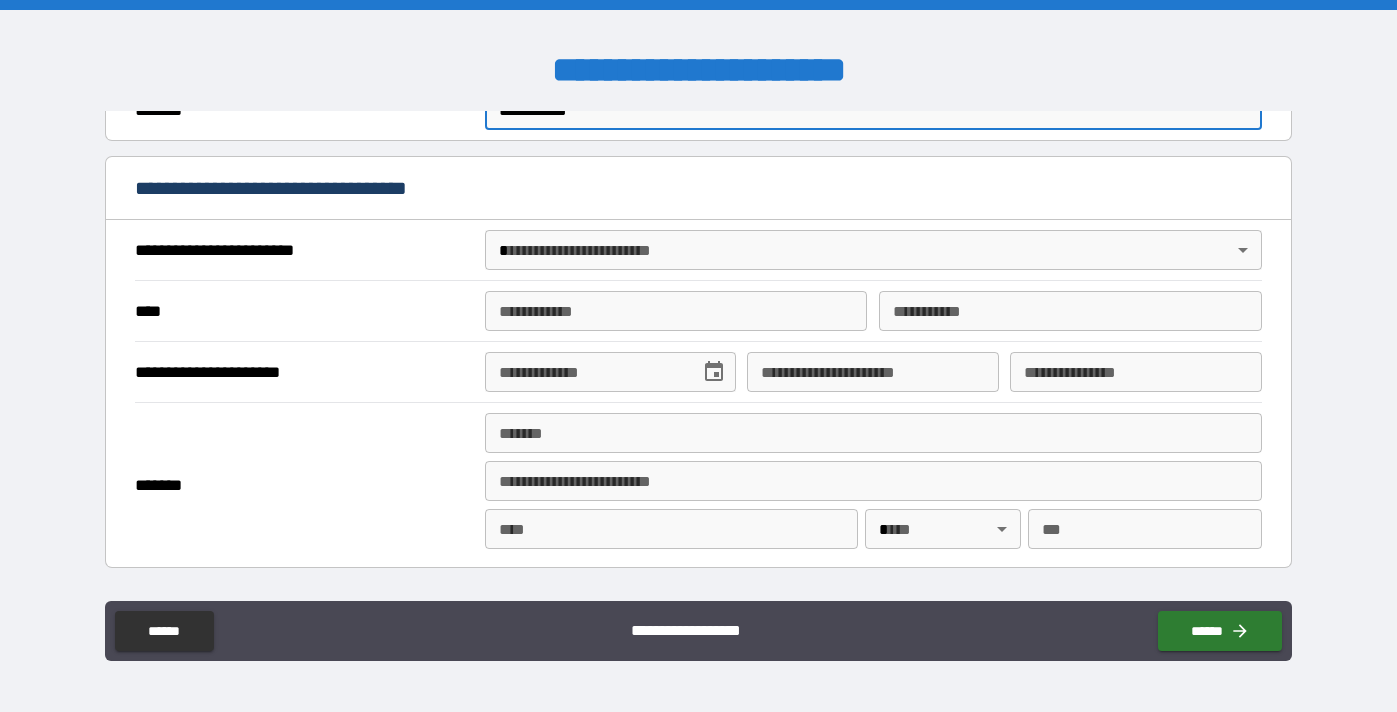 type on "**********" 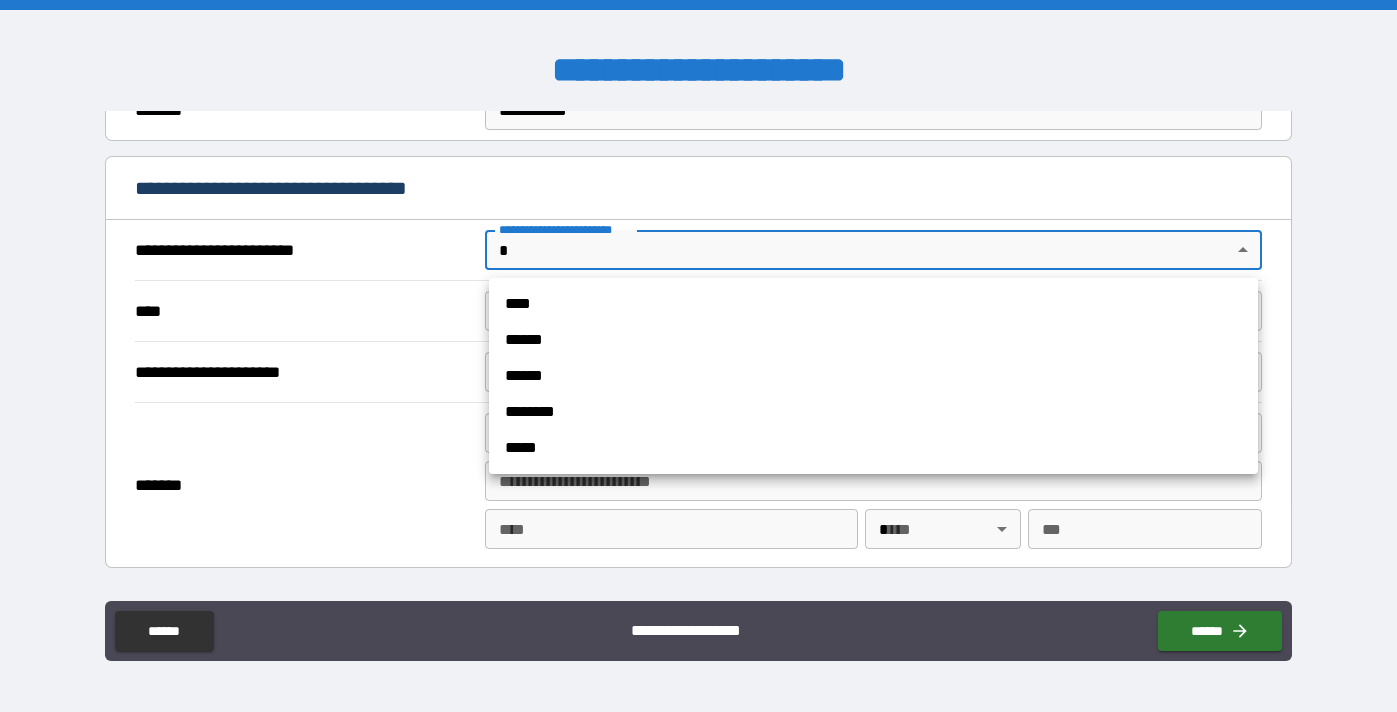 click on "**********" at bounding box center (698, 356) 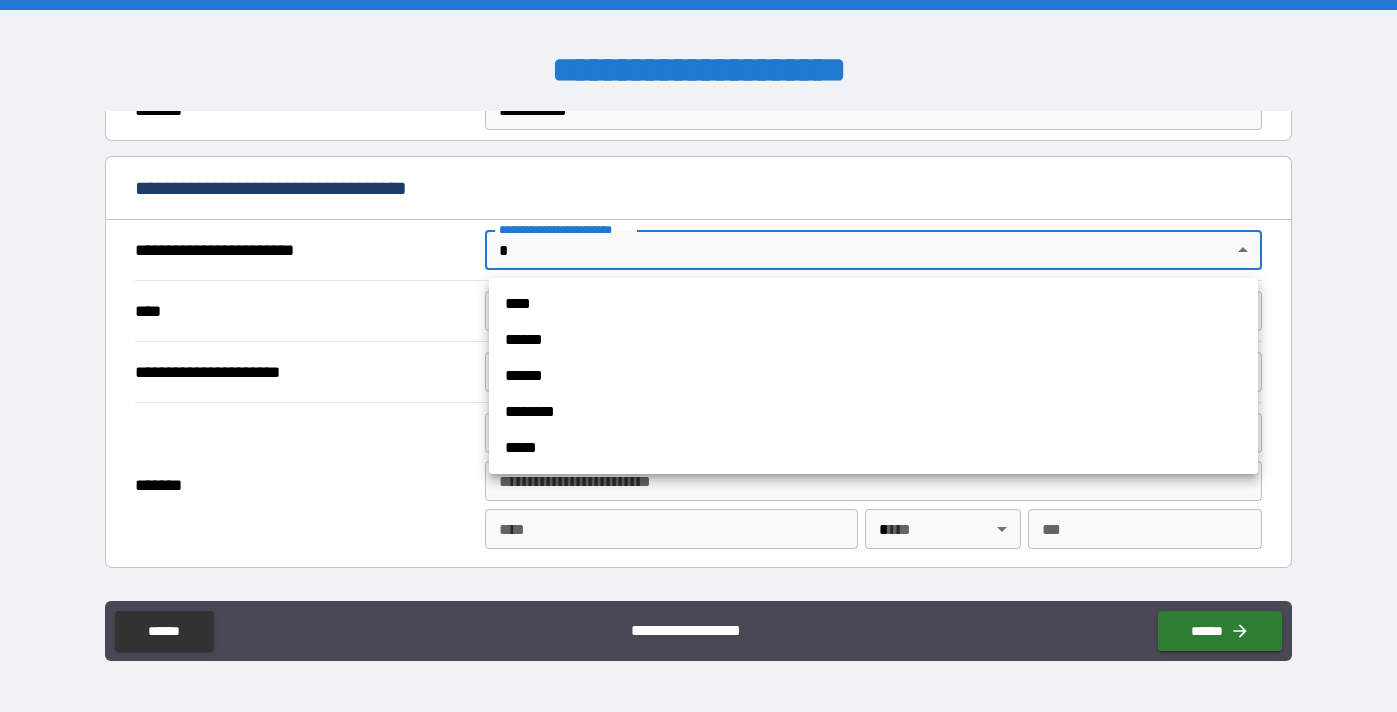 click on "****" at bounding box center [873, 304] 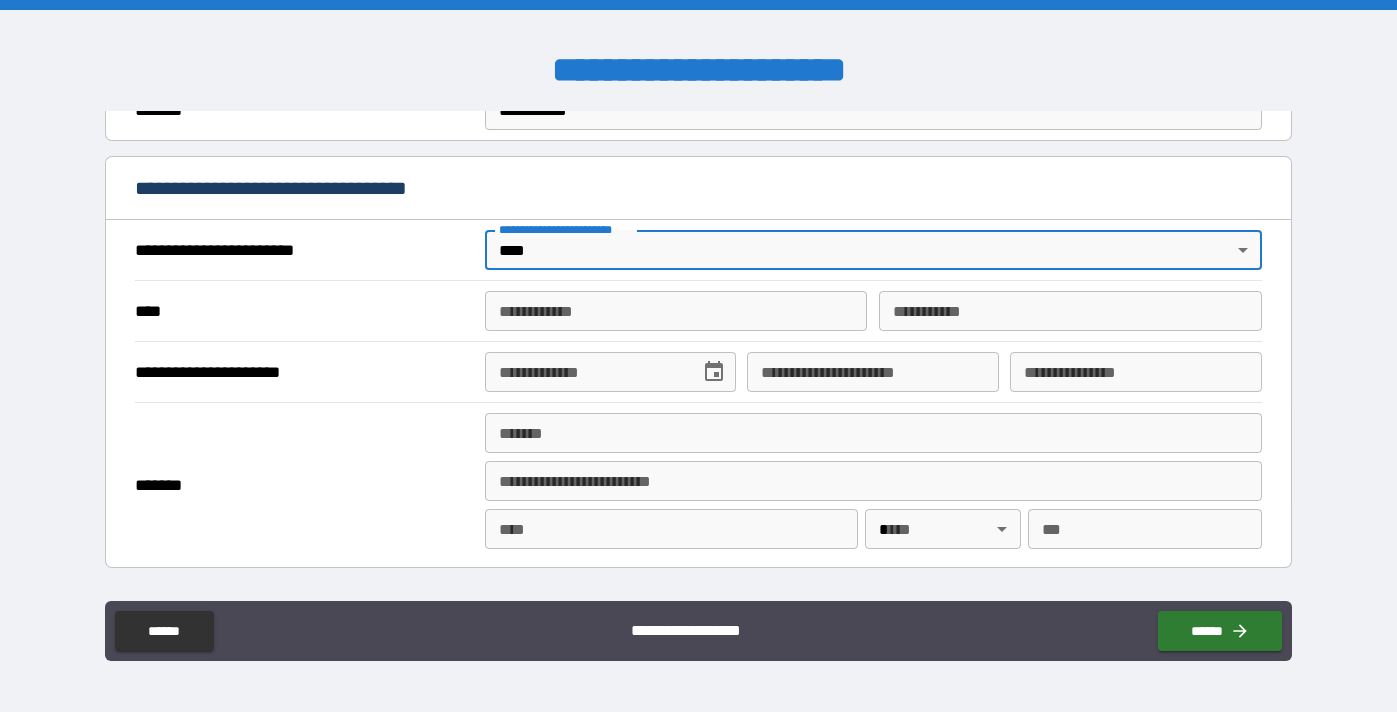 type on "*" 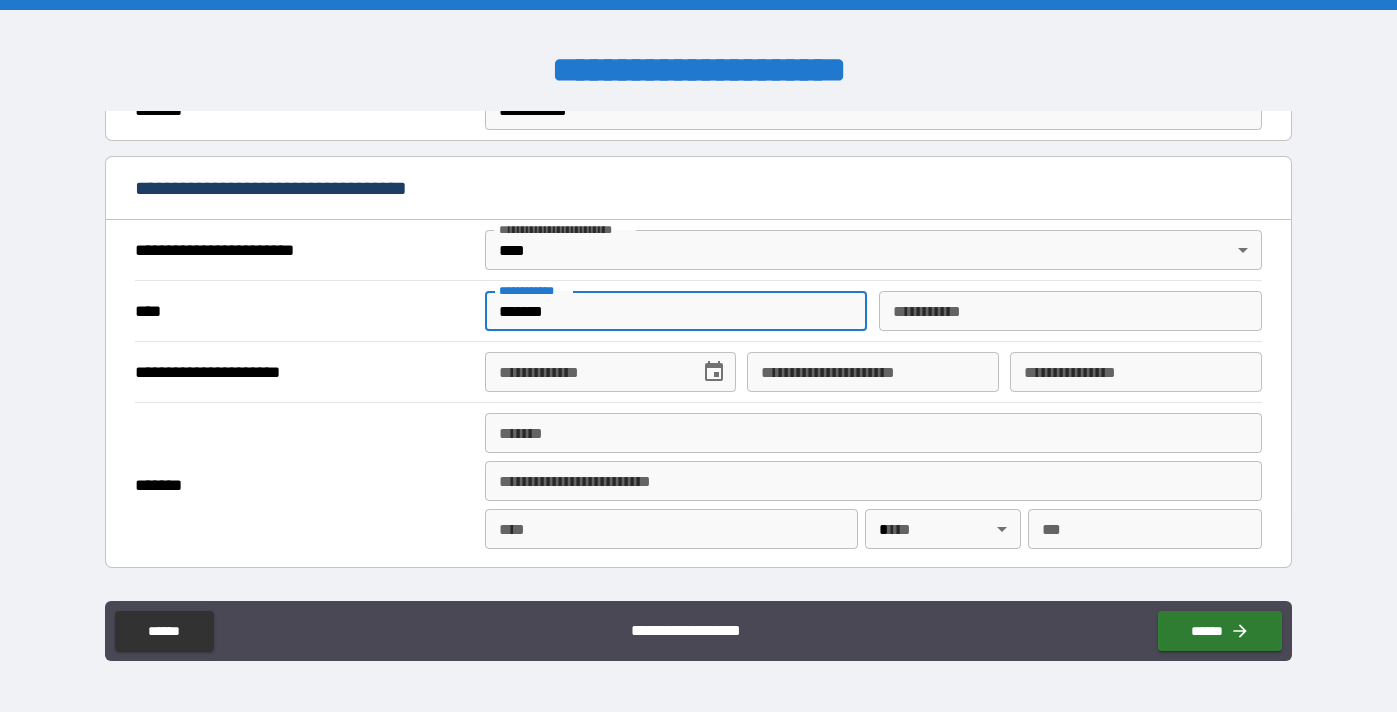 type on "*******" 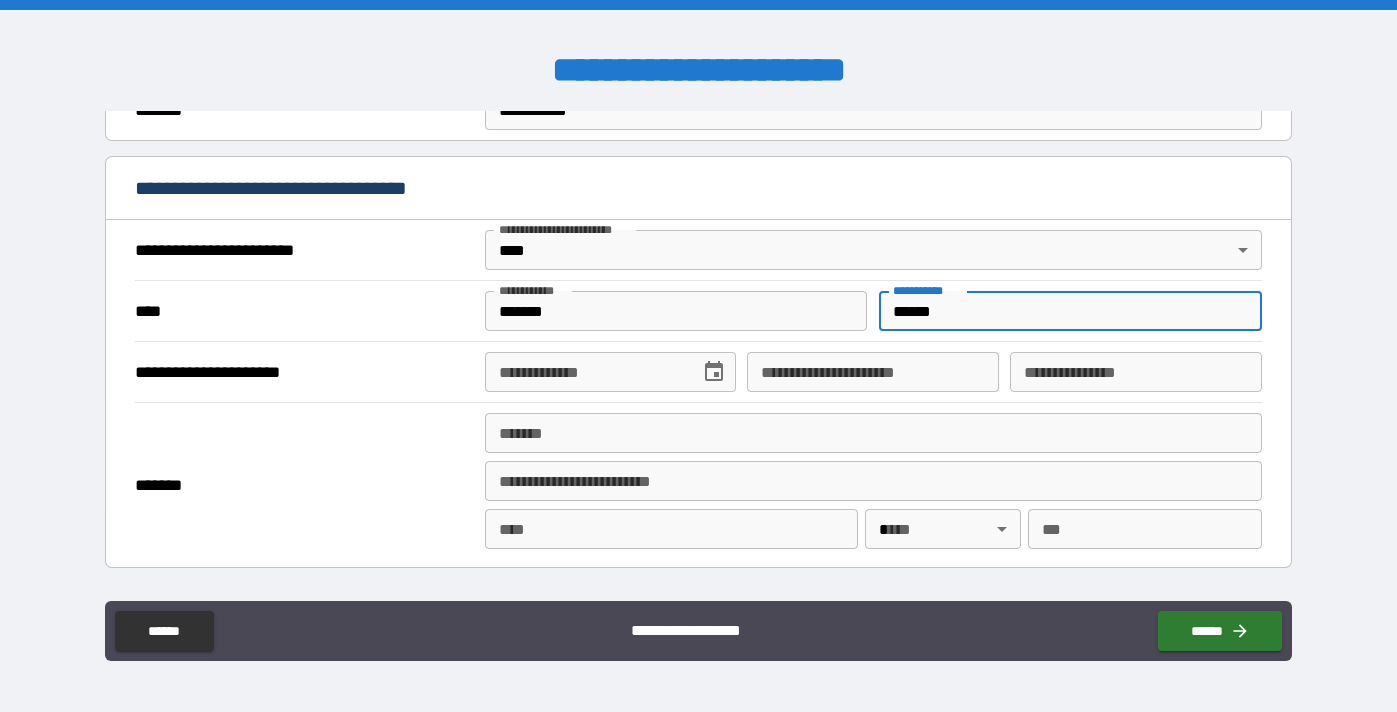 type on "******" 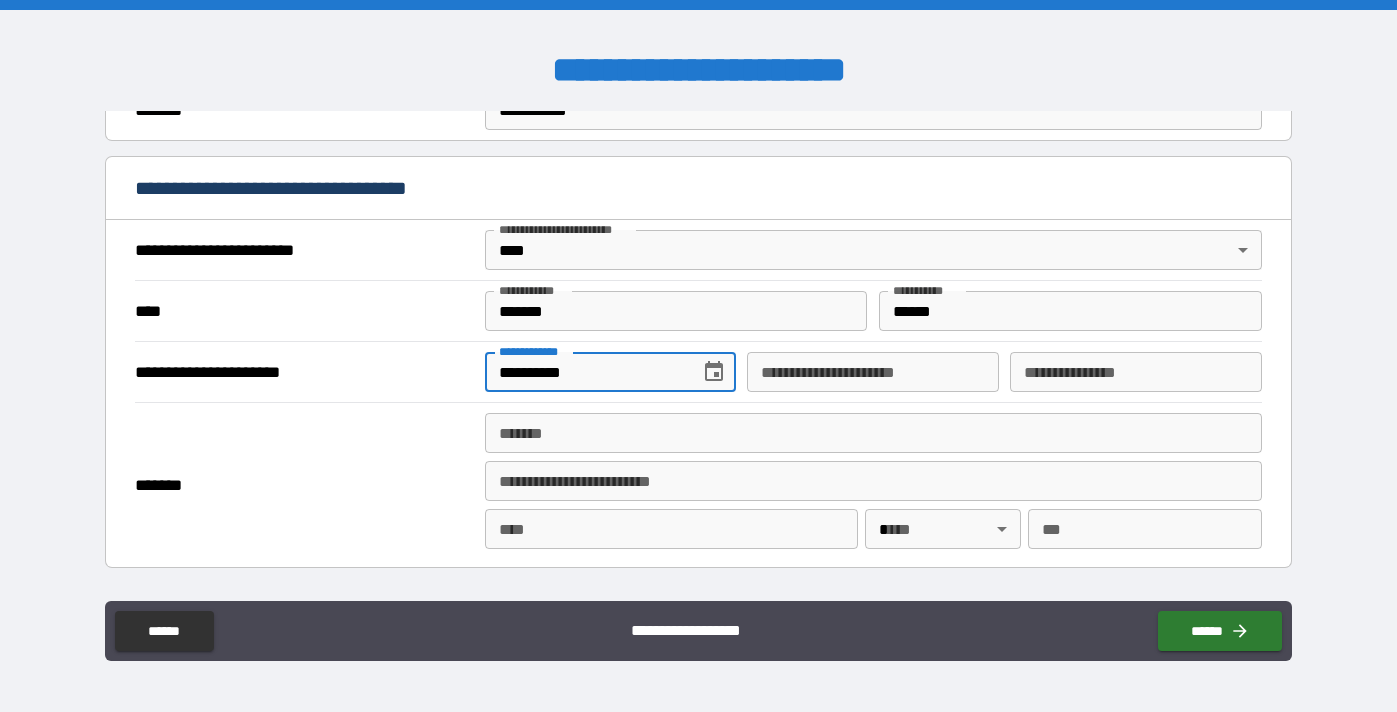 type on "**********" 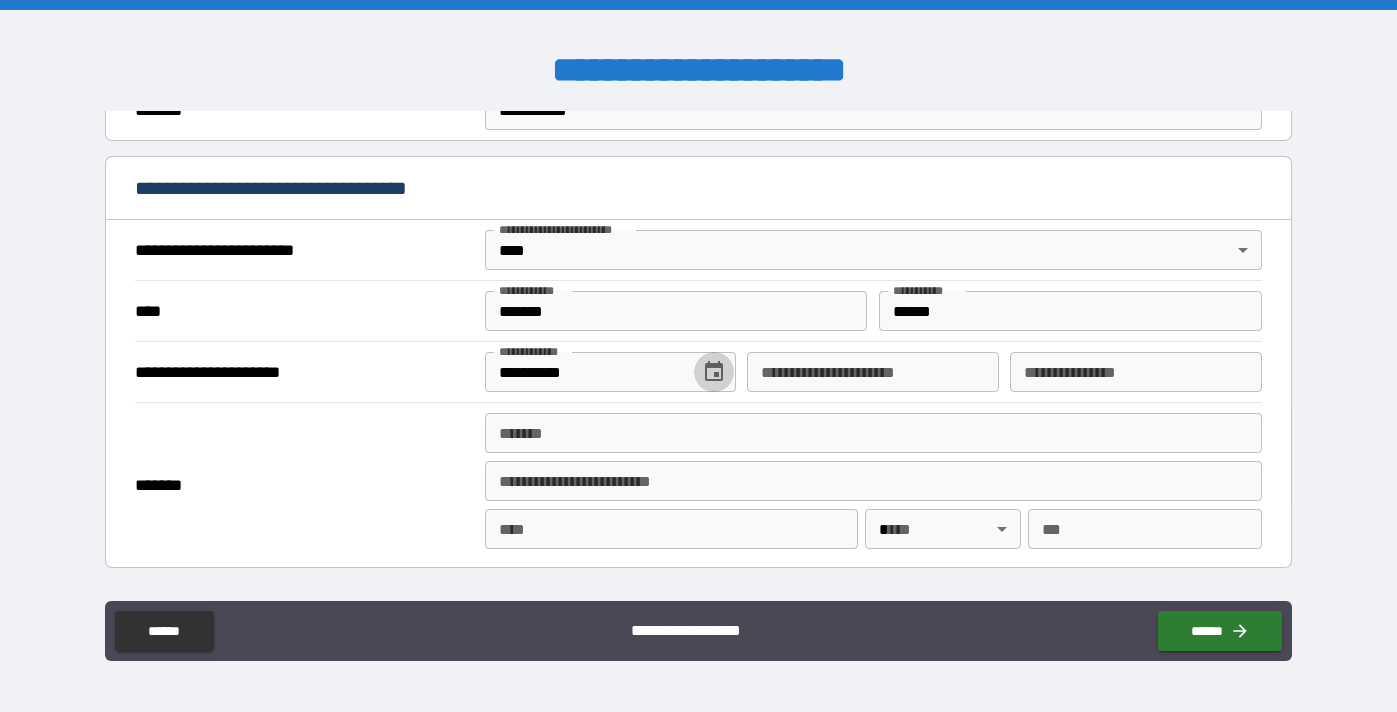 type 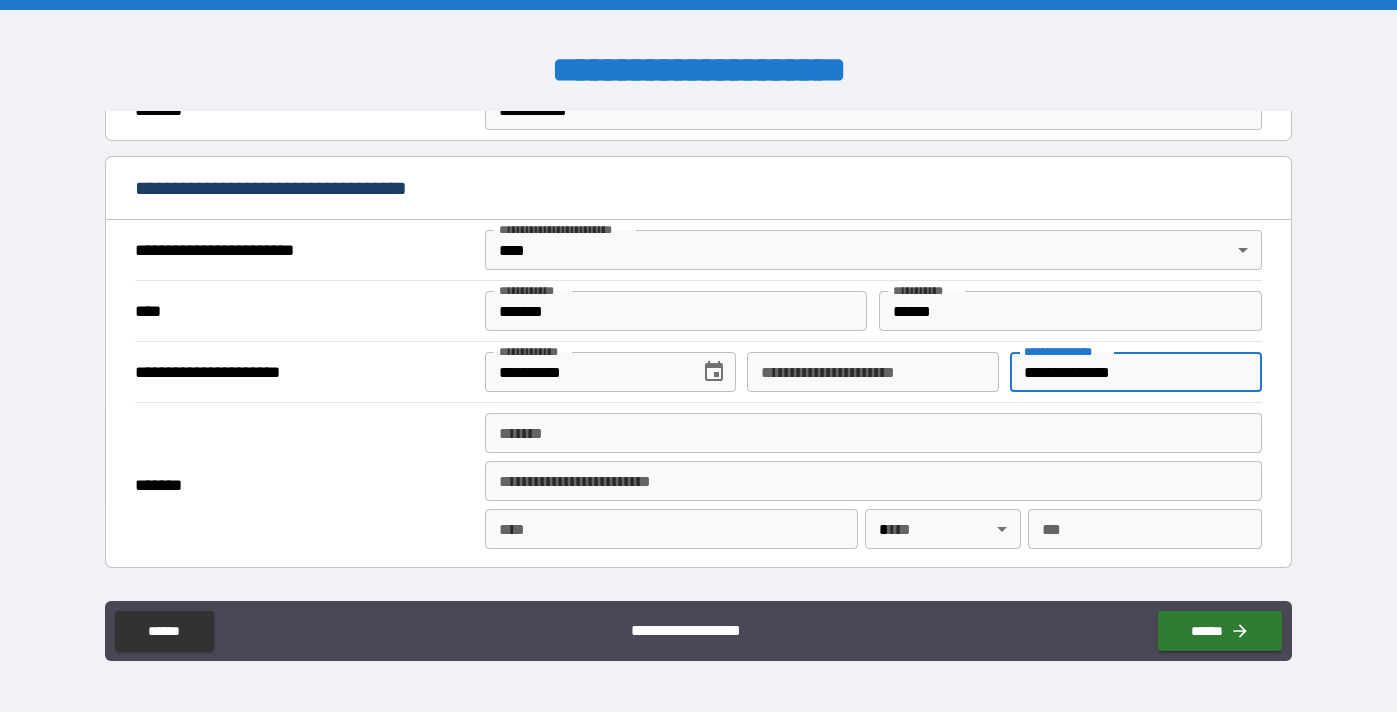 type on "**********" 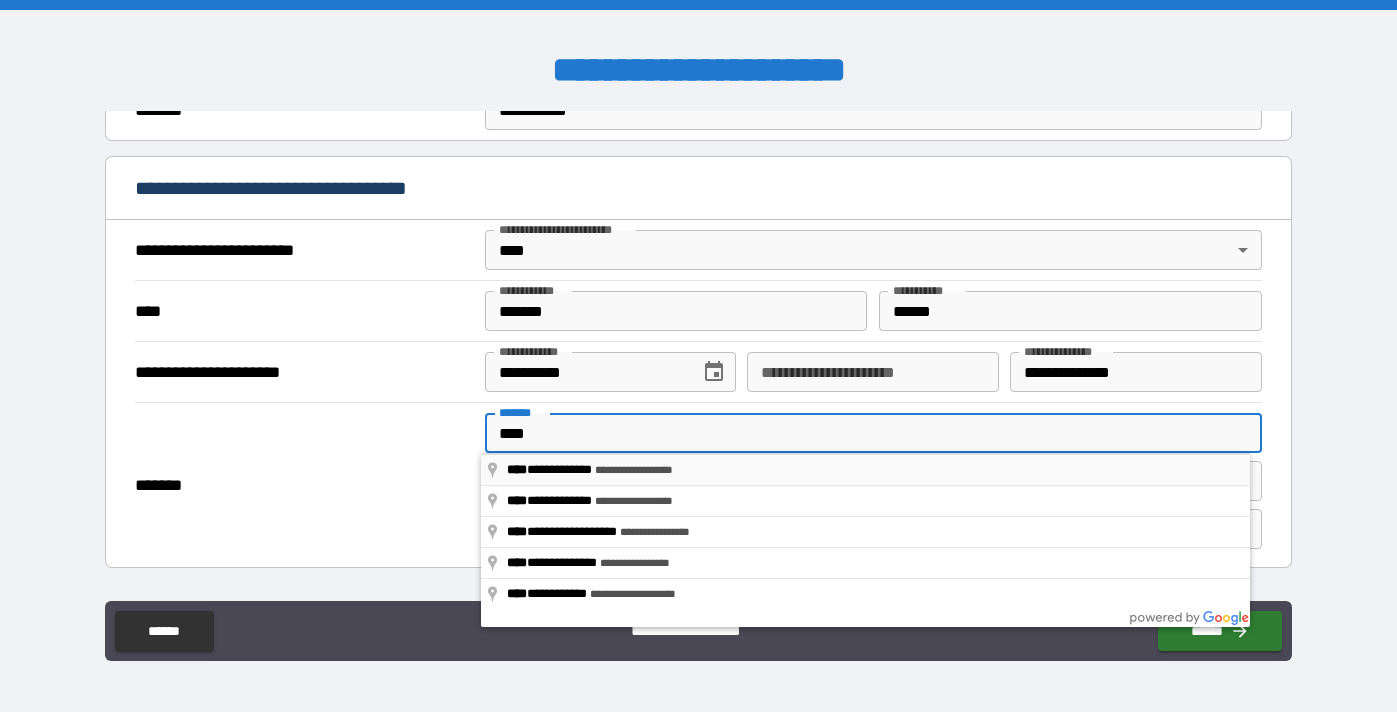 type on "**********" 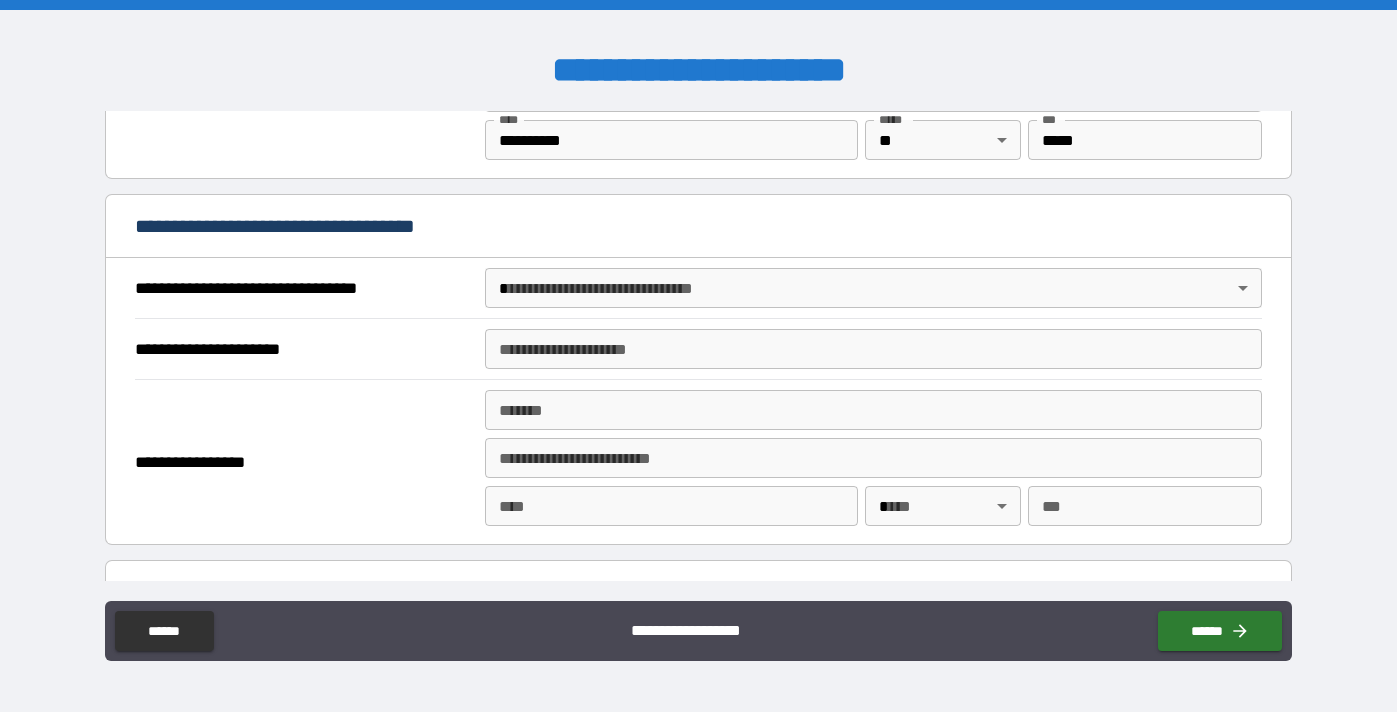 scroll, scrollTop: 1062, scrollLeft: 0, axis: vertical 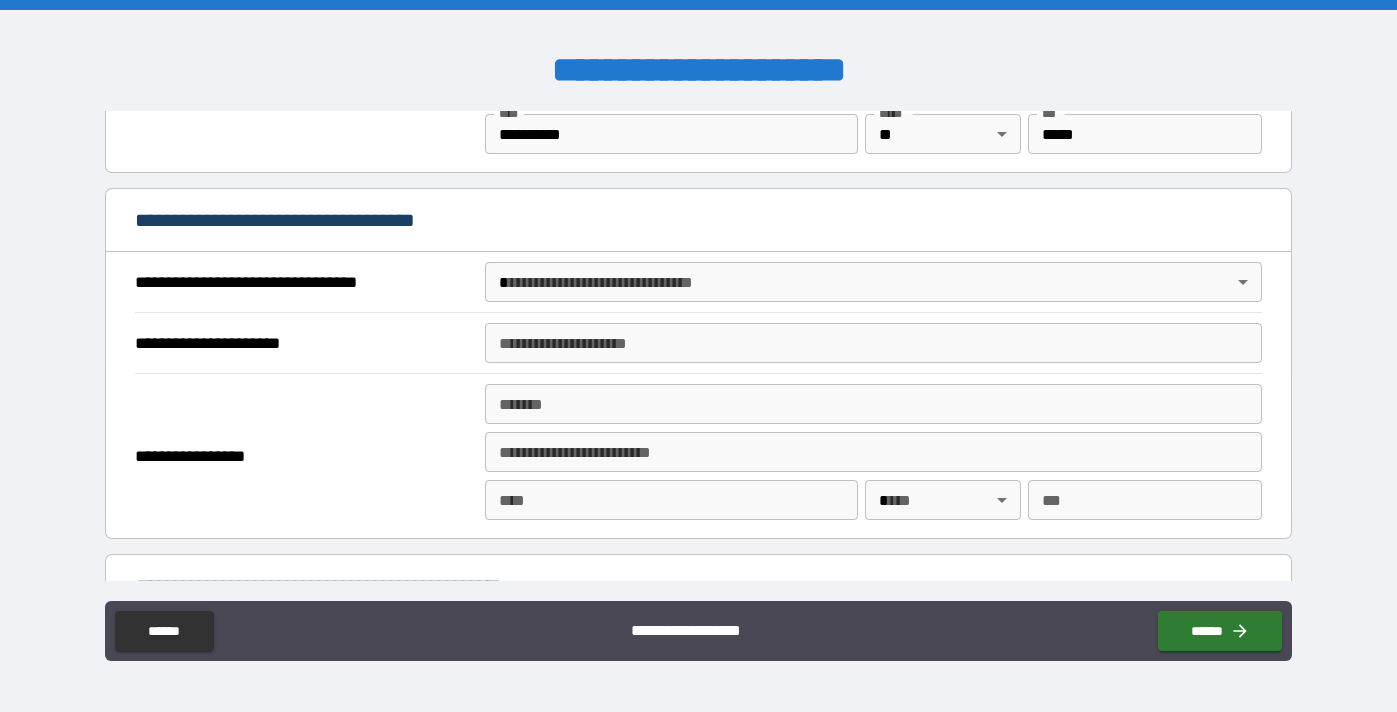 click on "**********" at bounding box center [698, 356] 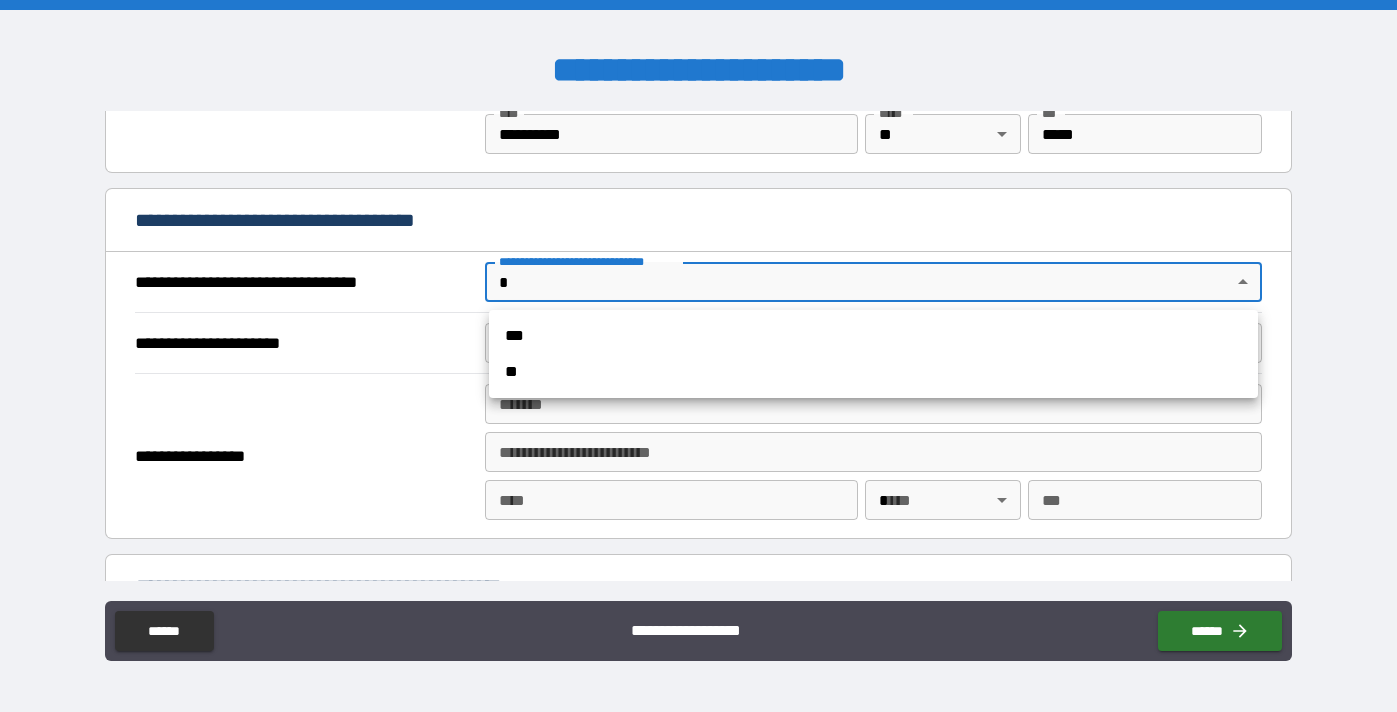 click on "***" at bounding box center [873, 336] 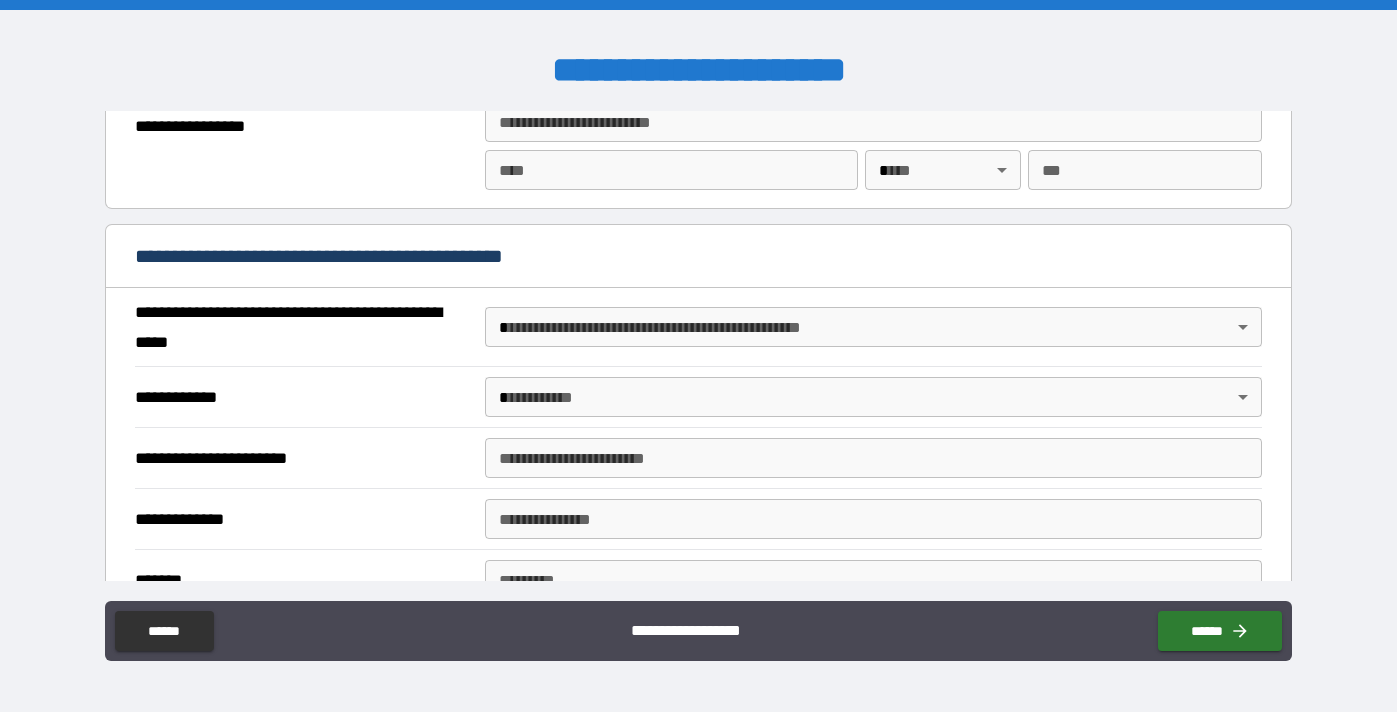scroll, scrollTop: 1405, scrollLeft: 0, axis: vertical 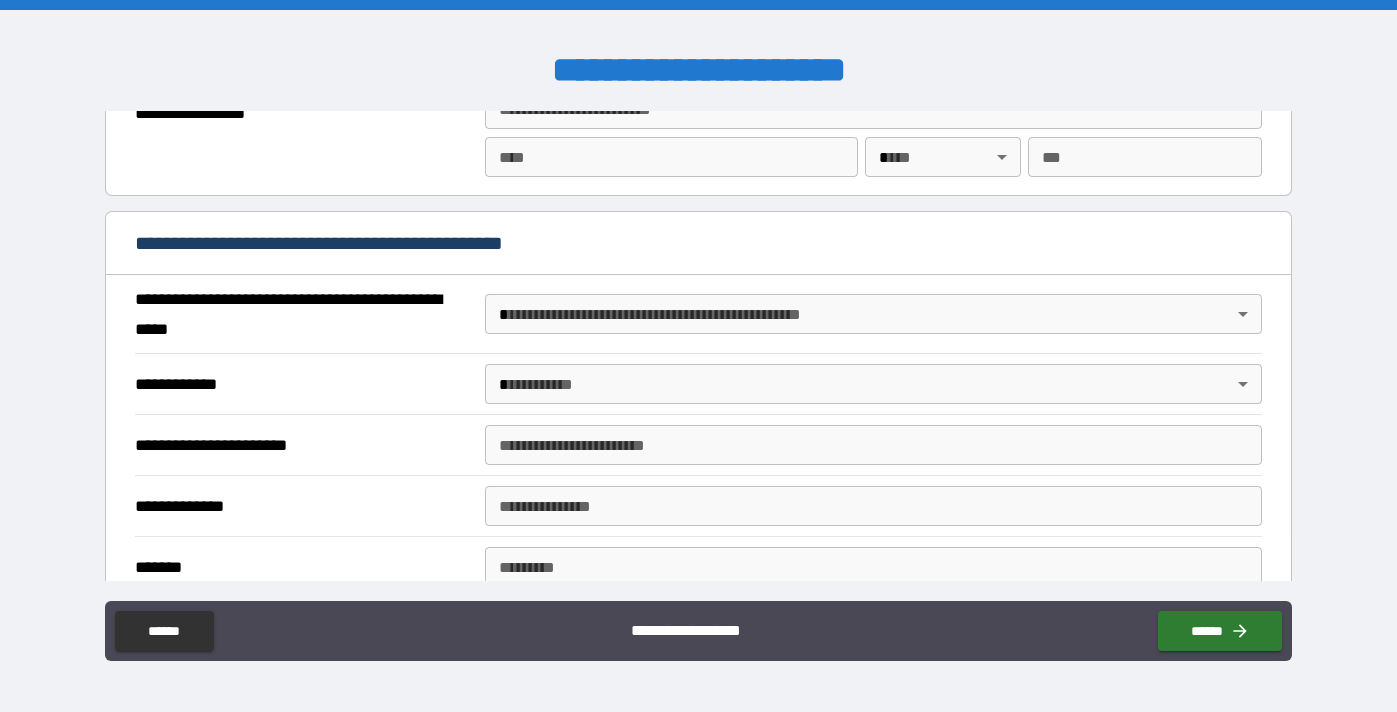 type on "**********" 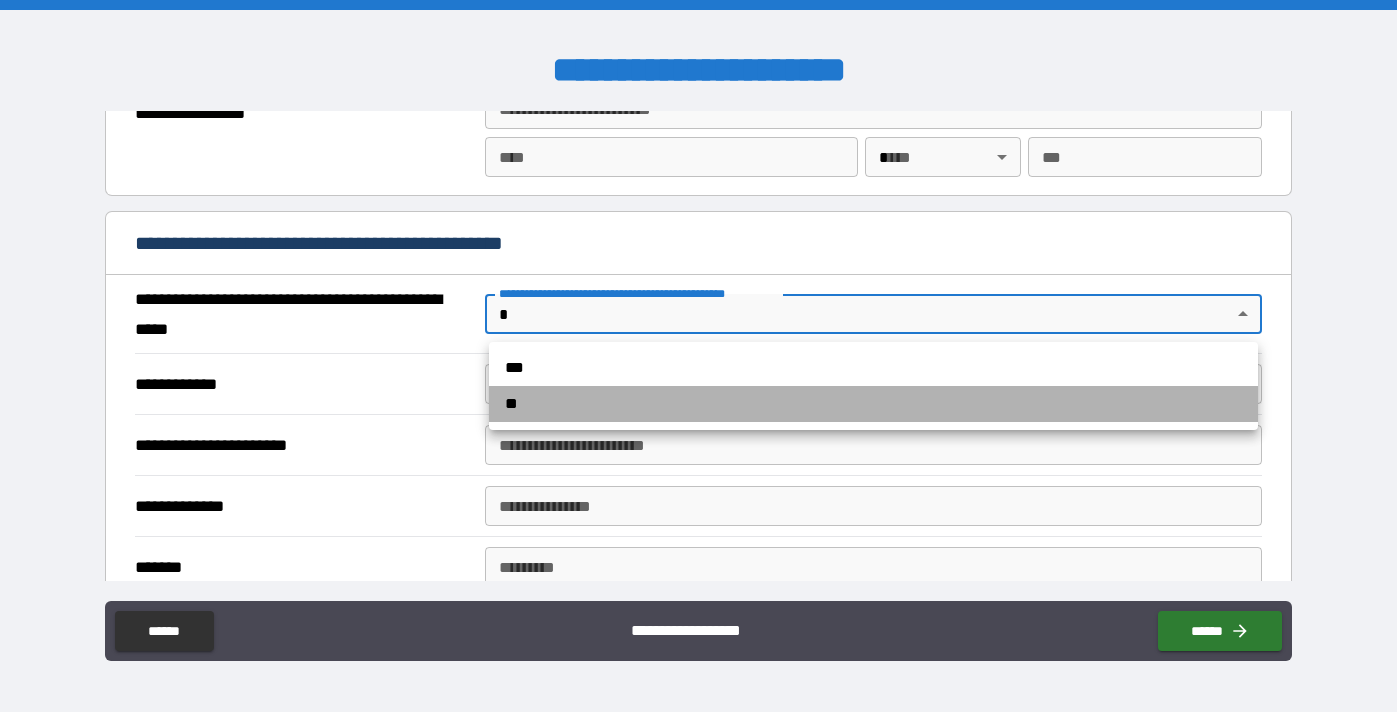 click on "**" at bounding box center [873, 404] 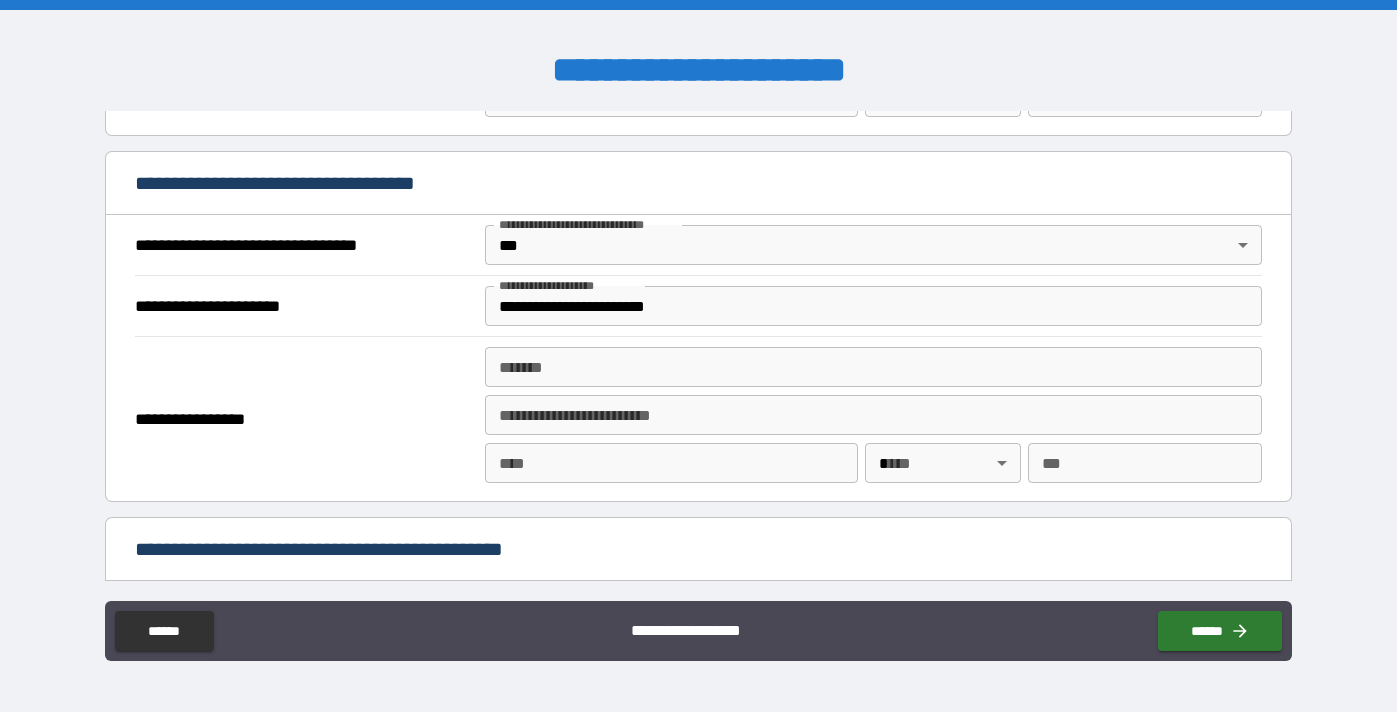 scroll, scrollTop: 1104, scrollLeft: 0, axis: vertical 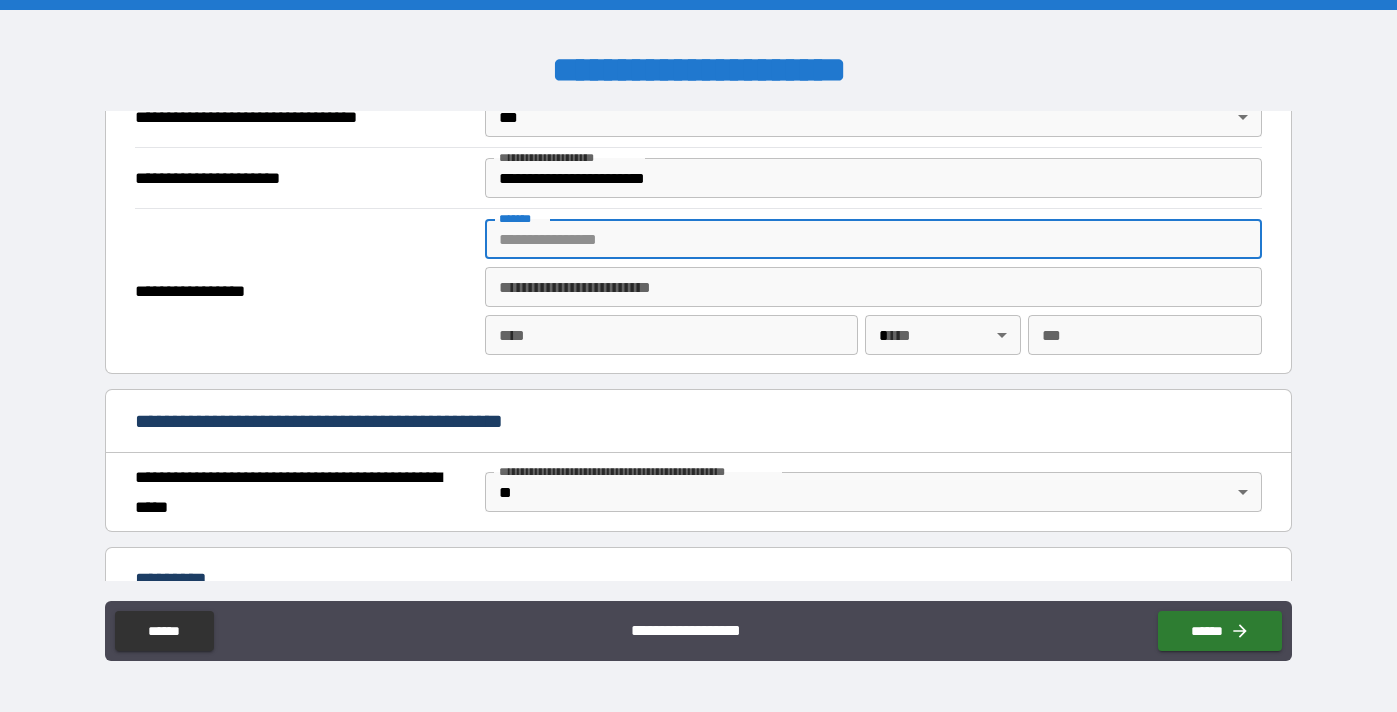 click on "*******" at bounding box center [873, 239] 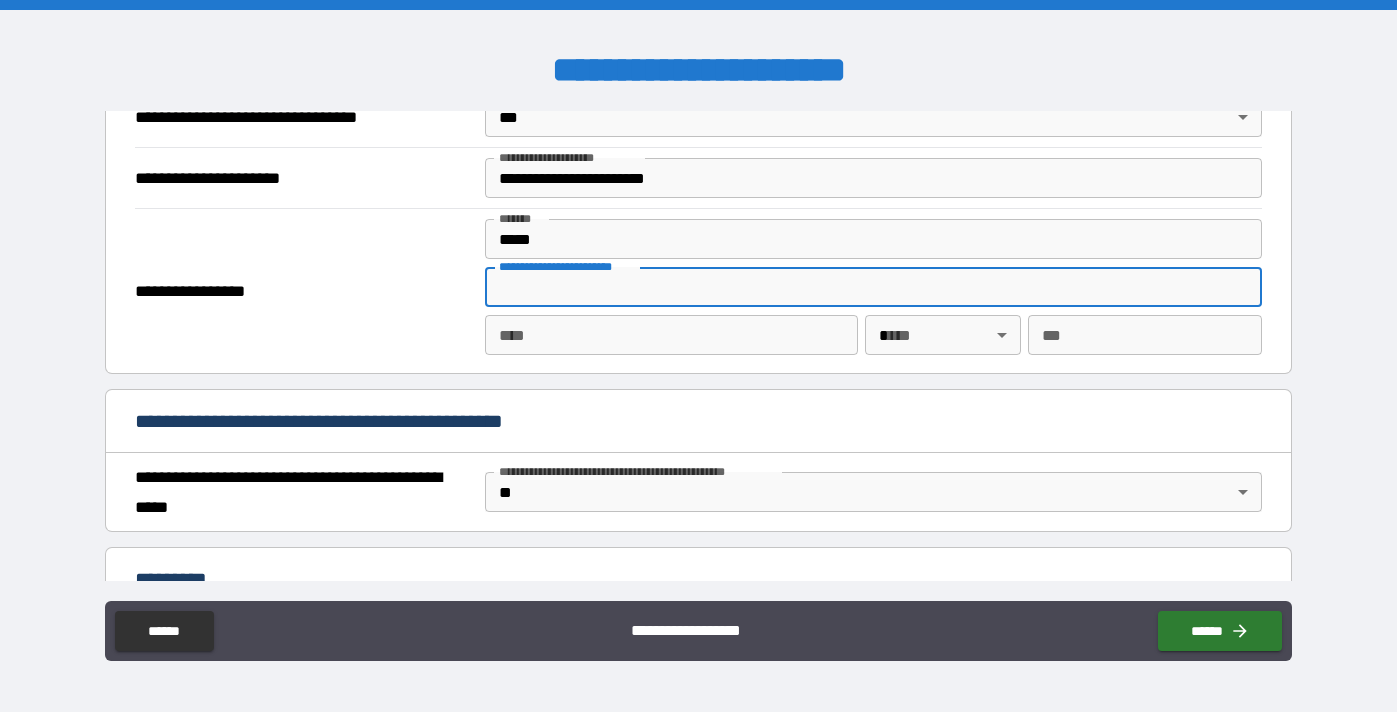 type on "**********" 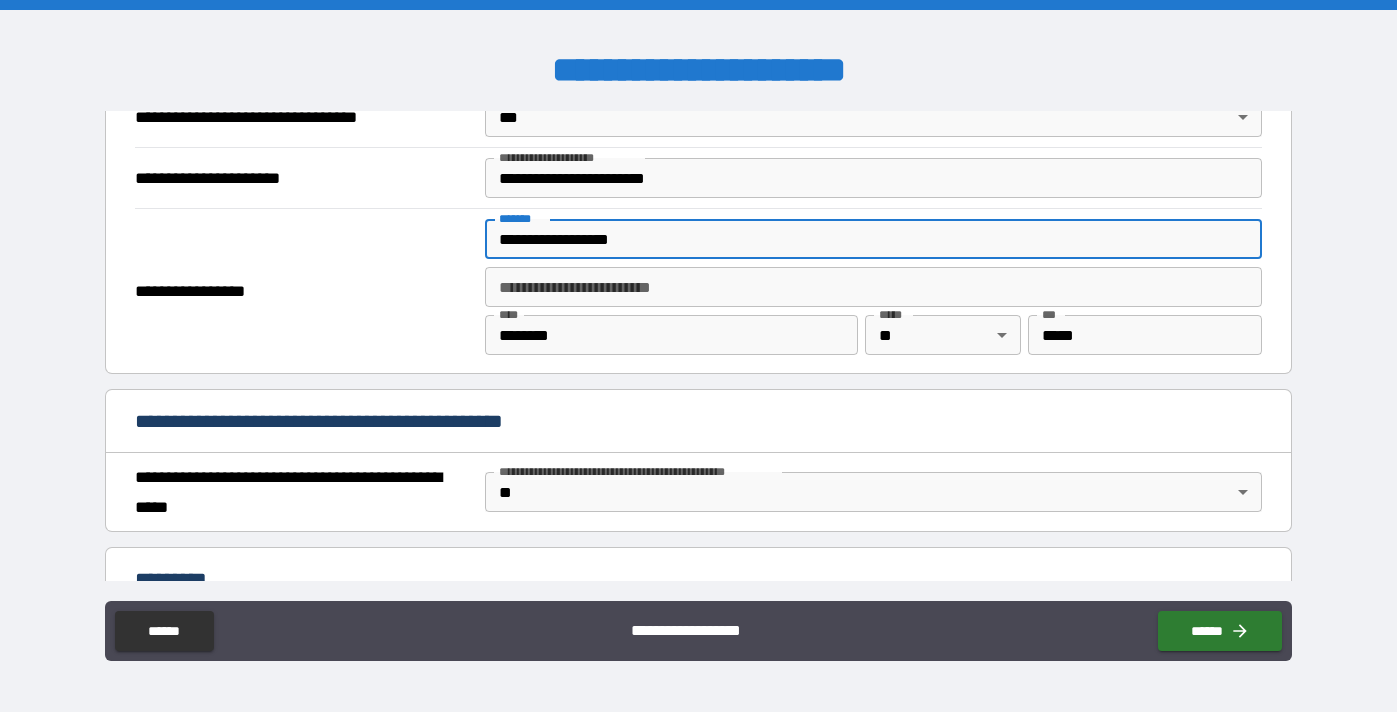 click on "**********" at bounding box center [873, 239] 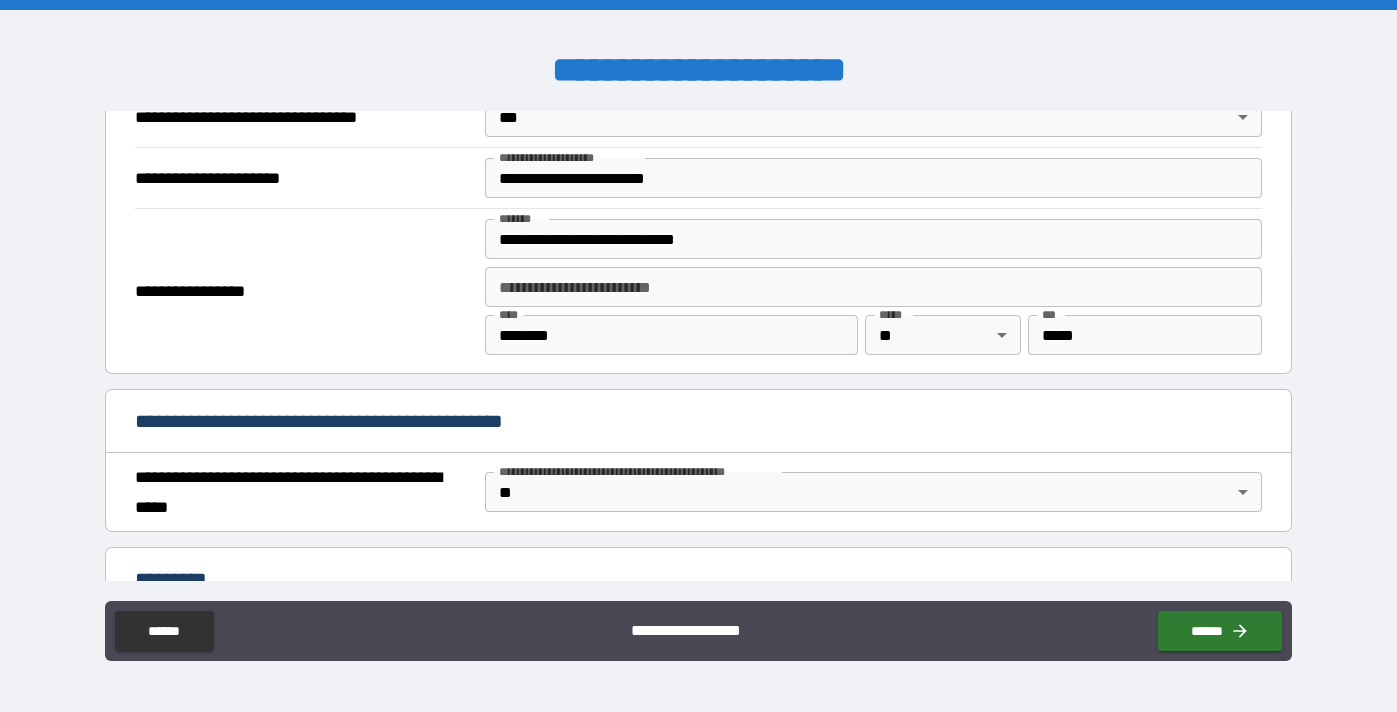type on "**********" 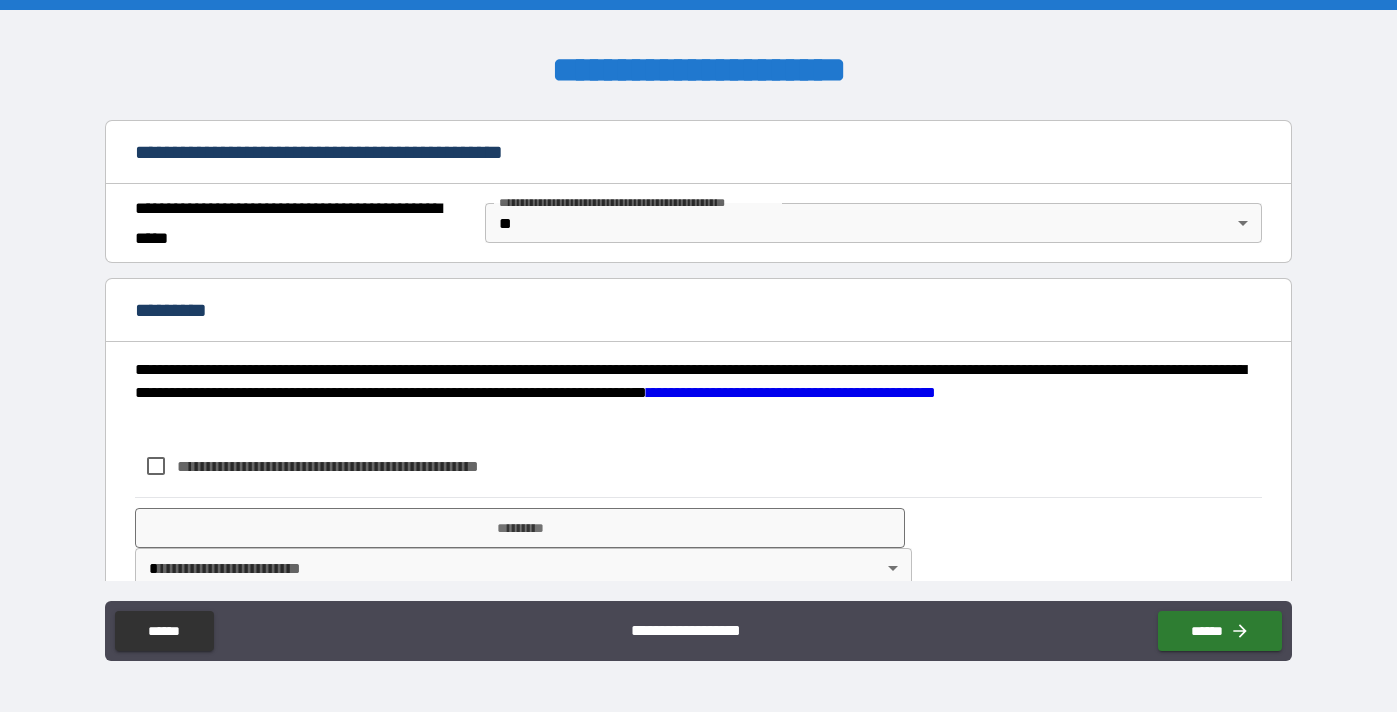 scroll, scrollTop: 1534, scrollLeft: 0, axis: vertical 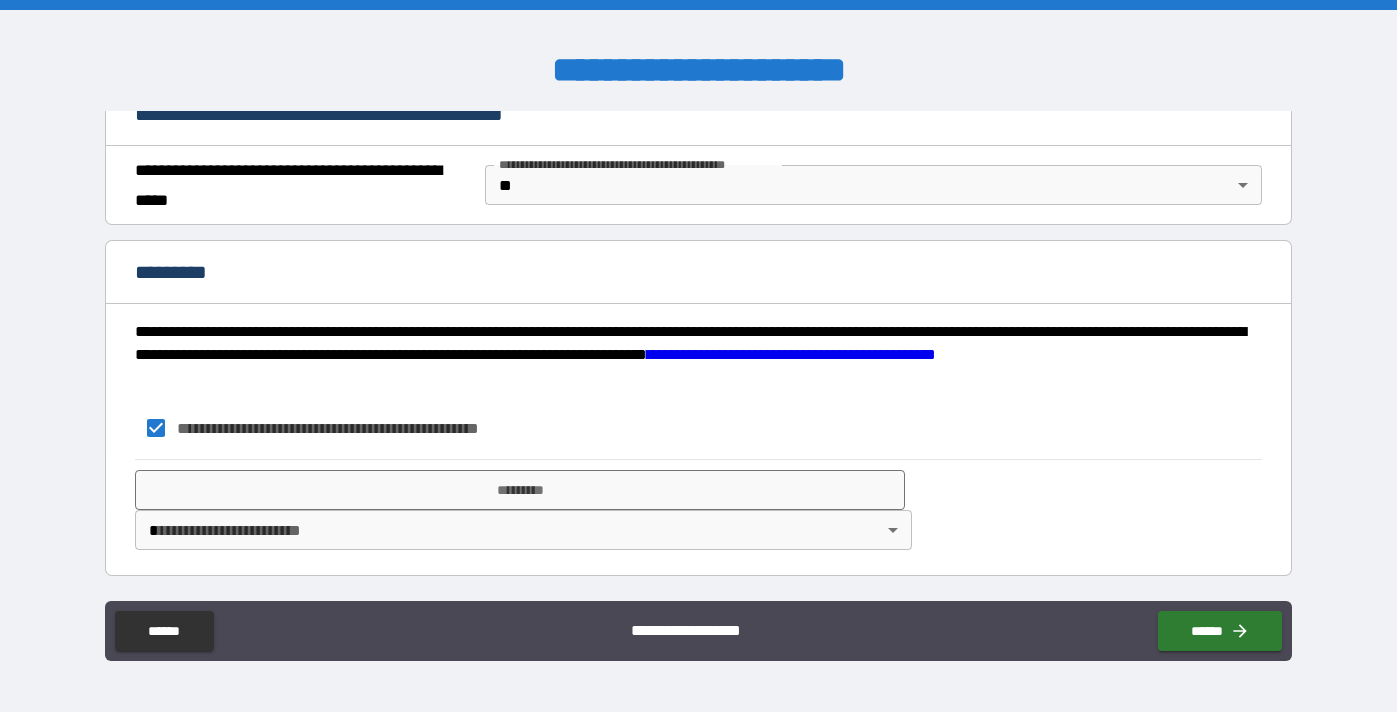 click on "**********" at bounding box center (698, 356) 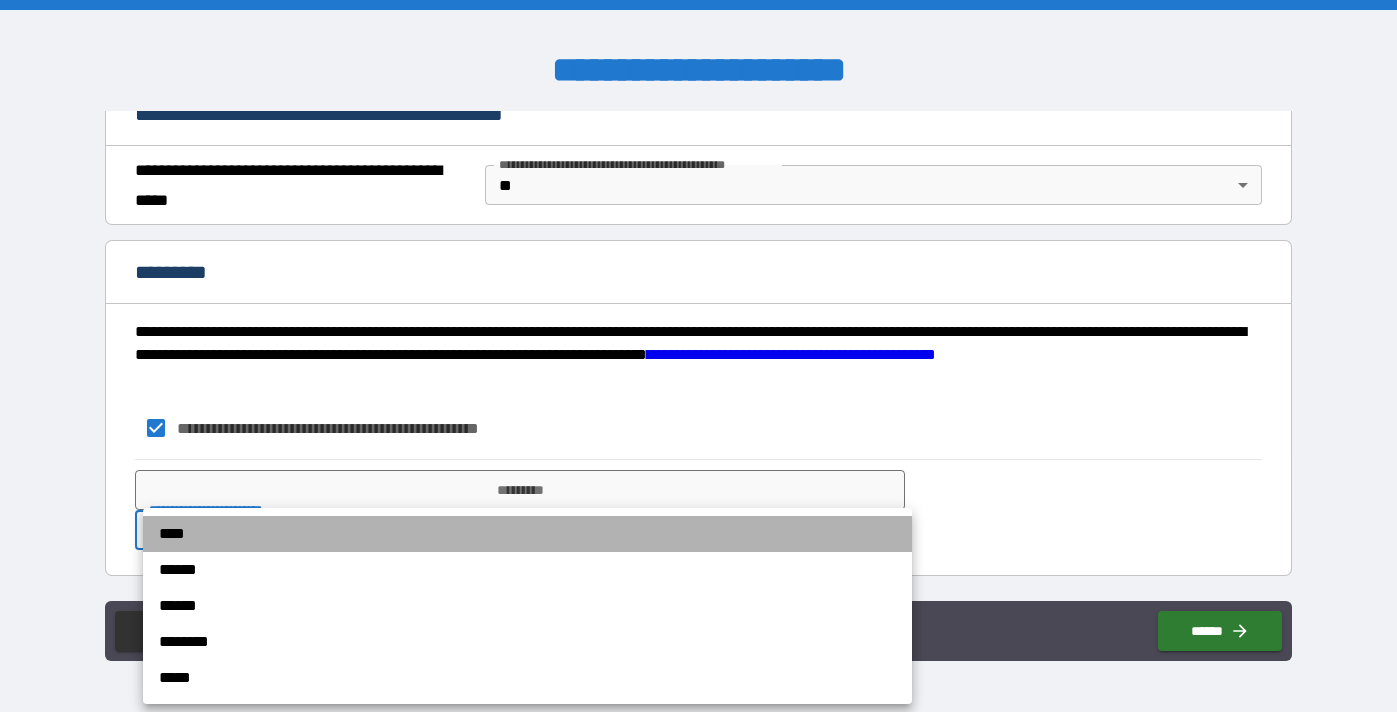 click on "****" at bounding box center [527, 534] 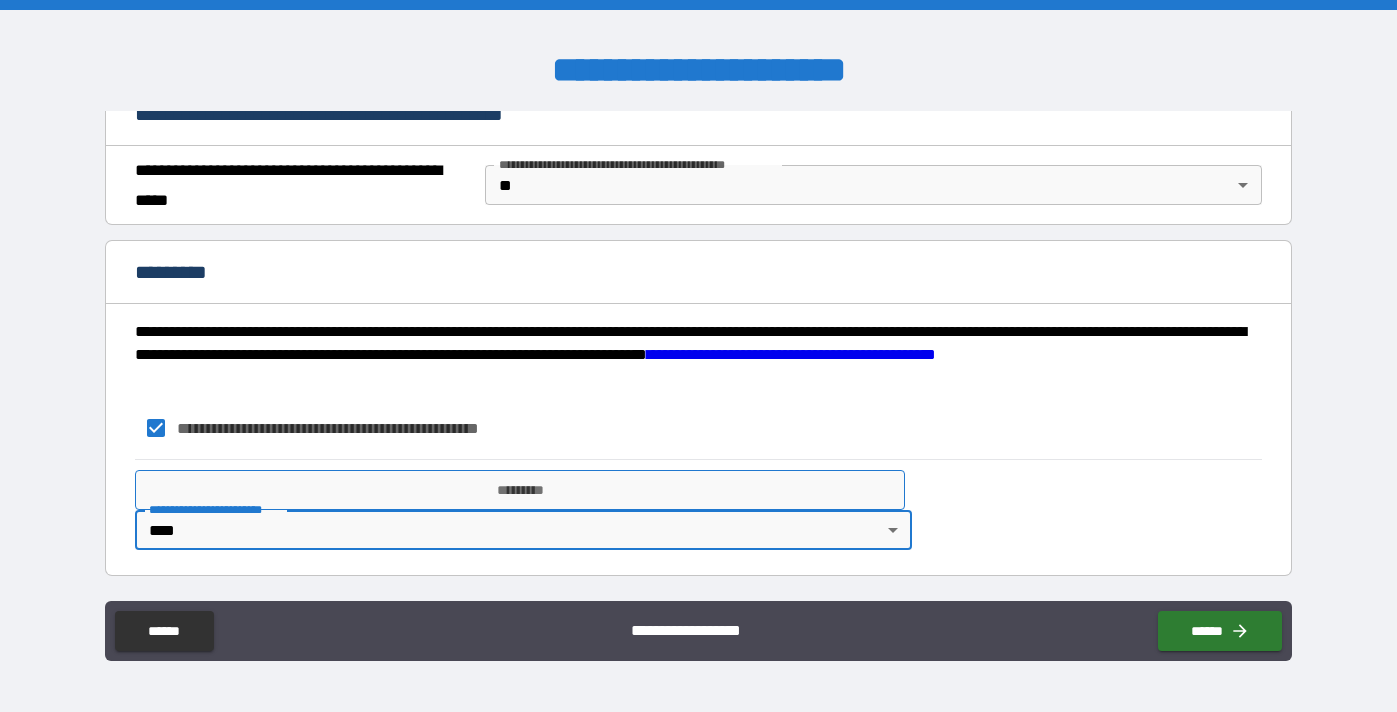 click on "*********" at bounding box center (519, 490) 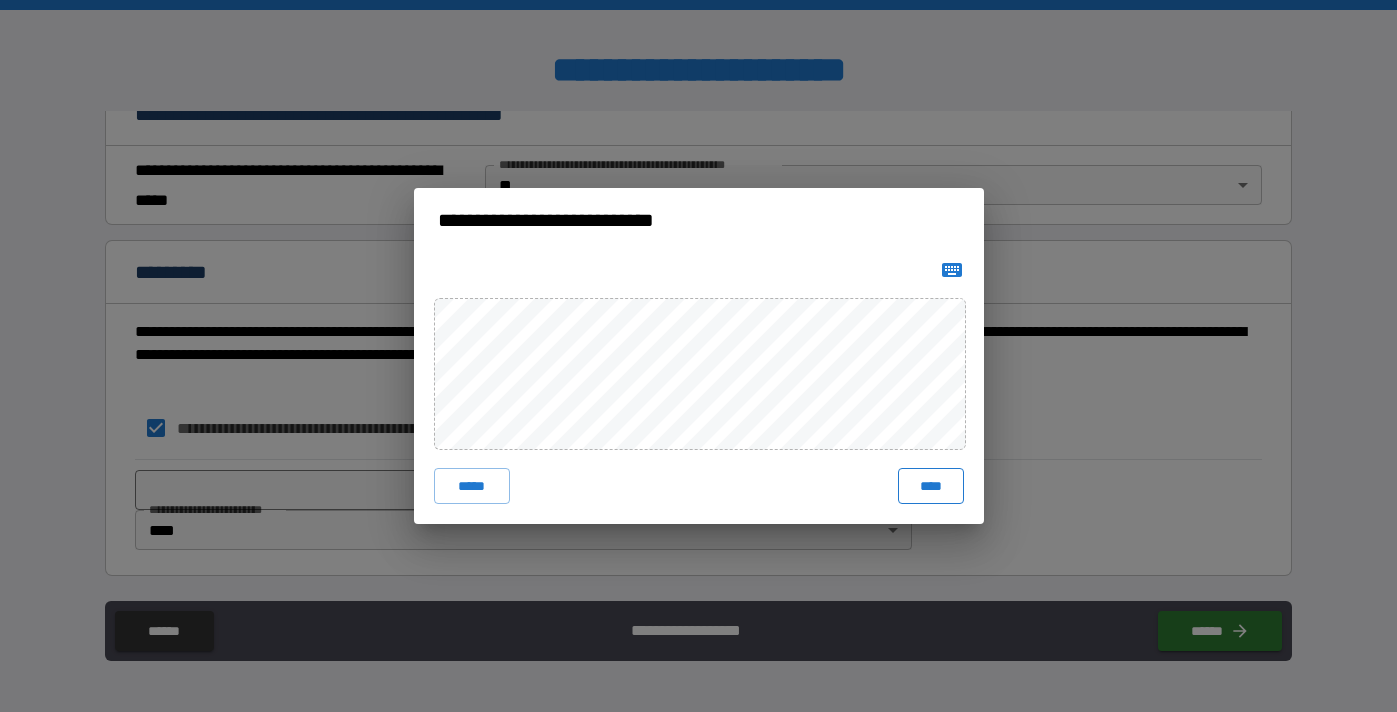 click on "****" at bounding box center (931, 486) 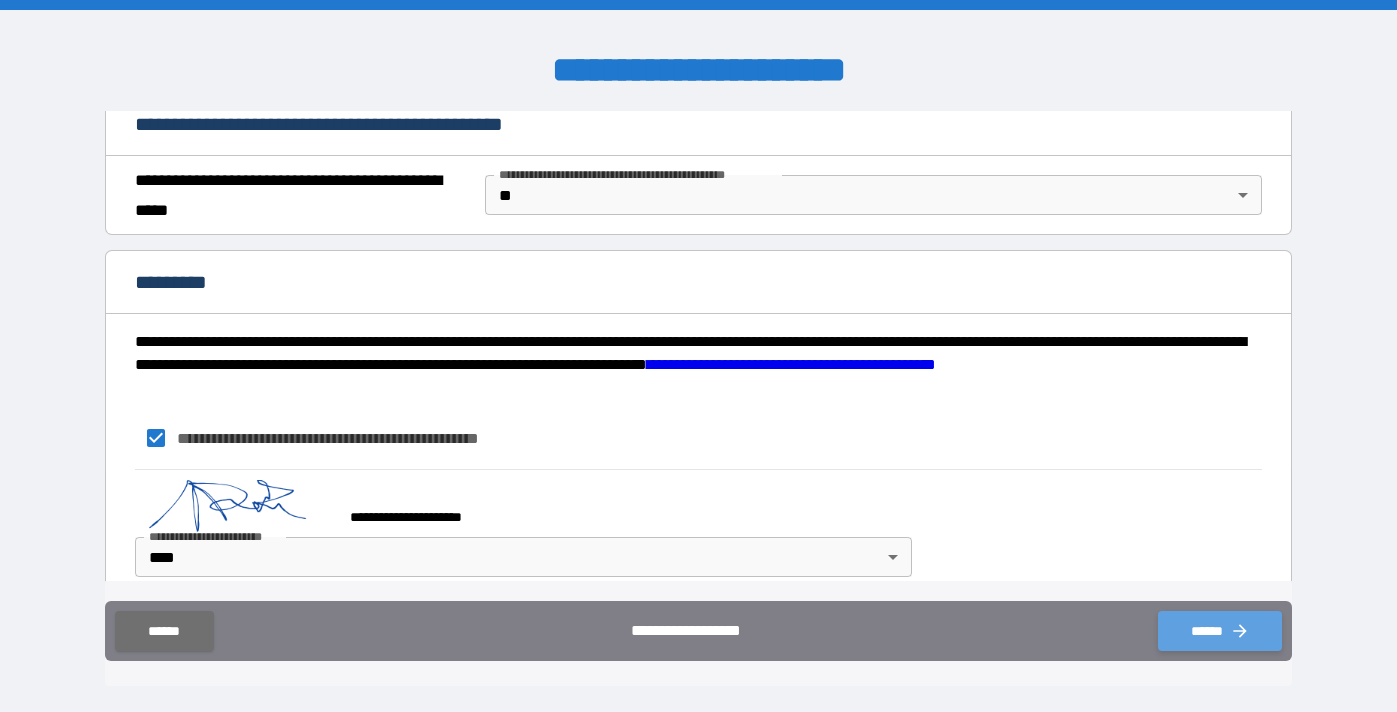 click on "******" at bounding box center (1220, 631) 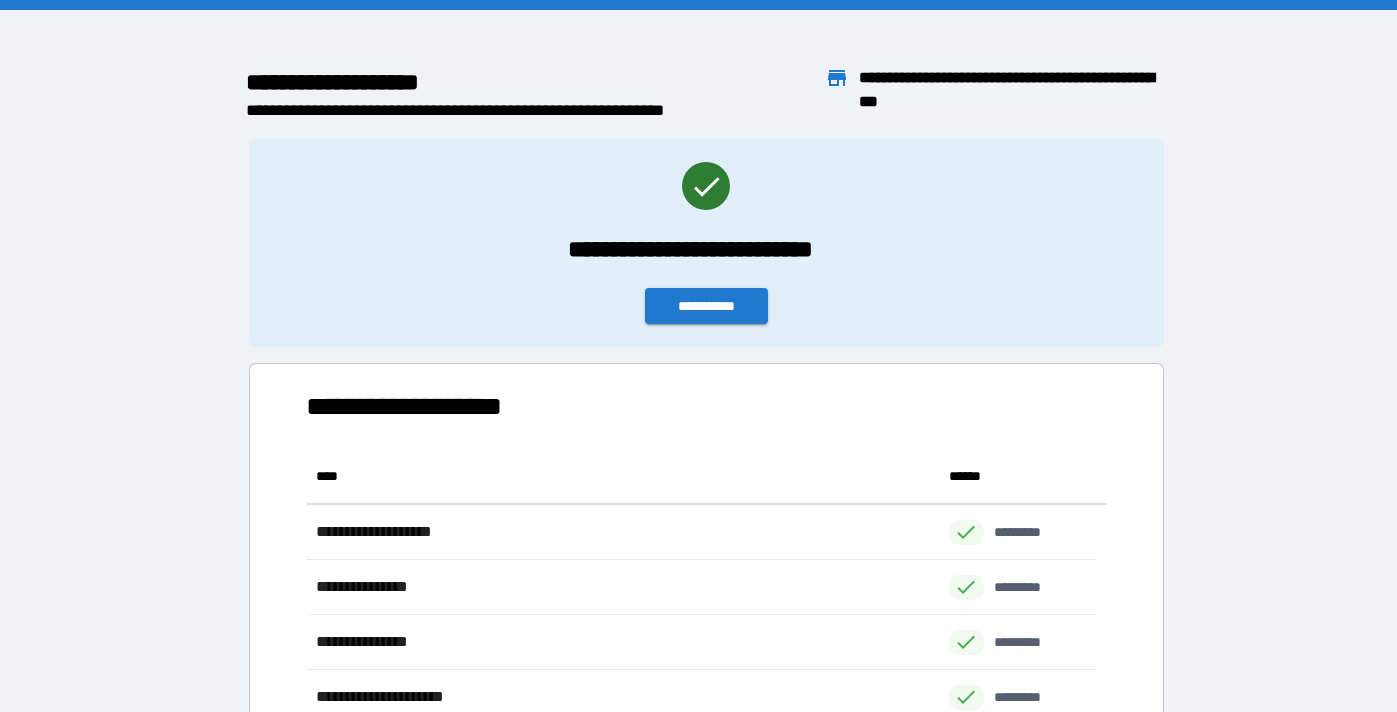scroll, scrollTop: 16, scrollLeft: 16, axis: both 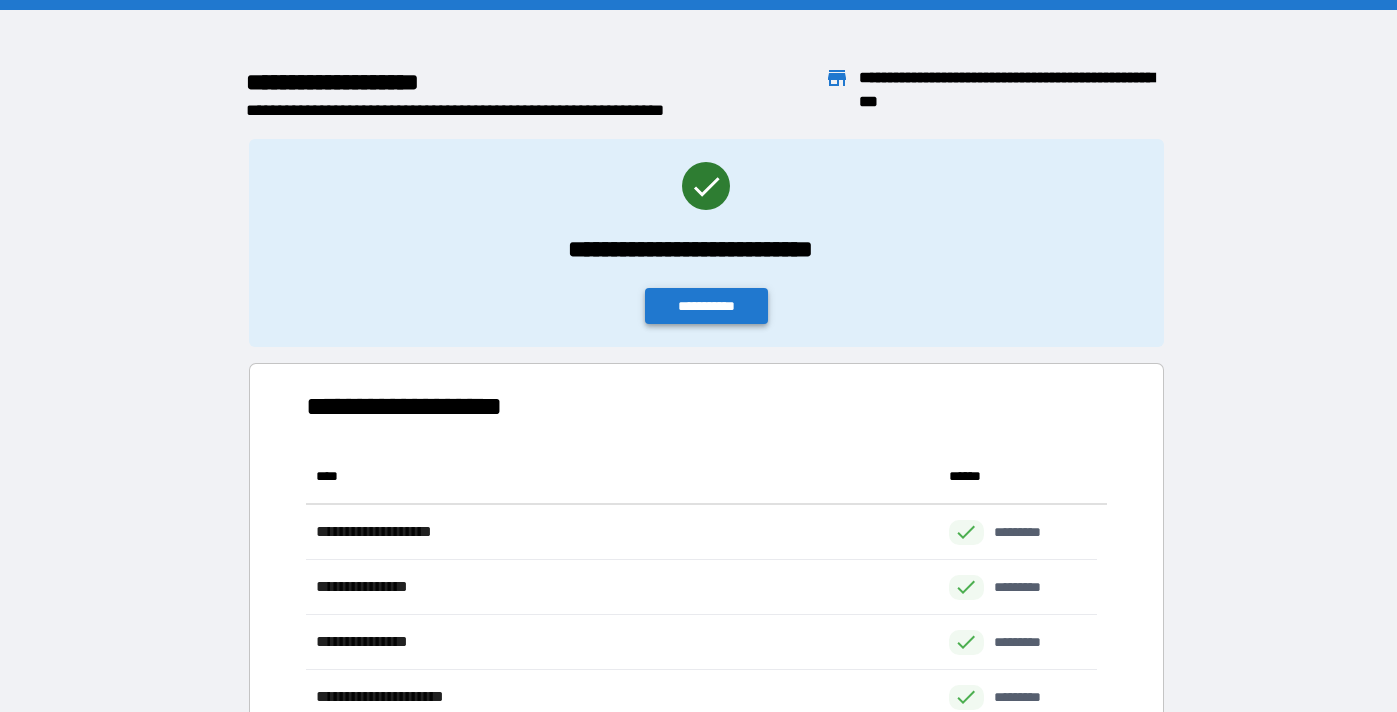 click on "**********" at bounding box center (707, 306) 